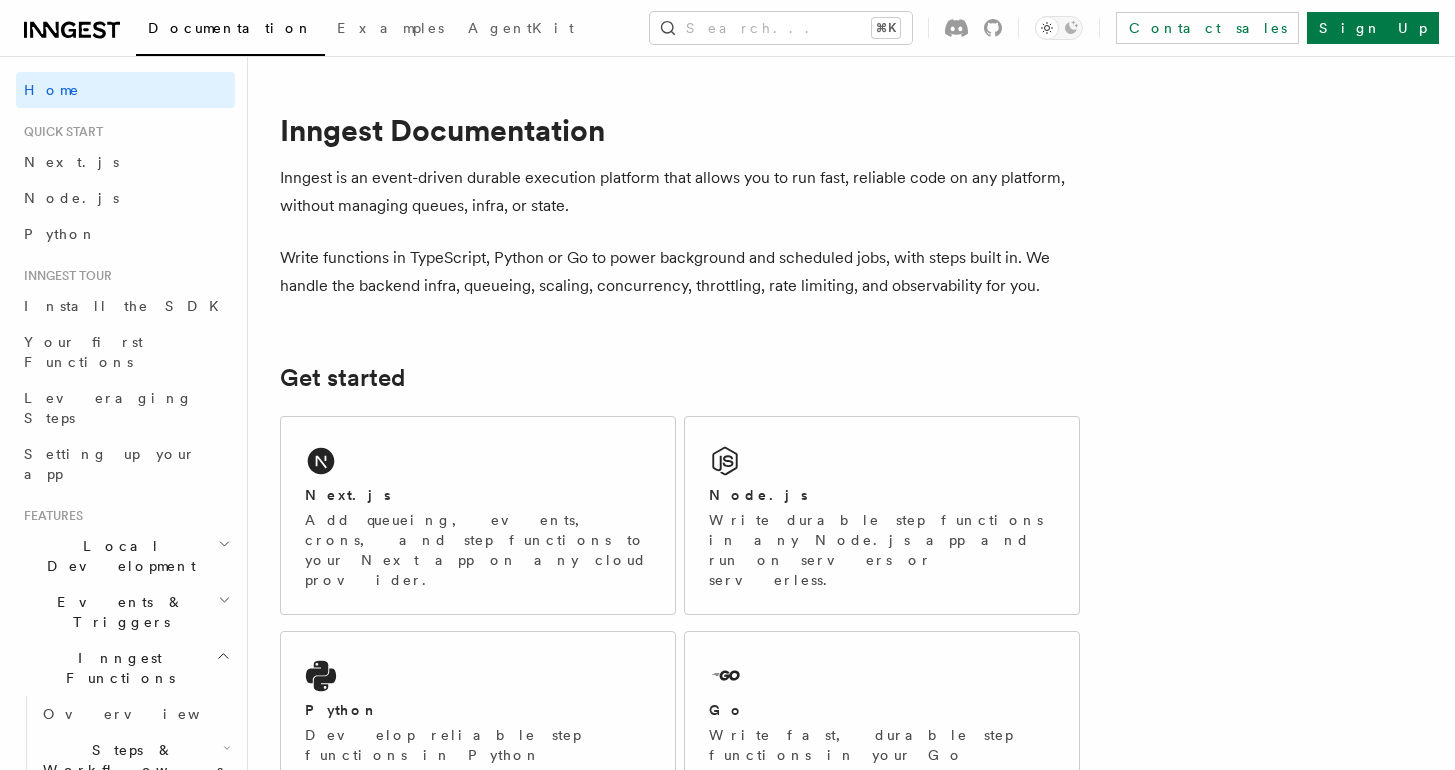 scroll, scrollTop: 0, scrollLeft: 0, axis: both 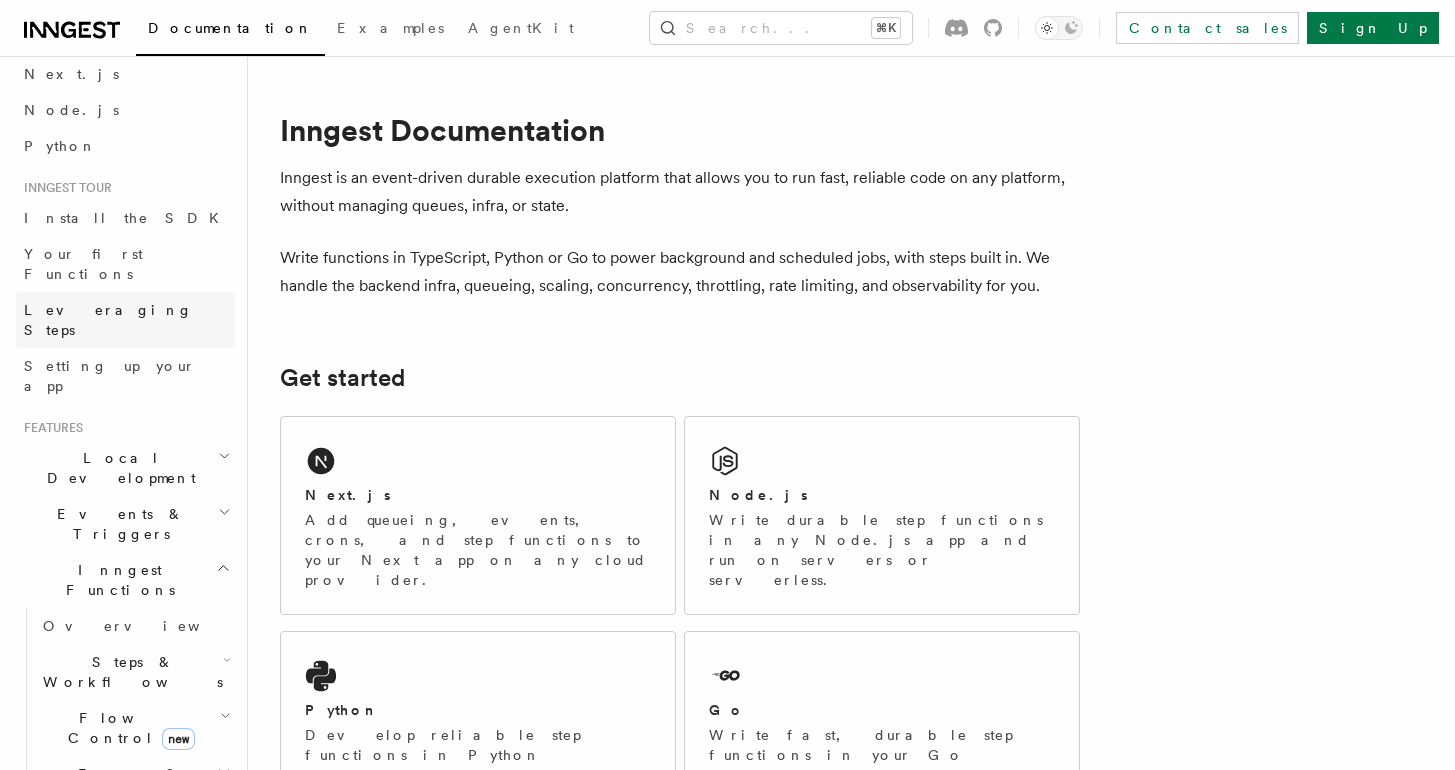 click on "Leveraging Steps" at bounding box center [125, 320] 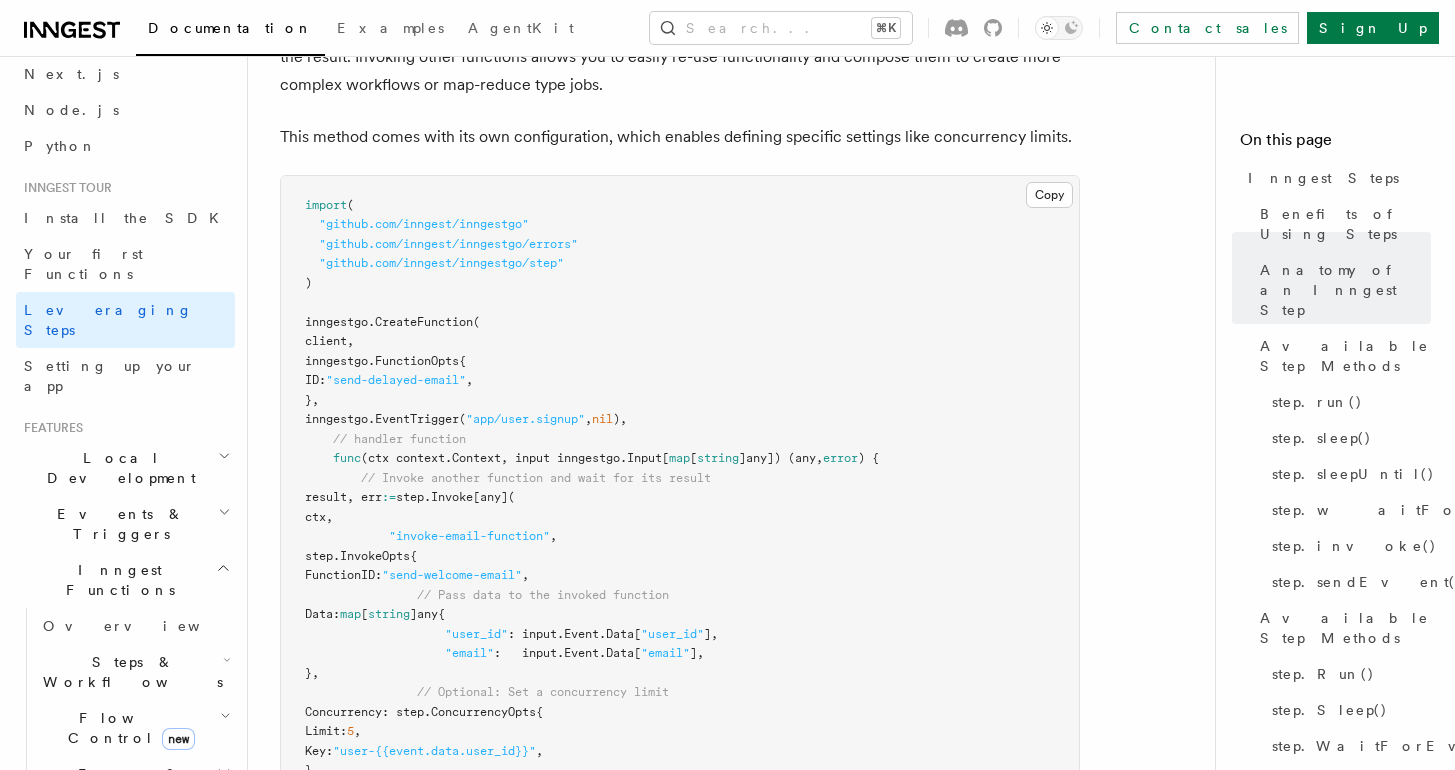 scroll, scrollTop: 4925, scrollLeft: 0, axis: vertical 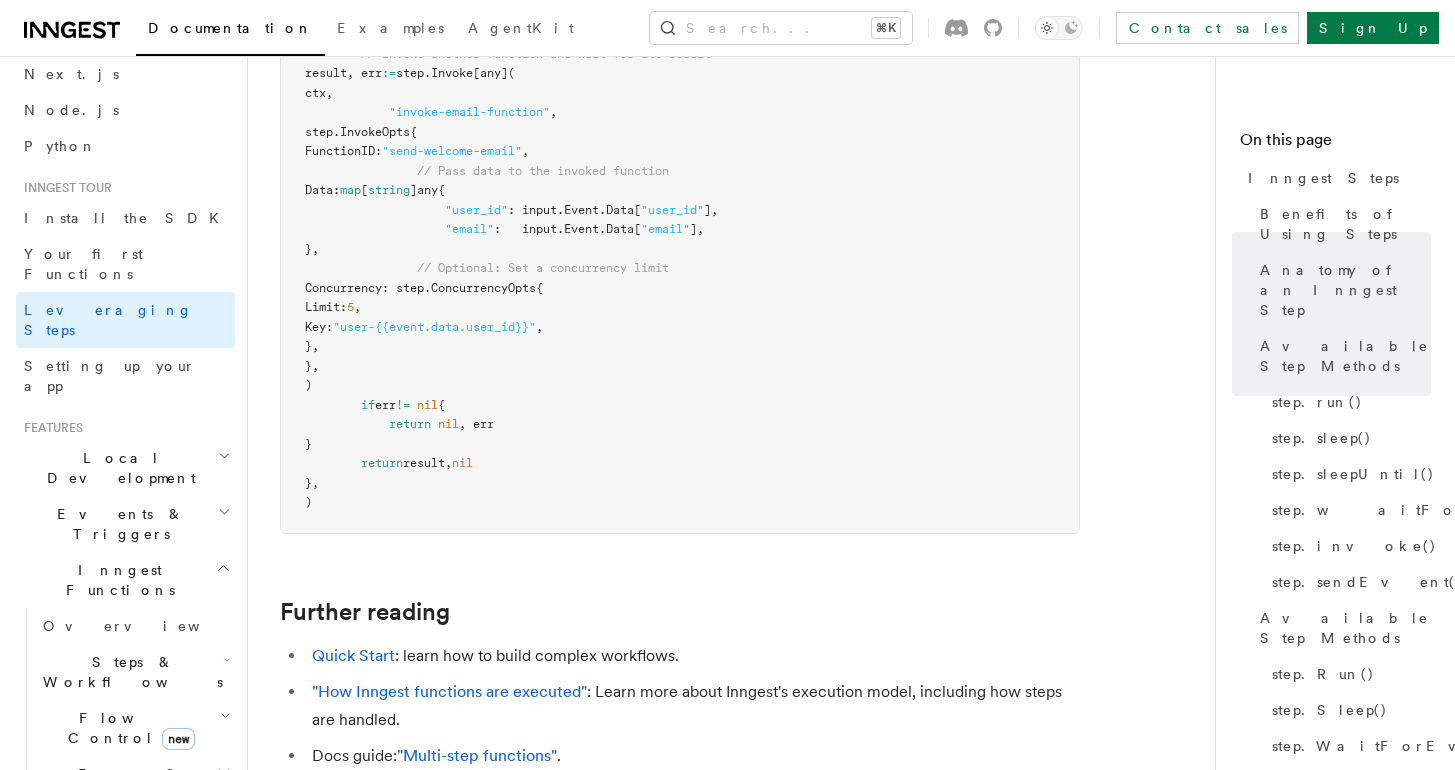 click on "Local Development" at bounding box center (117, 468) 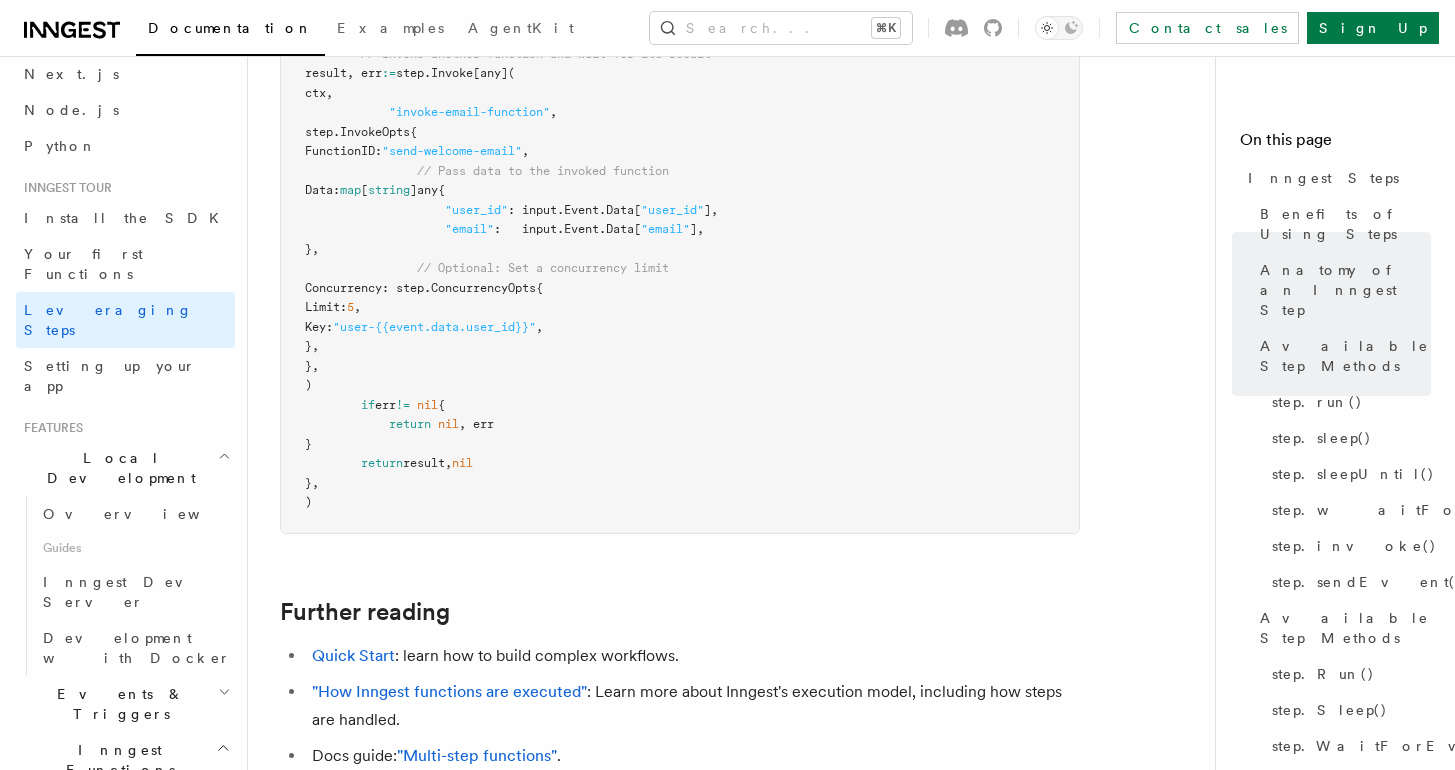 click on "Local Development" at bounding box center [117, 468] 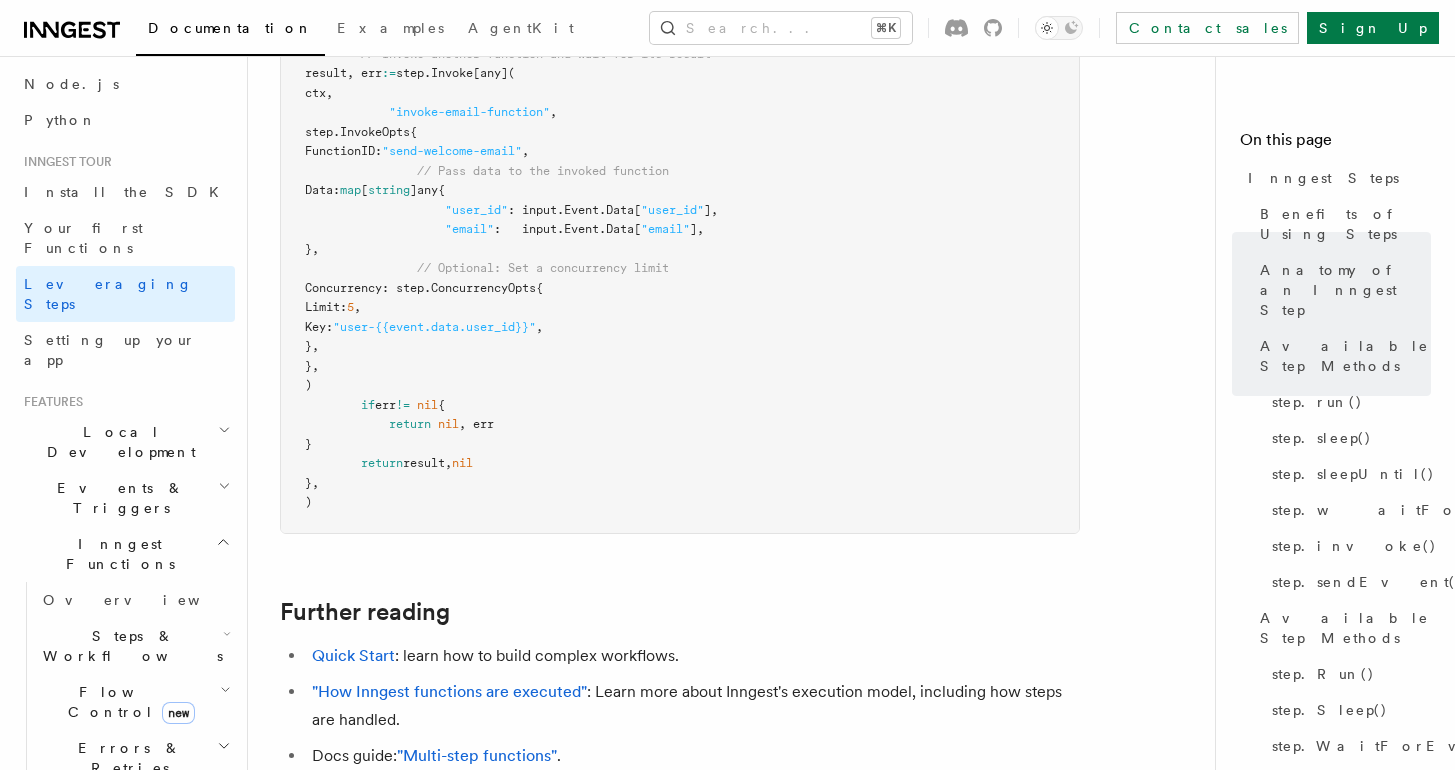 scroll, scrollTop: 140, scrollLeft: 0, axis: vertical 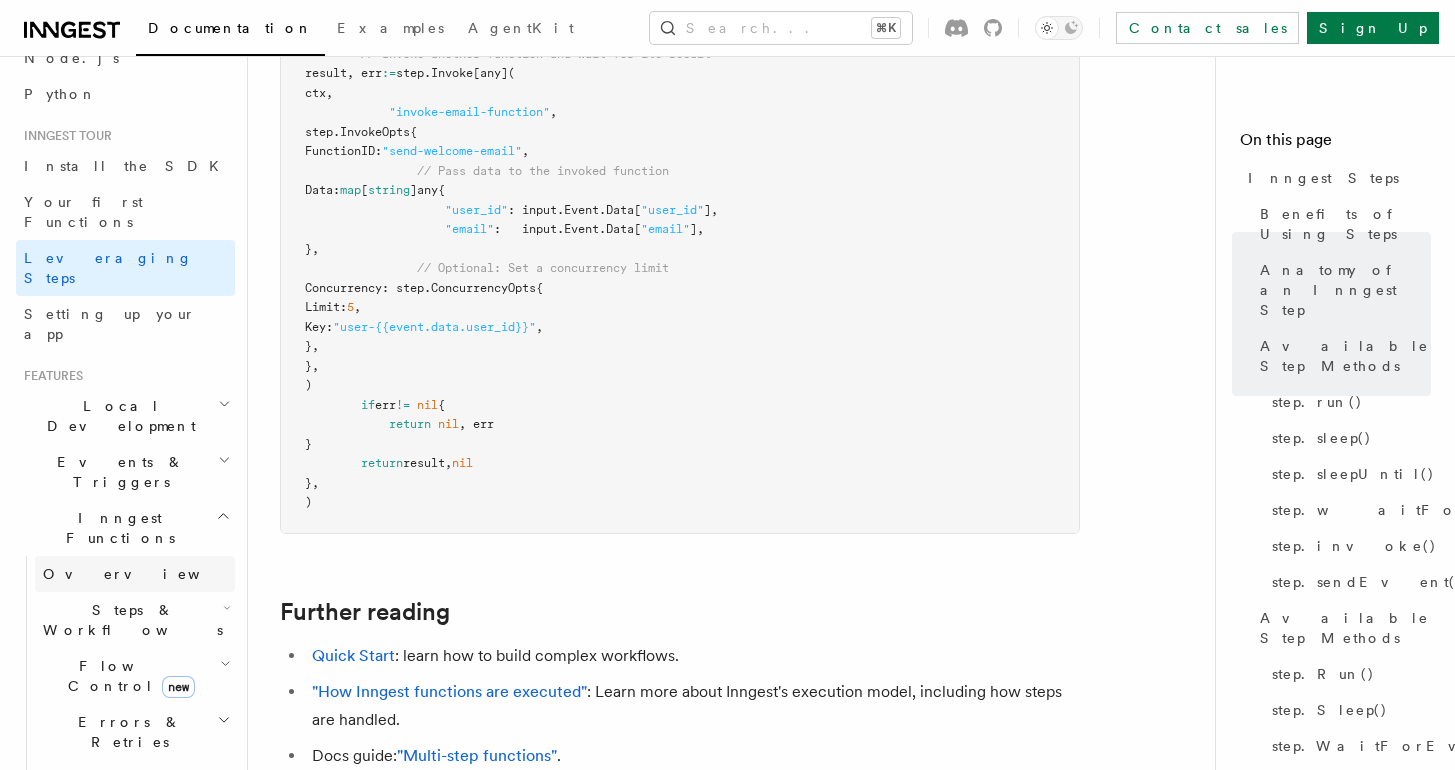 click on "Overview" at bounding box center [135, 574] 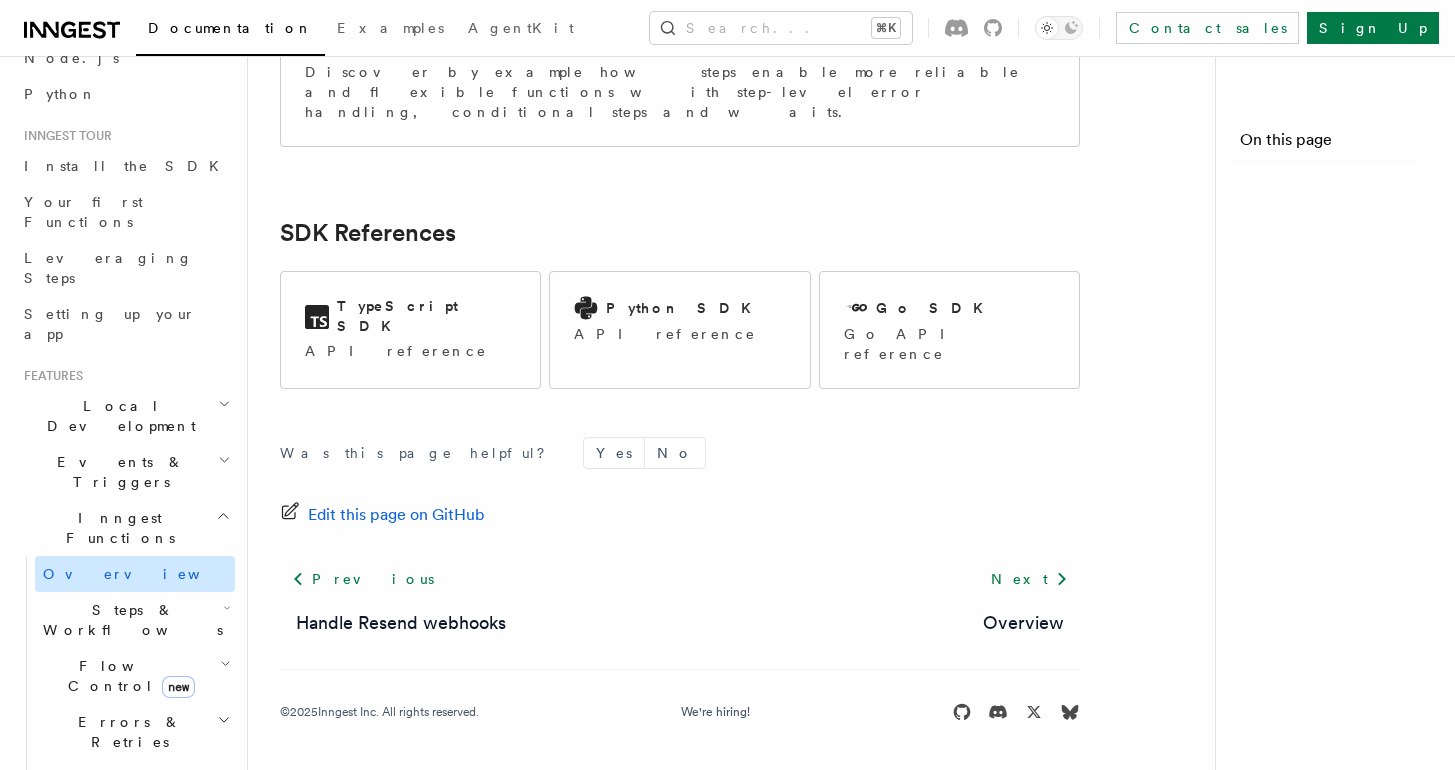 scroll, scrollTop: 0, scrollLeft: 0, axis: both 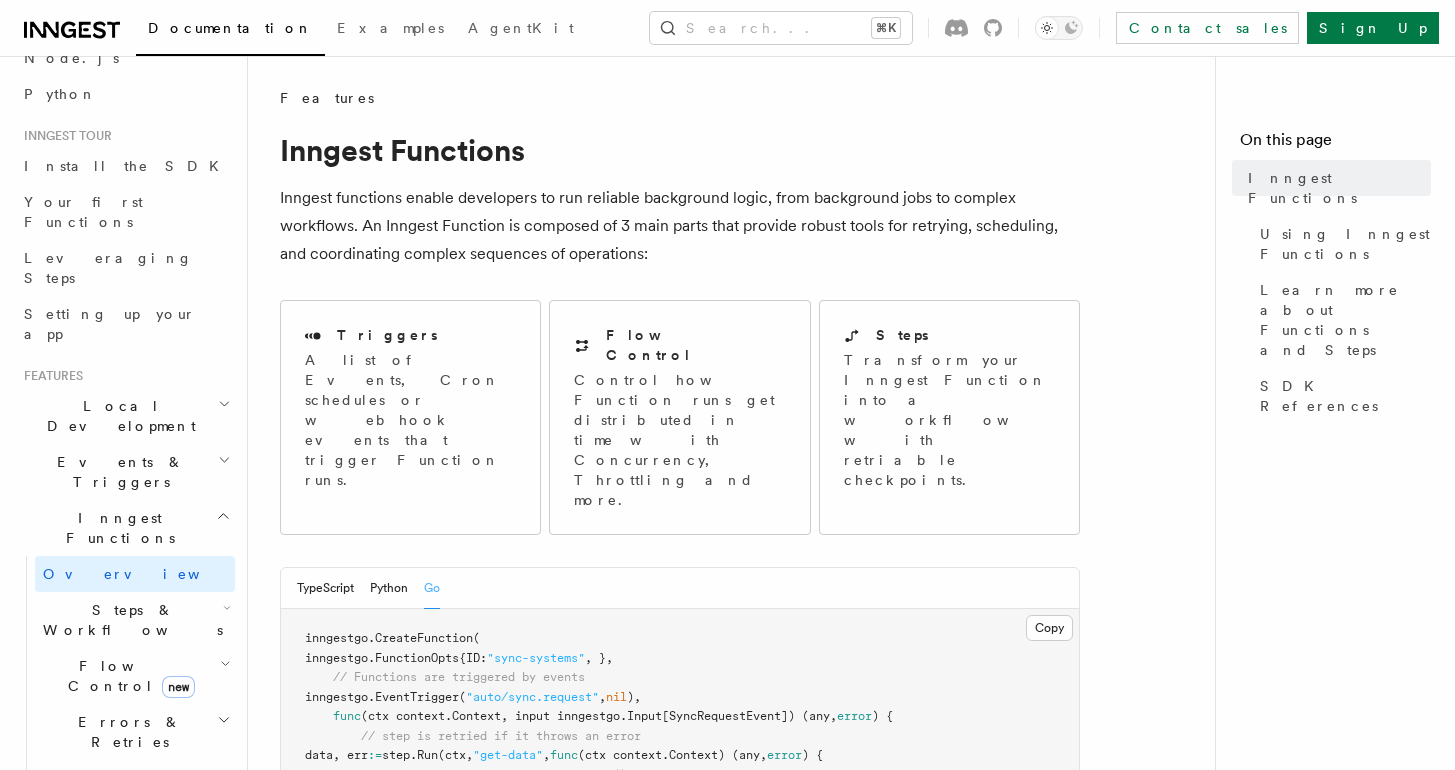 click on "Events & Triggers" at bounding box center [125, 472] 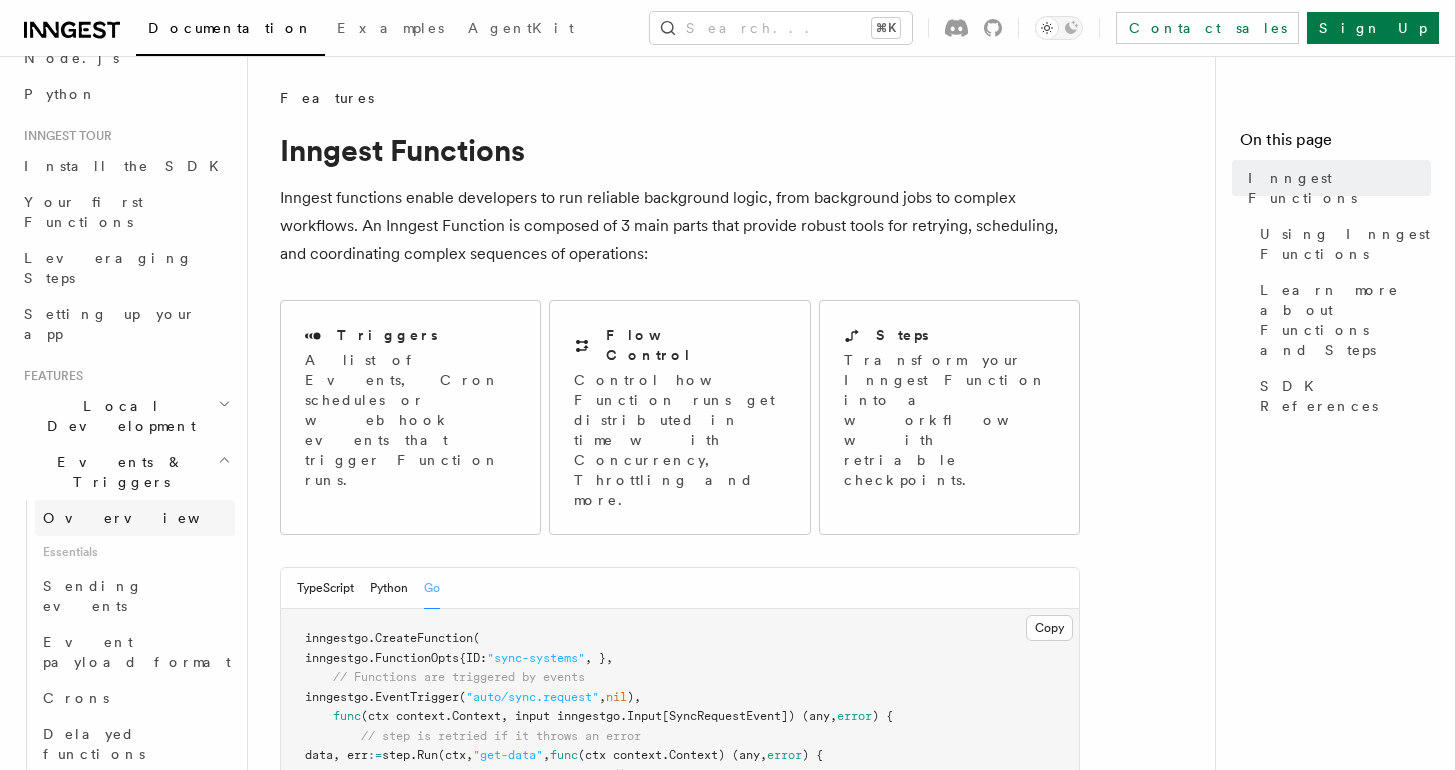 click on "Overview" at bounding box center [135, 518] 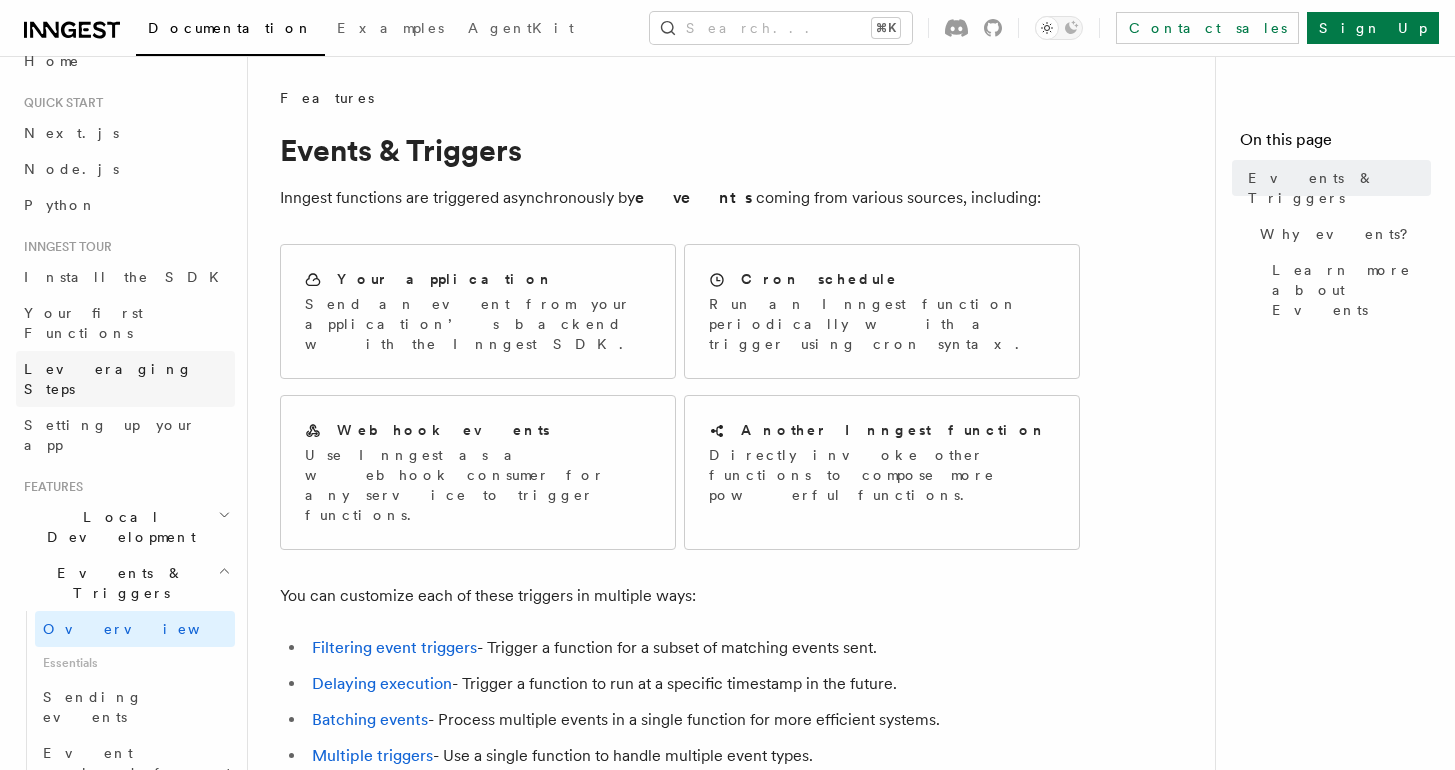 scroll, scrollTop: 0, scrollLeft: 0, axis: both 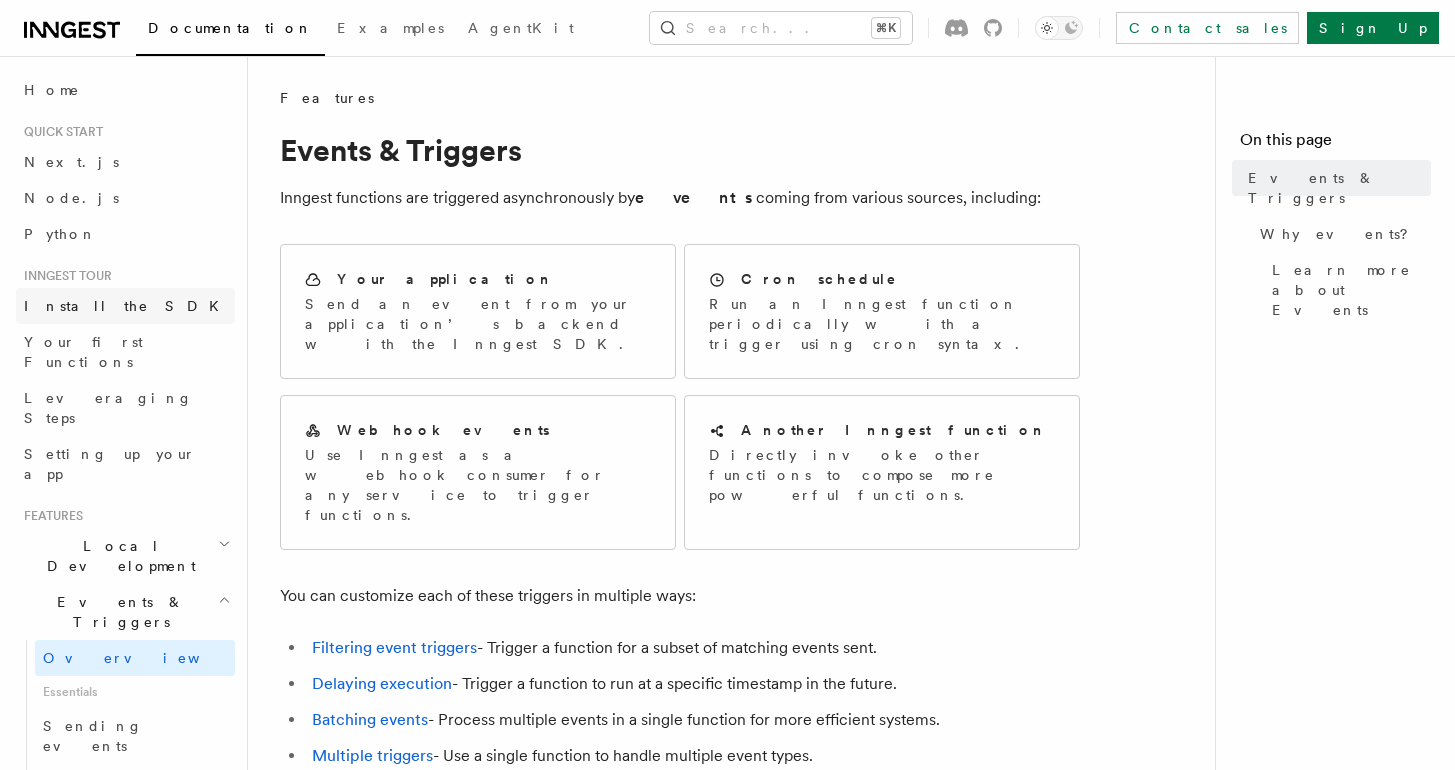 click on "Install the SDK" at bounding box center [125, 306] 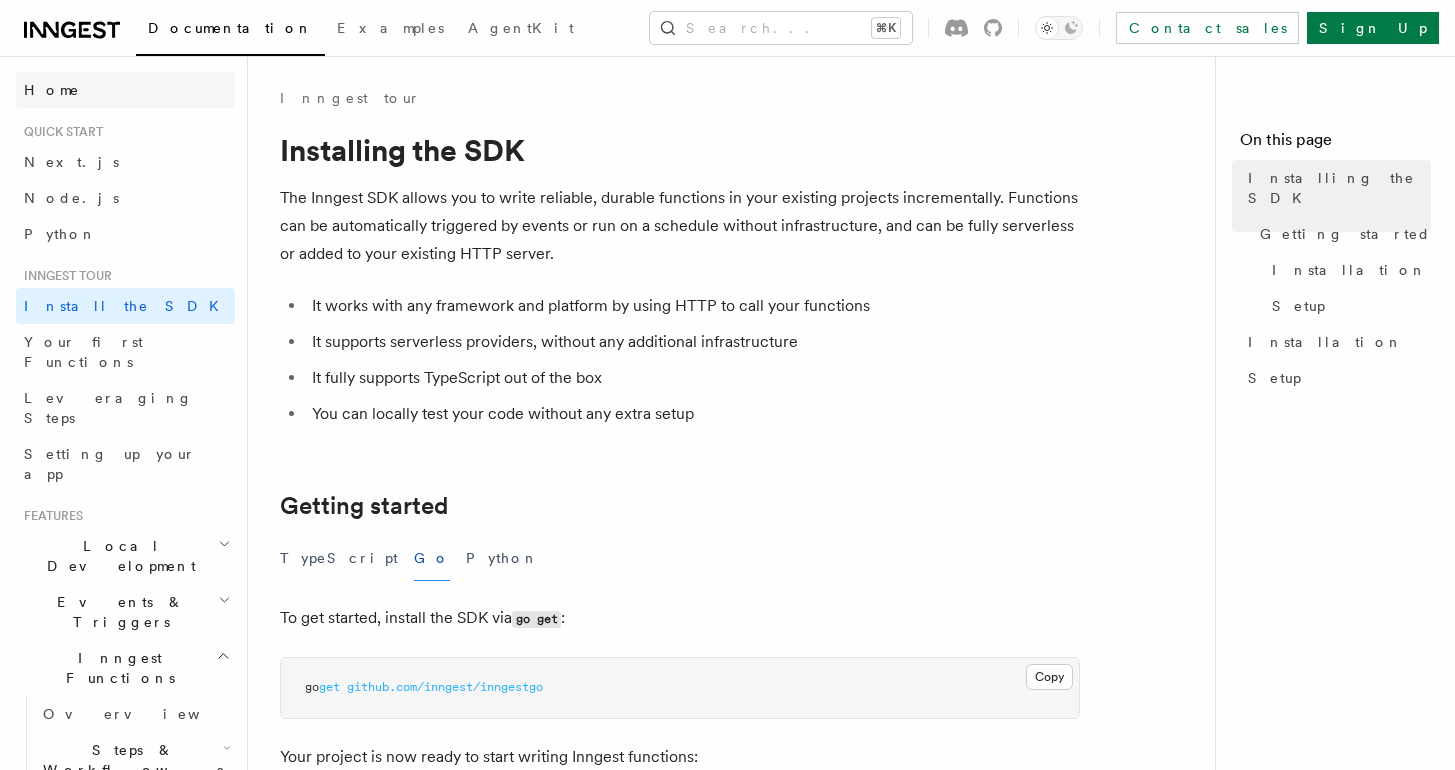 click on "Home" at bounding box center [125, 90] 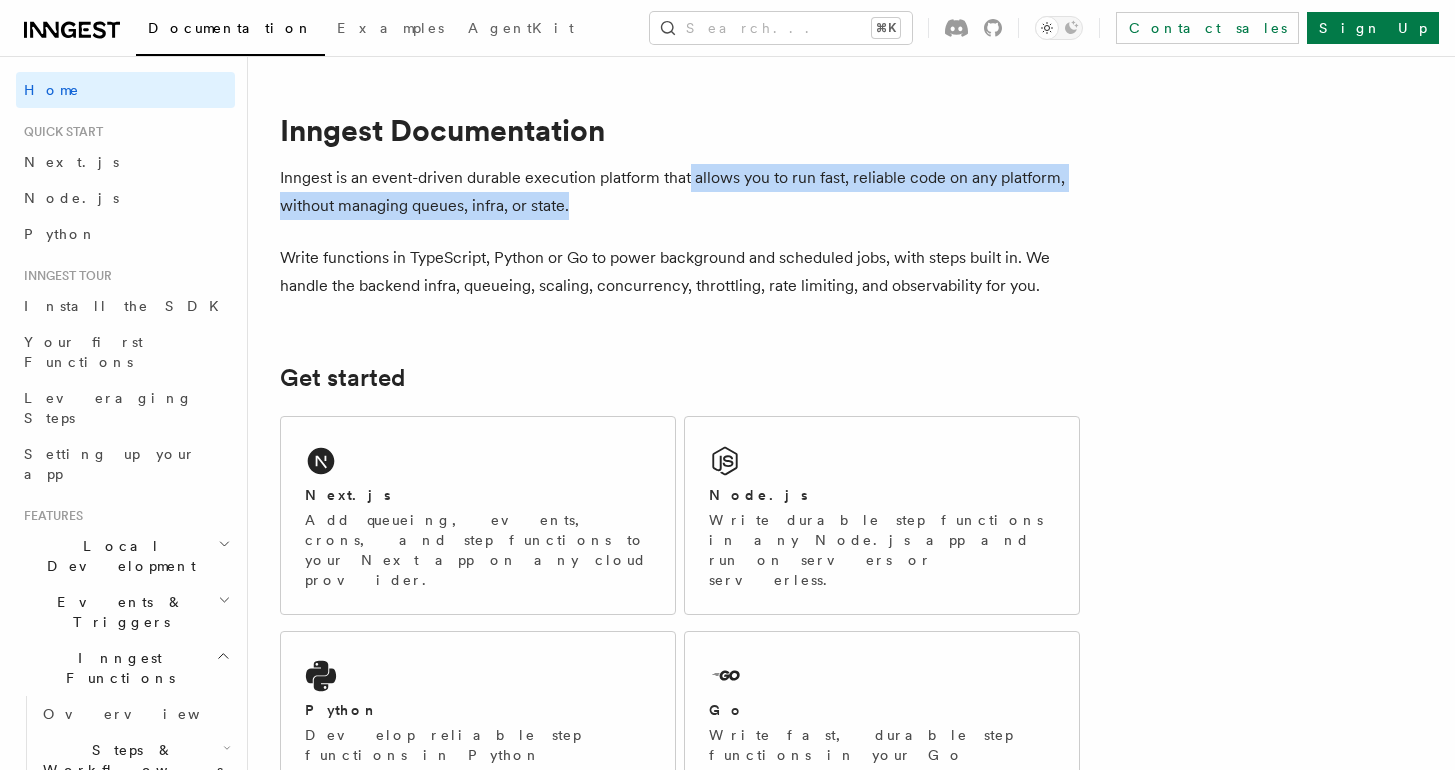 drag, startPoint x: 689, startPoint y: 174, endPoint x: 697, endPoint y: 197, distance: 24.351591 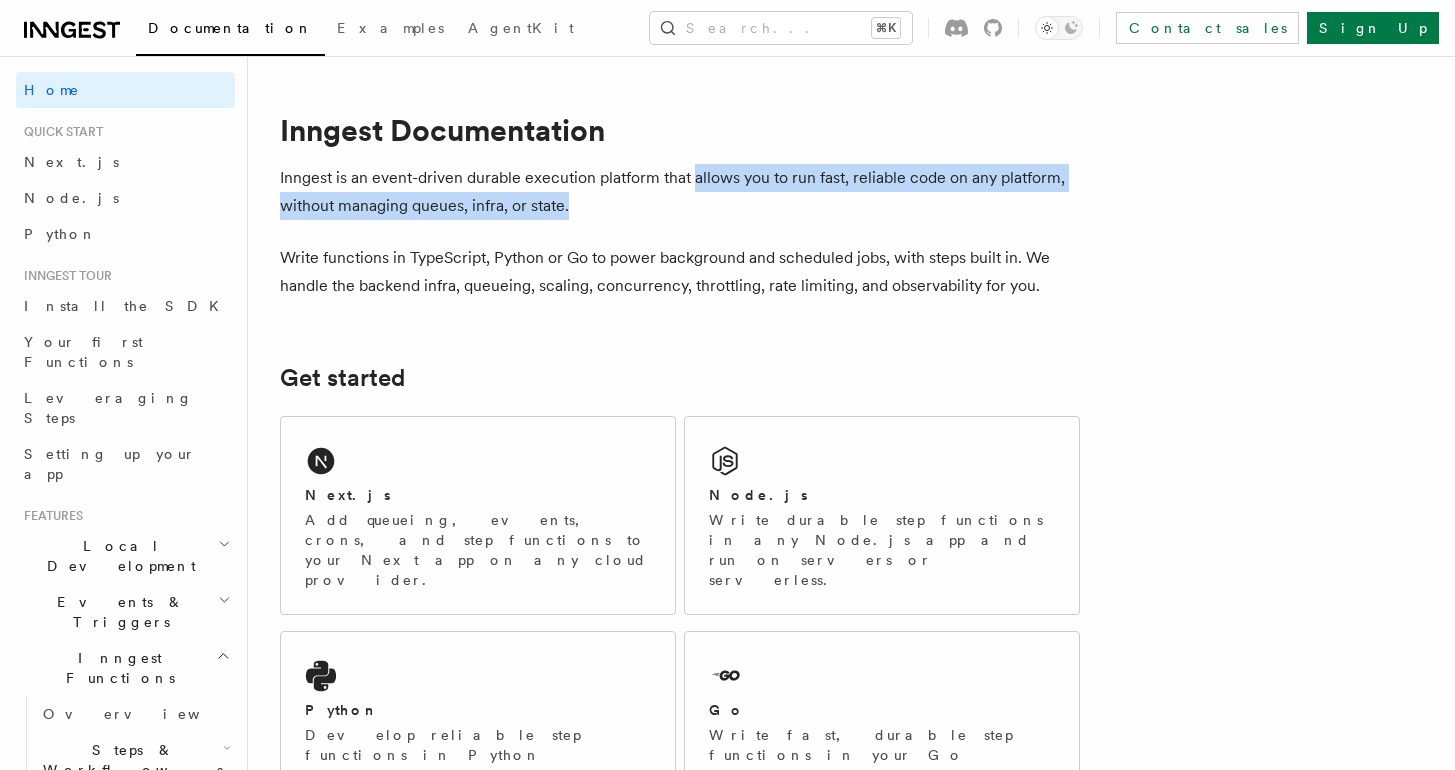 click on "Inngest is an event-driven durable execution platform that allows you to run fast, reliable code on any platform, without managing queues, infra, or state." at bounding box center [680, 192] 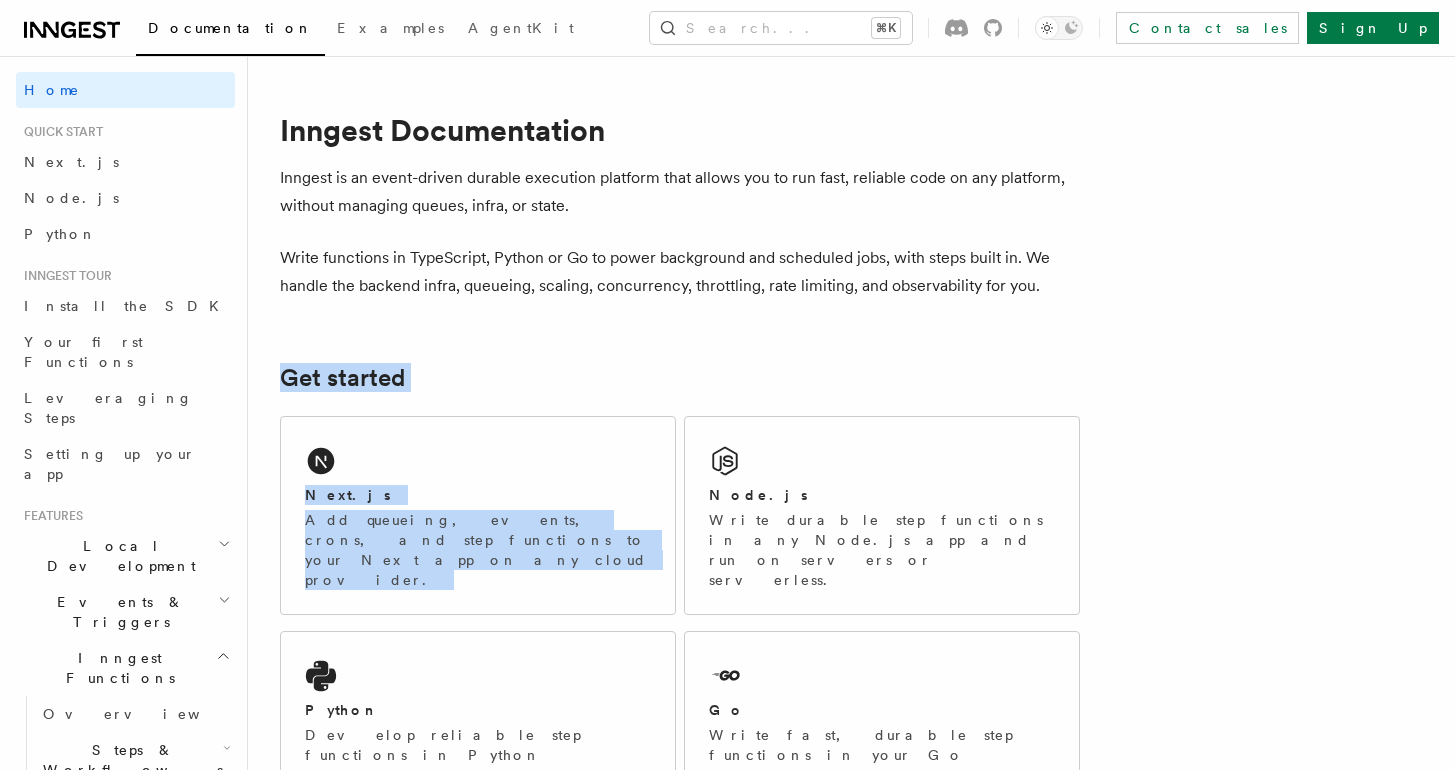 drag, startPoint x: 915, startPoint y: 334, endPoint x: 894, endPoint y: 412, distance: 80.77747 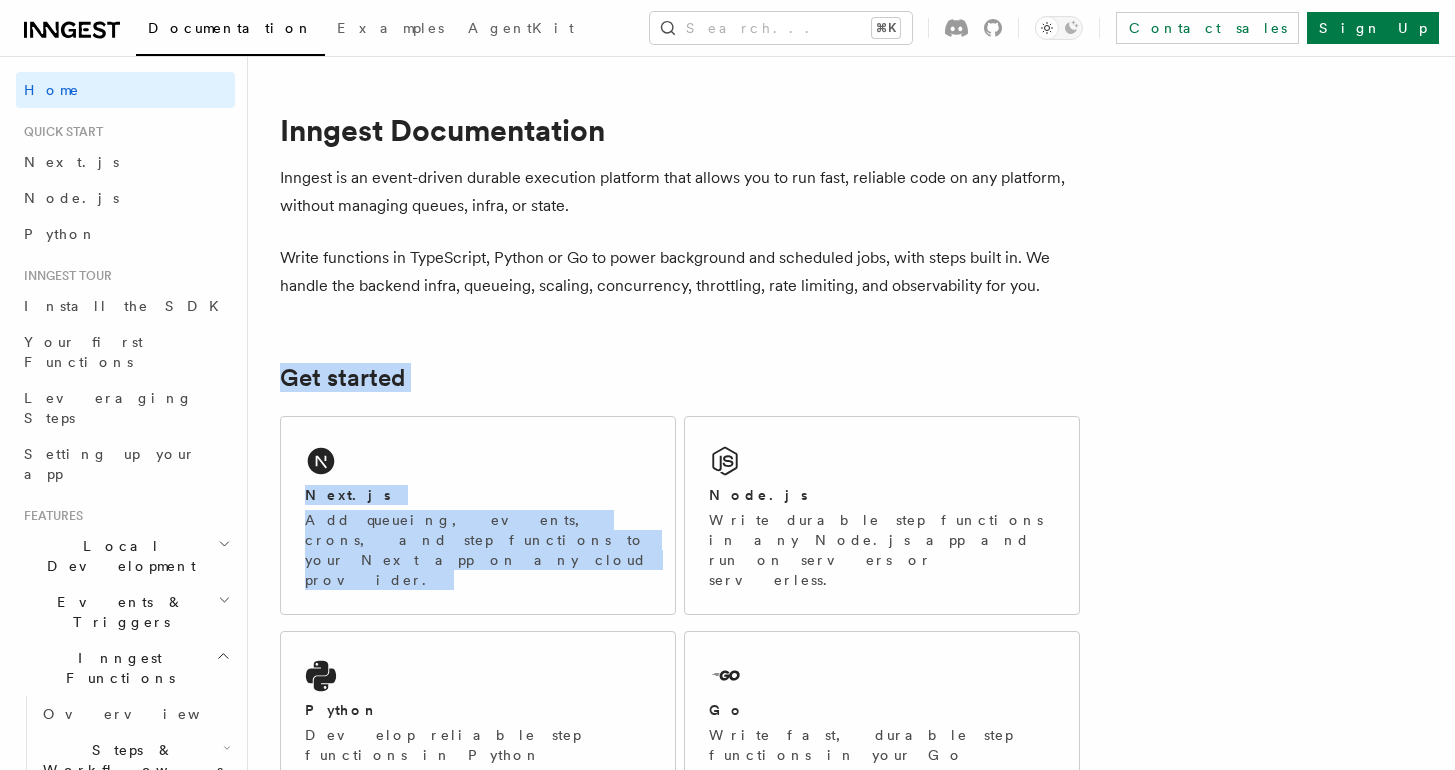click on "Get started" at bounding box center [680, 378] 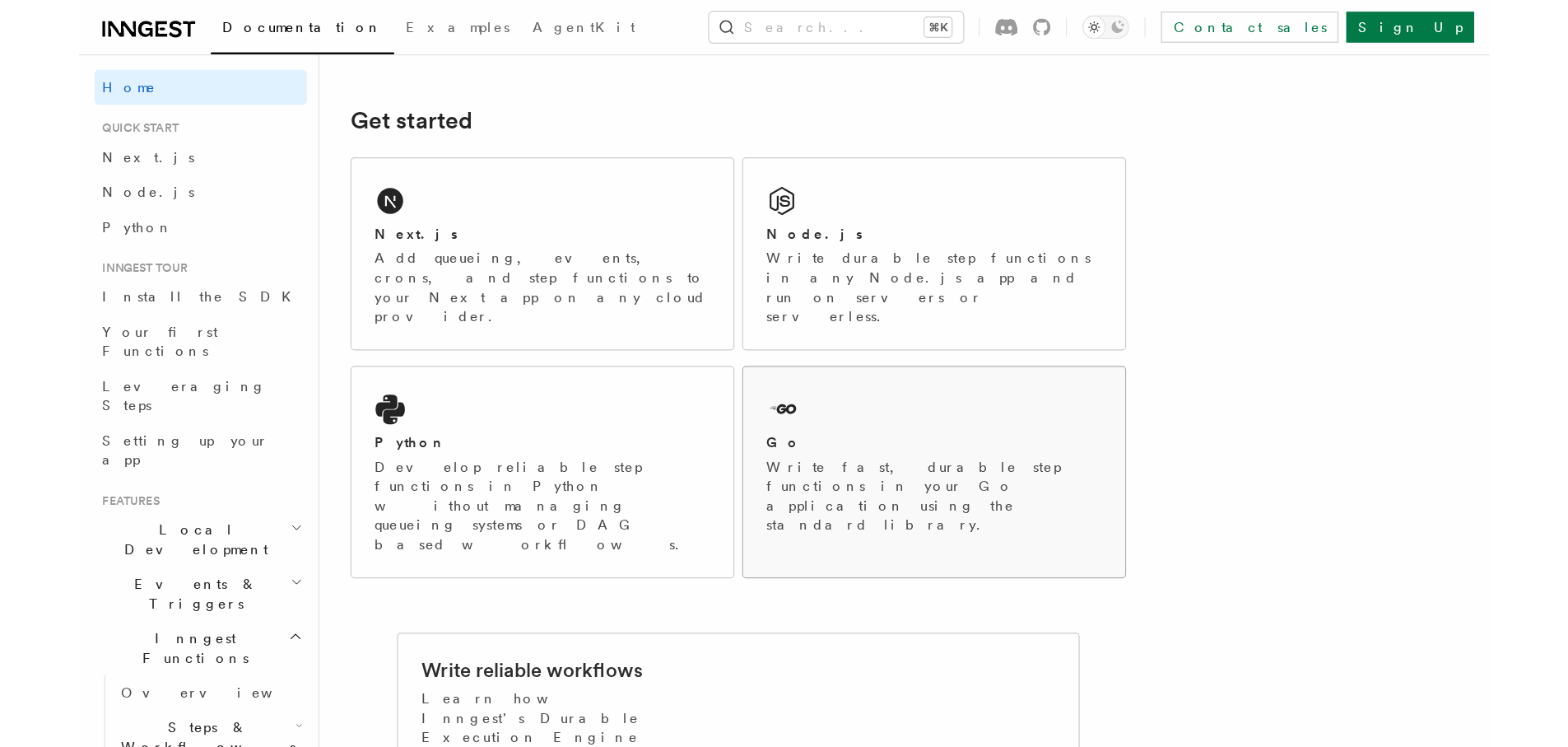 scroll, scrollTop: 0, scrollLeft: 0, axis: both 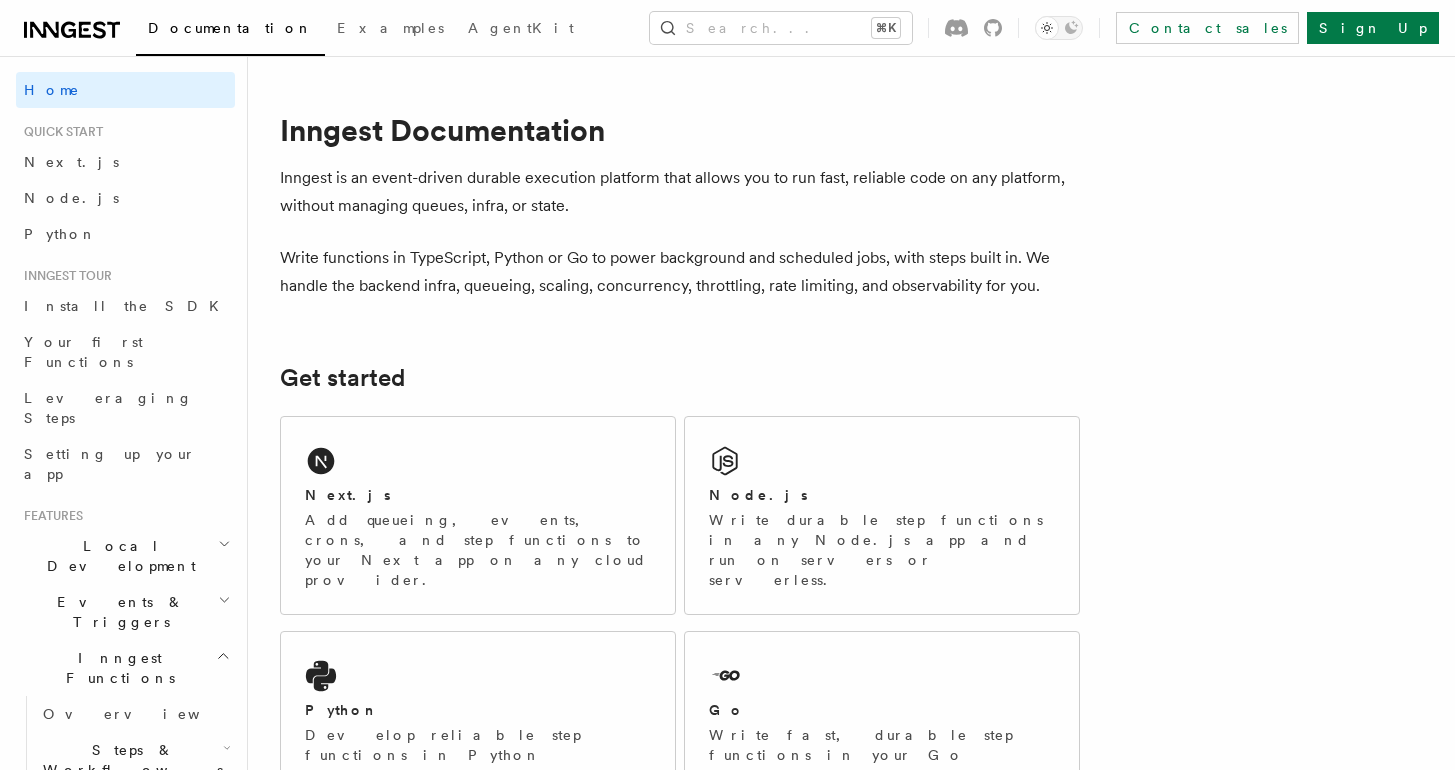 click on "Inngest Functions" at bounding box center [125, 668] 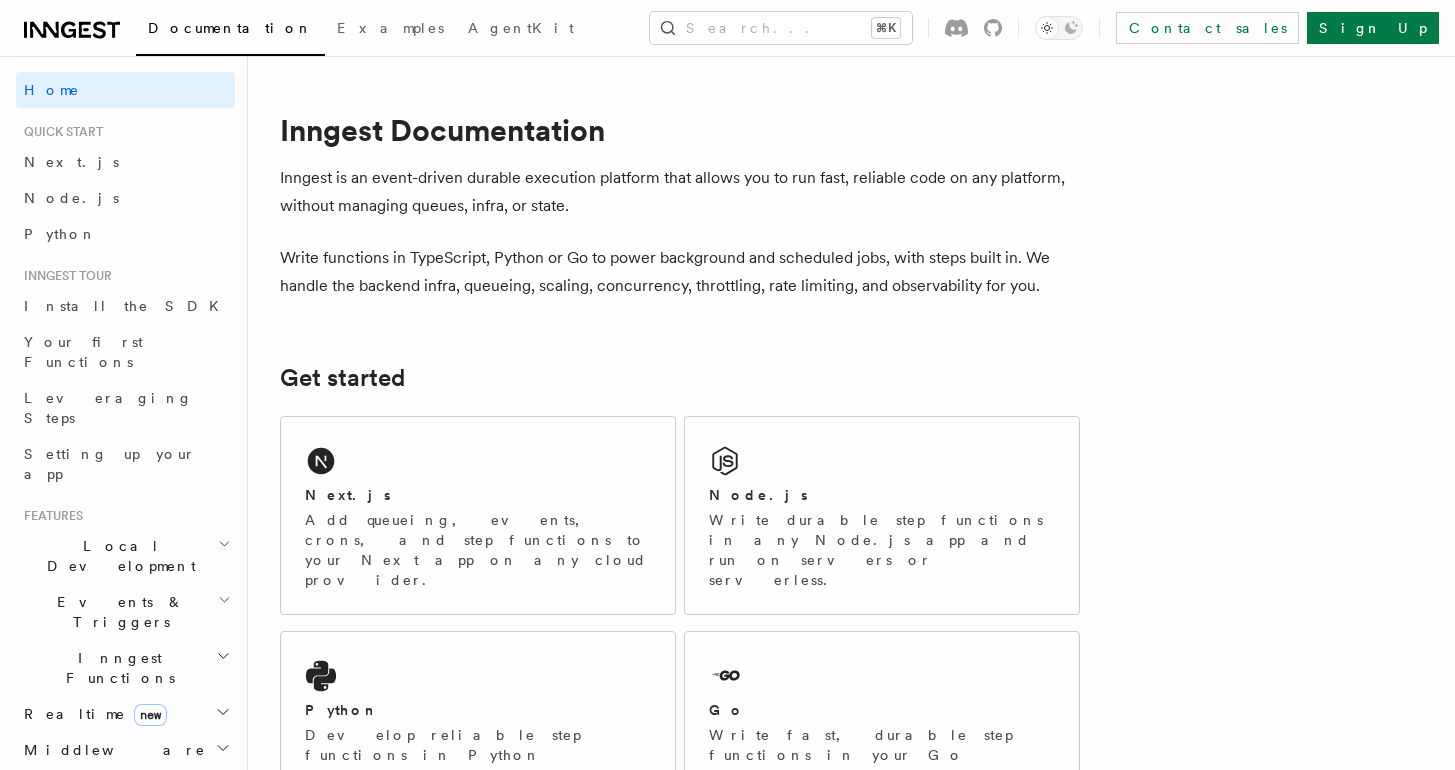 click on "Realtime new" at bounding box center (125, 714) 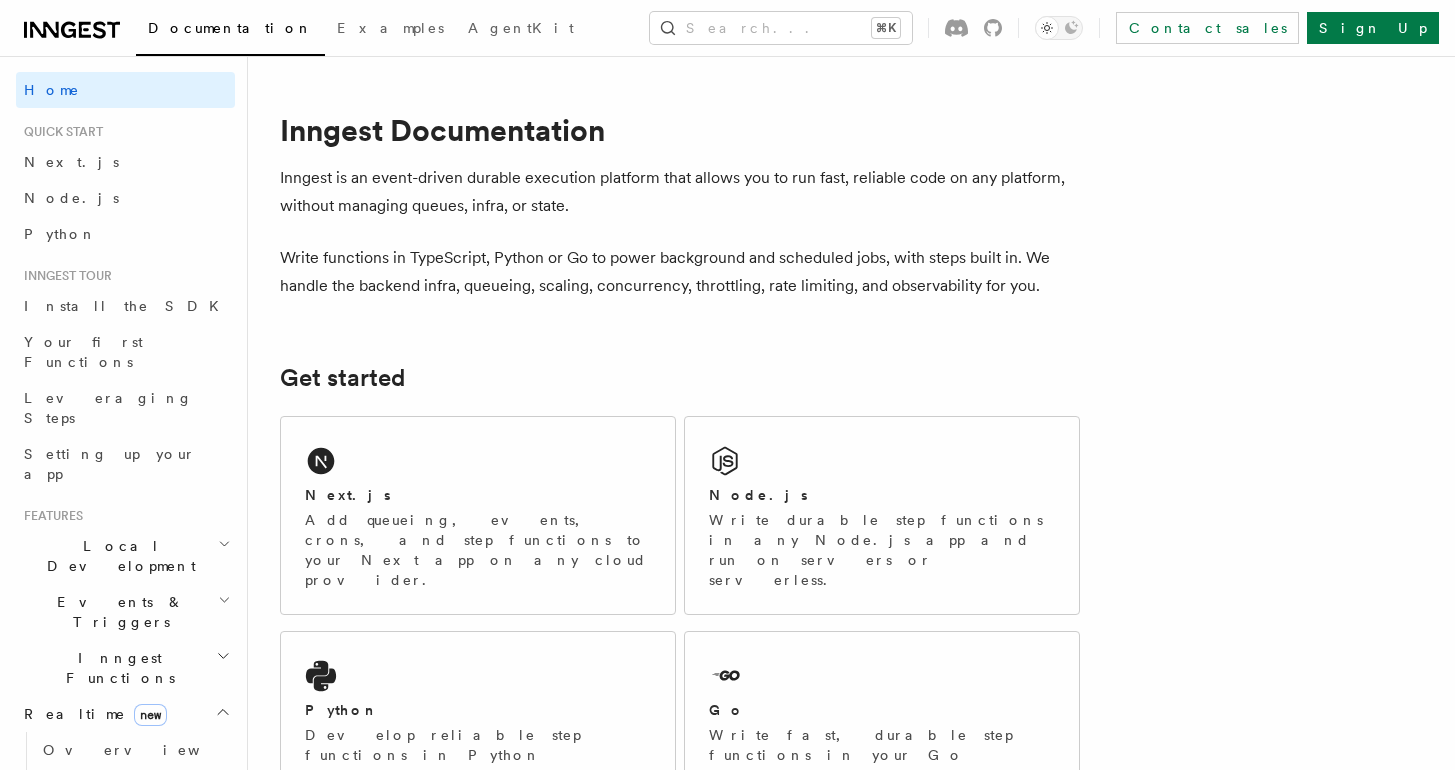 click on "Realtime new" at bounding box center [125, 714] 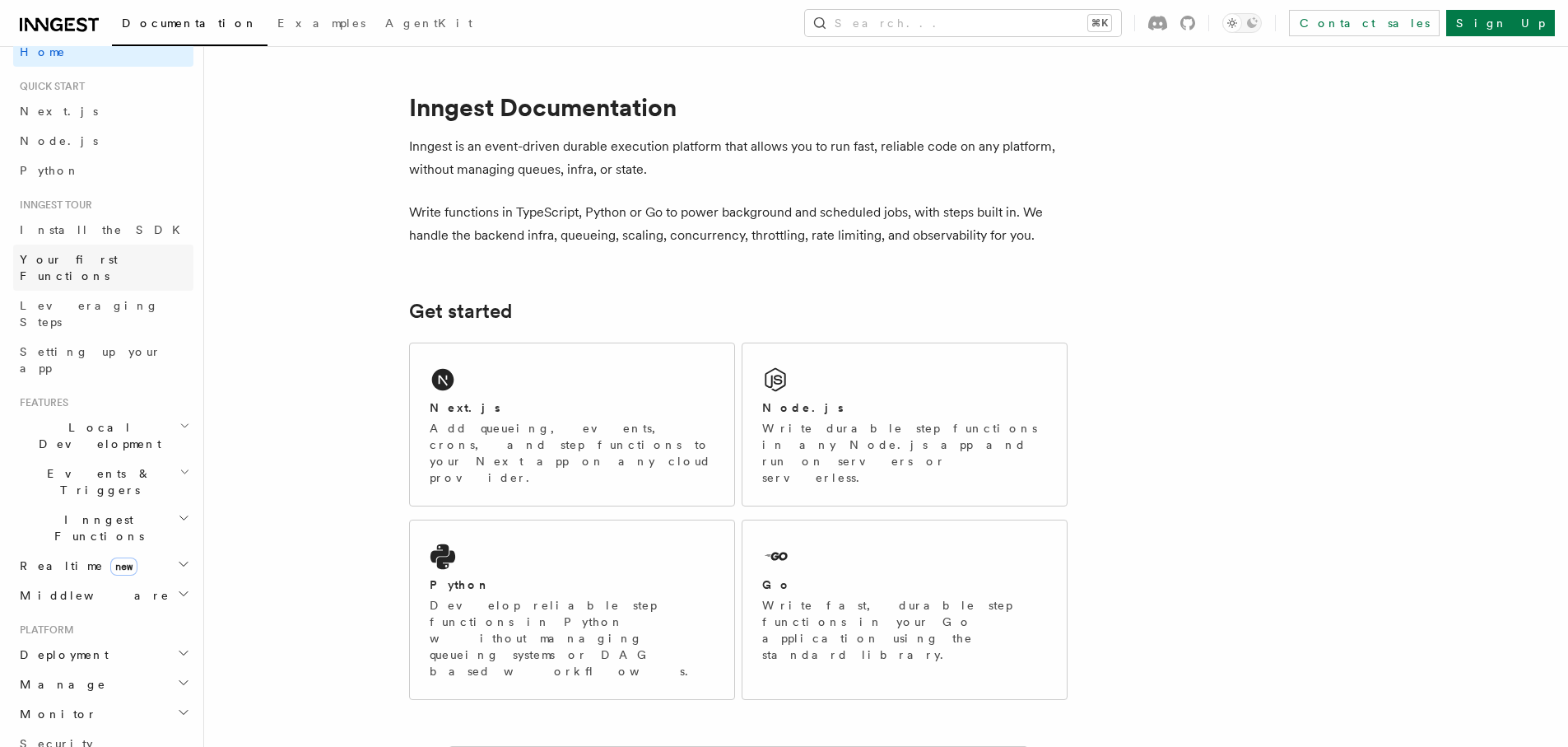 scroll, scrollTop: 0, scrollLeft: 0, axis: both 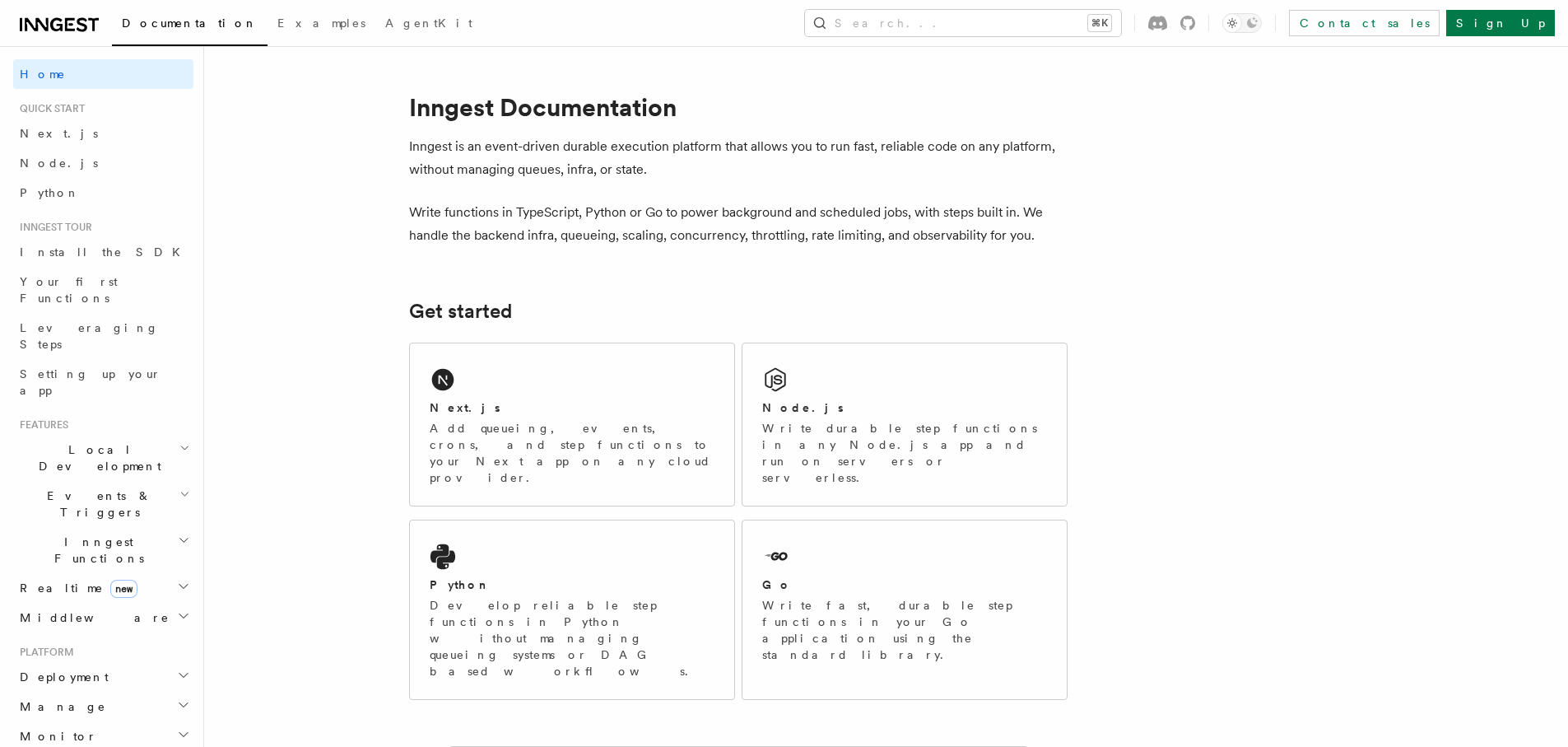 click on "Inngest Documentation" at bounding box center (738, 107) 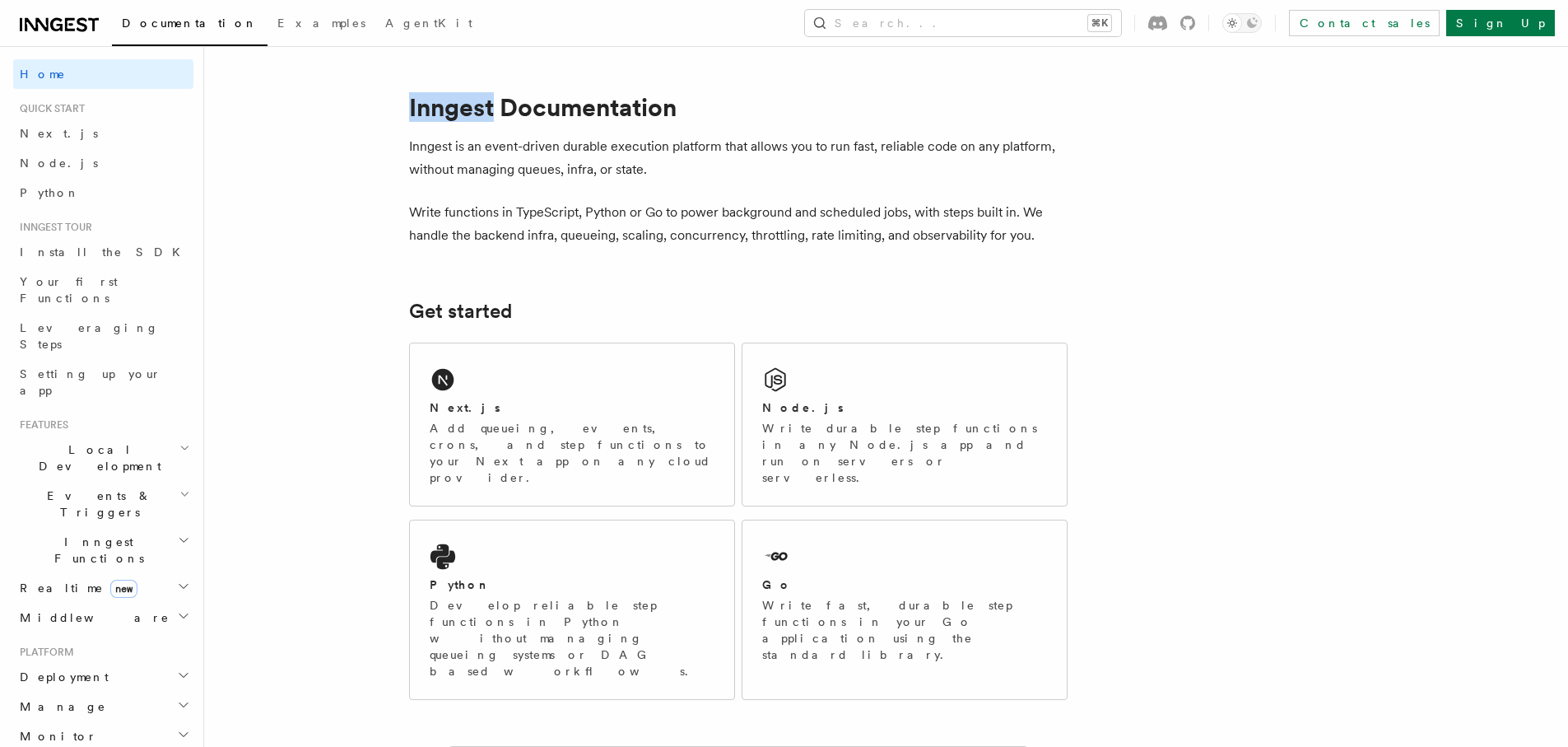click on "Inngest Documentation" at bounding box center [738, 107] 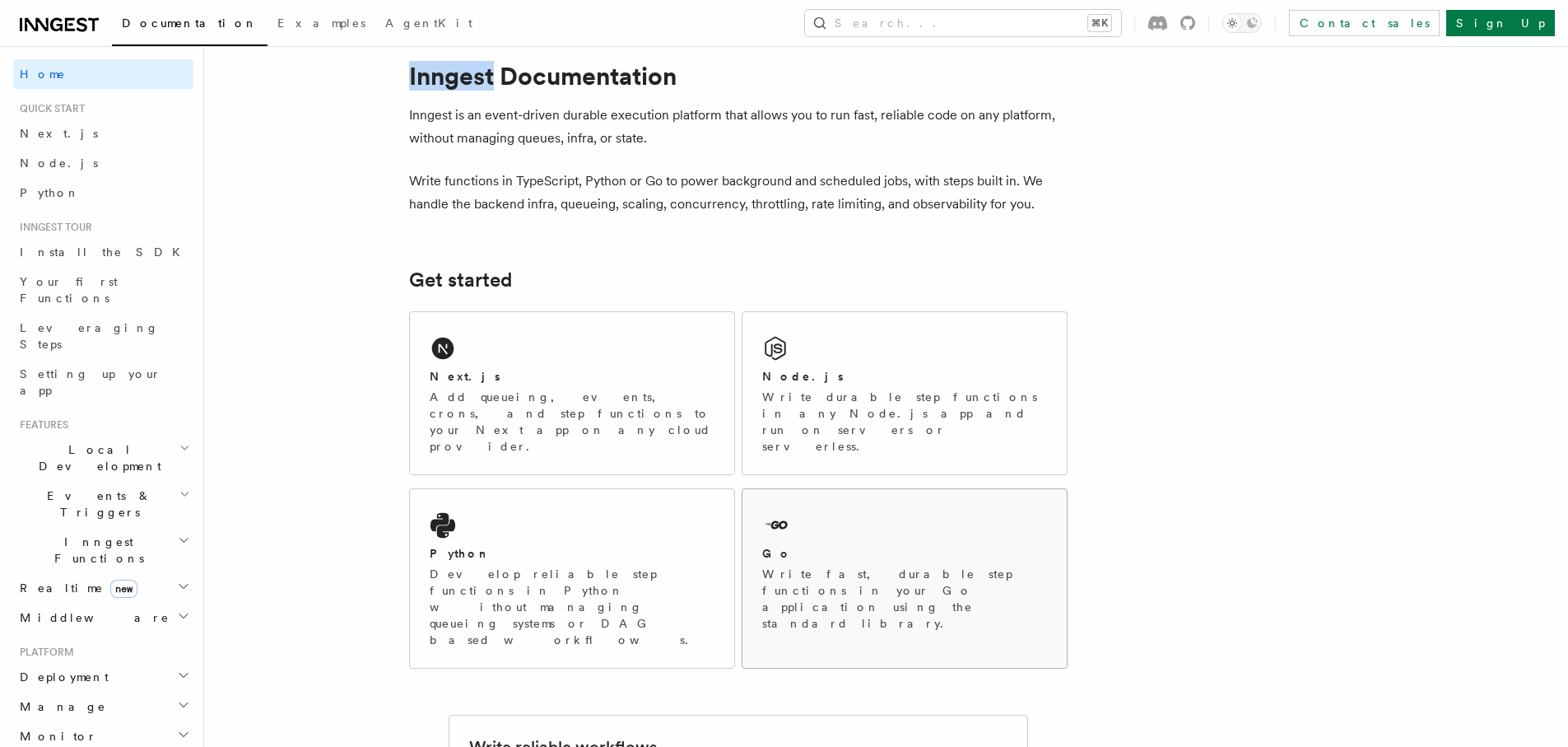 click on "Go" at bounding box center (905, 553) 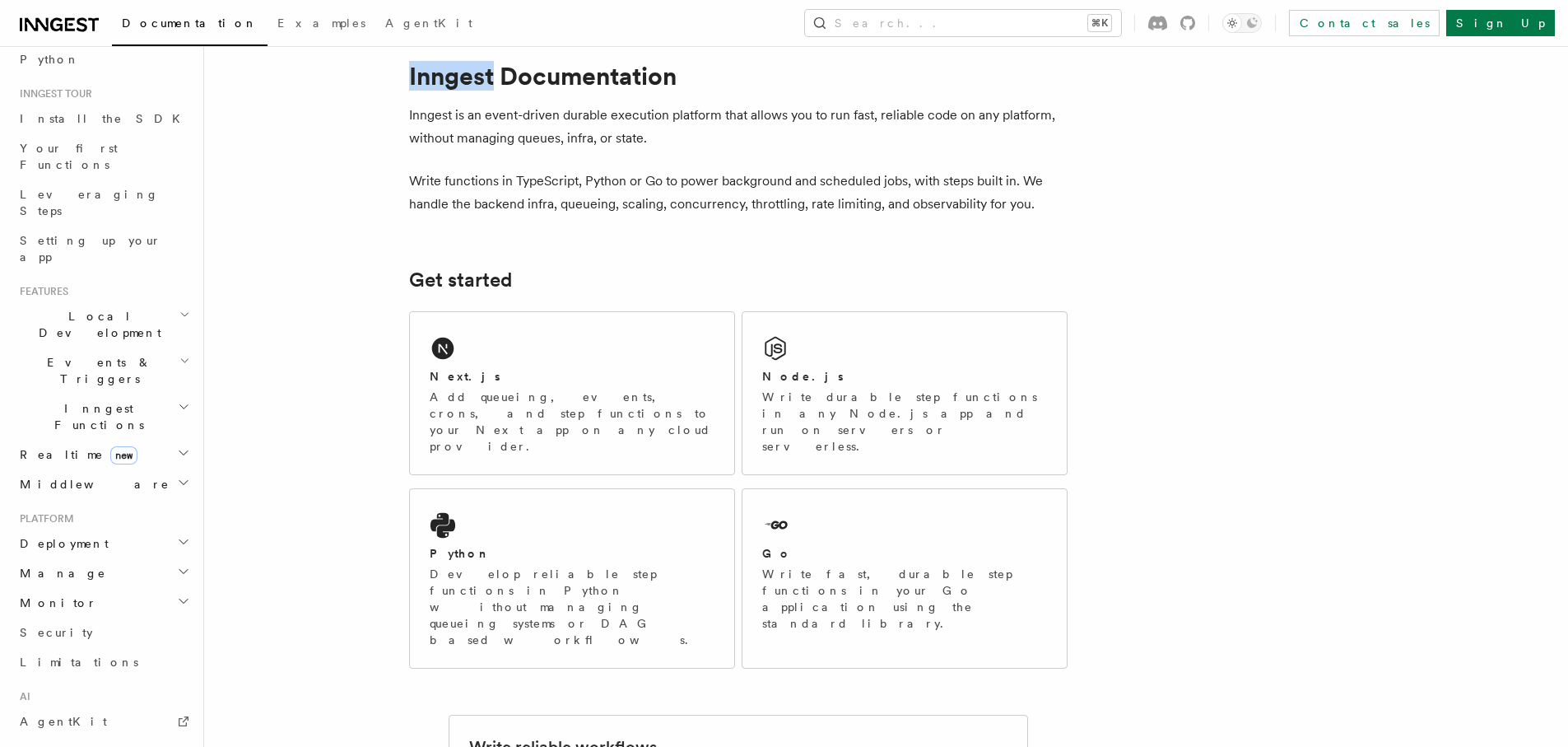 scroll, scrollTop: 363, scrollLeft: 0, axis: vertical 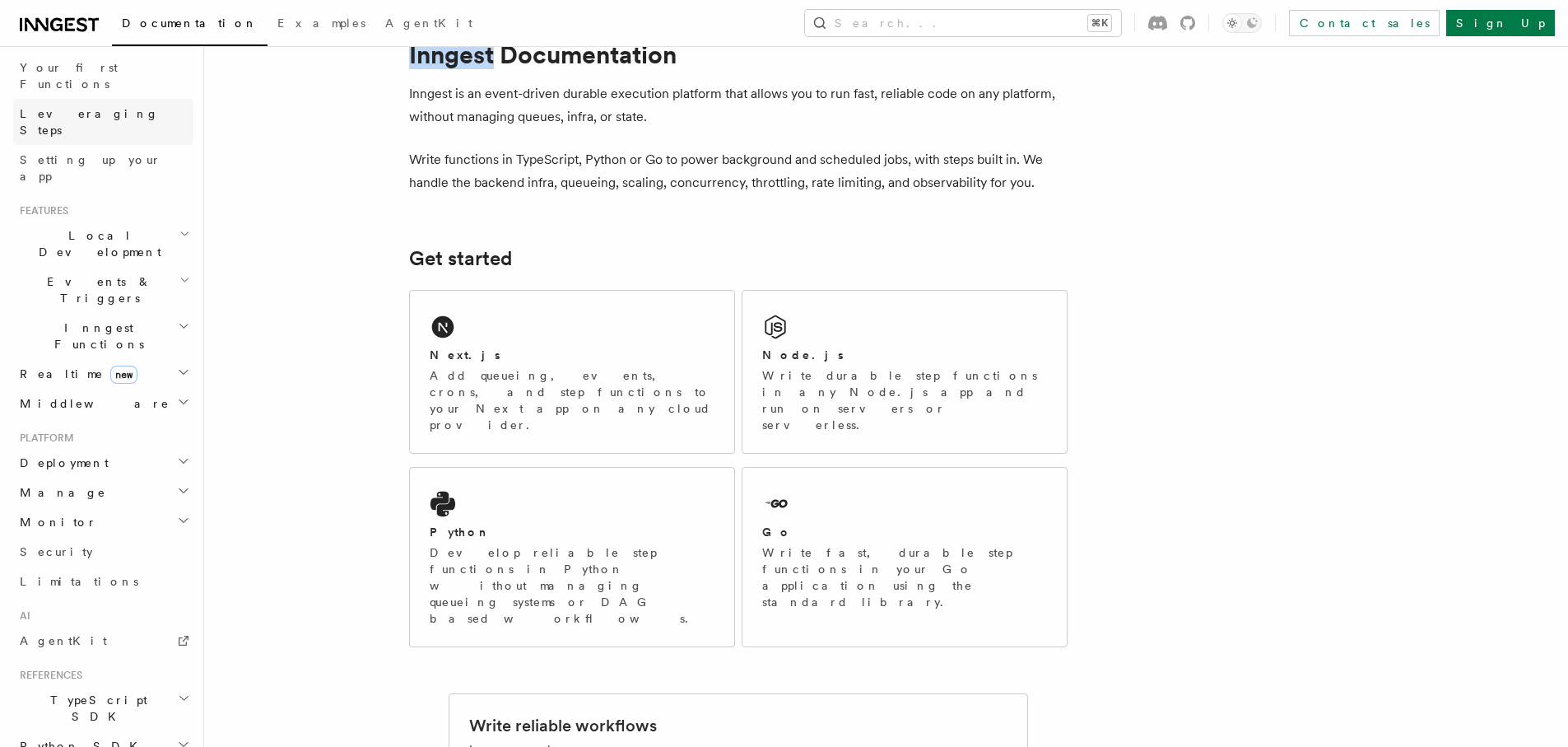 click on "Leveraging Steps" at bounding box center (89, 122) 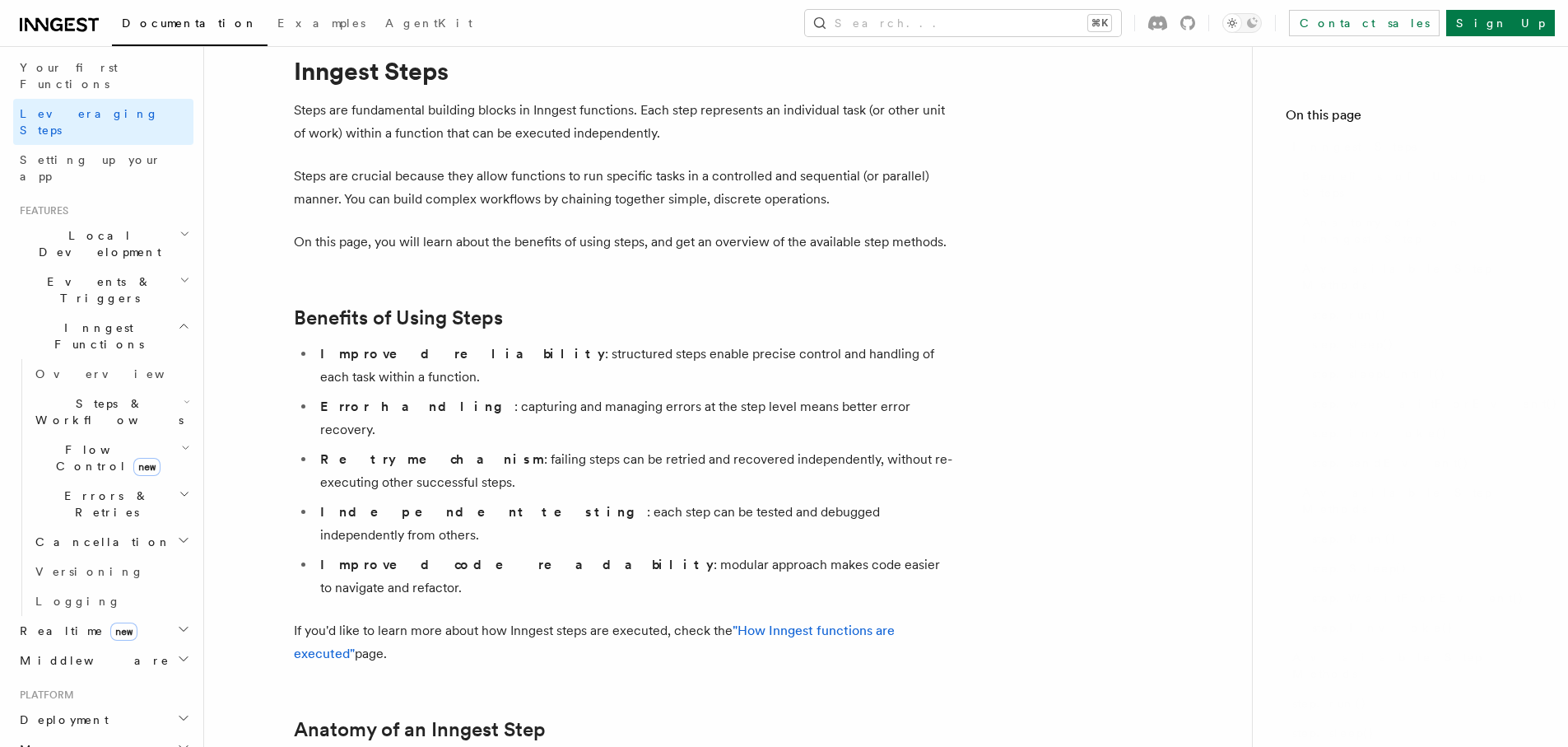 scroll, scrollTop: 0, scrollLeft: 0, axis: both 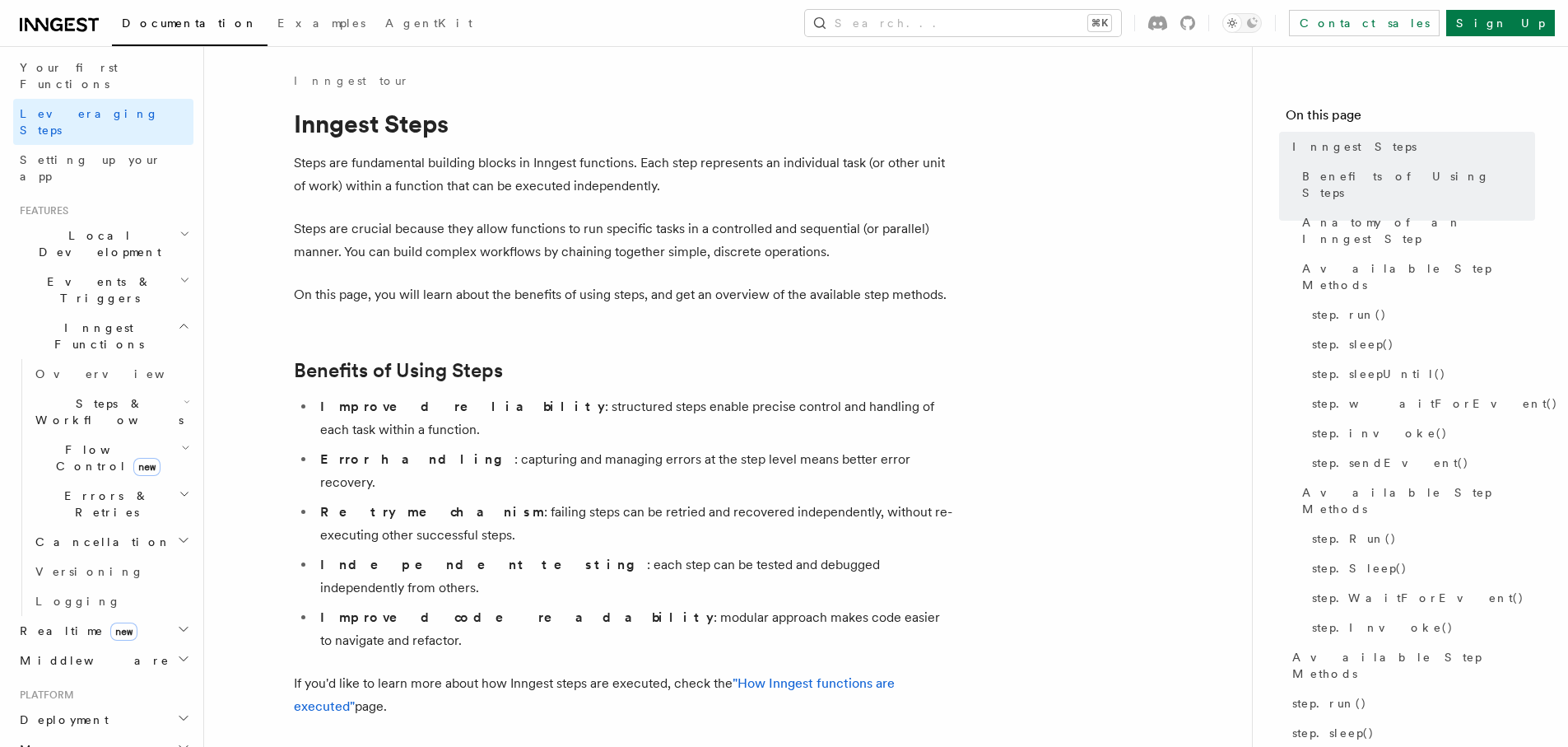 click on "Steps & Workflows" at bounding box center (106, 412) 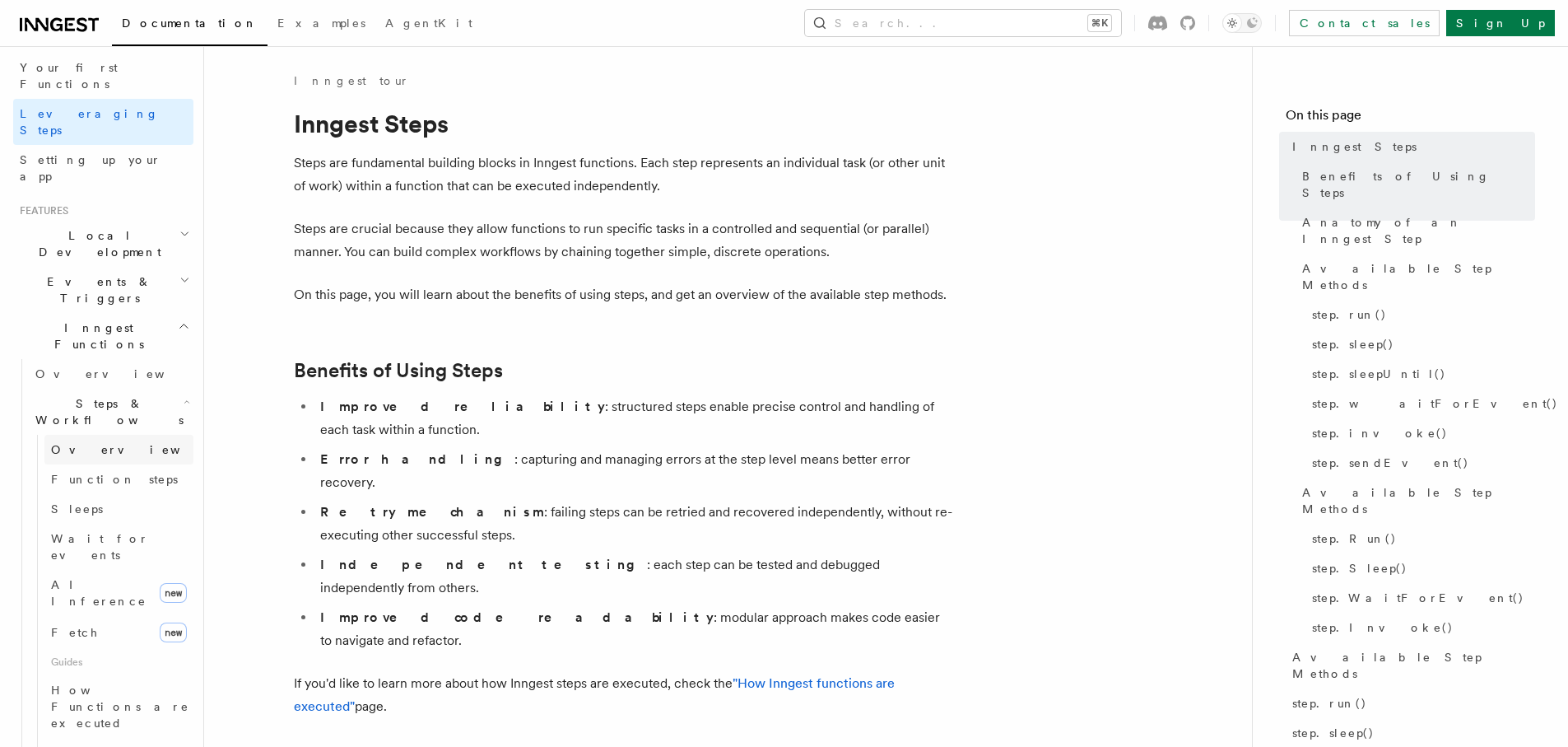 click on "Overview" at bounding box center (136, 450) 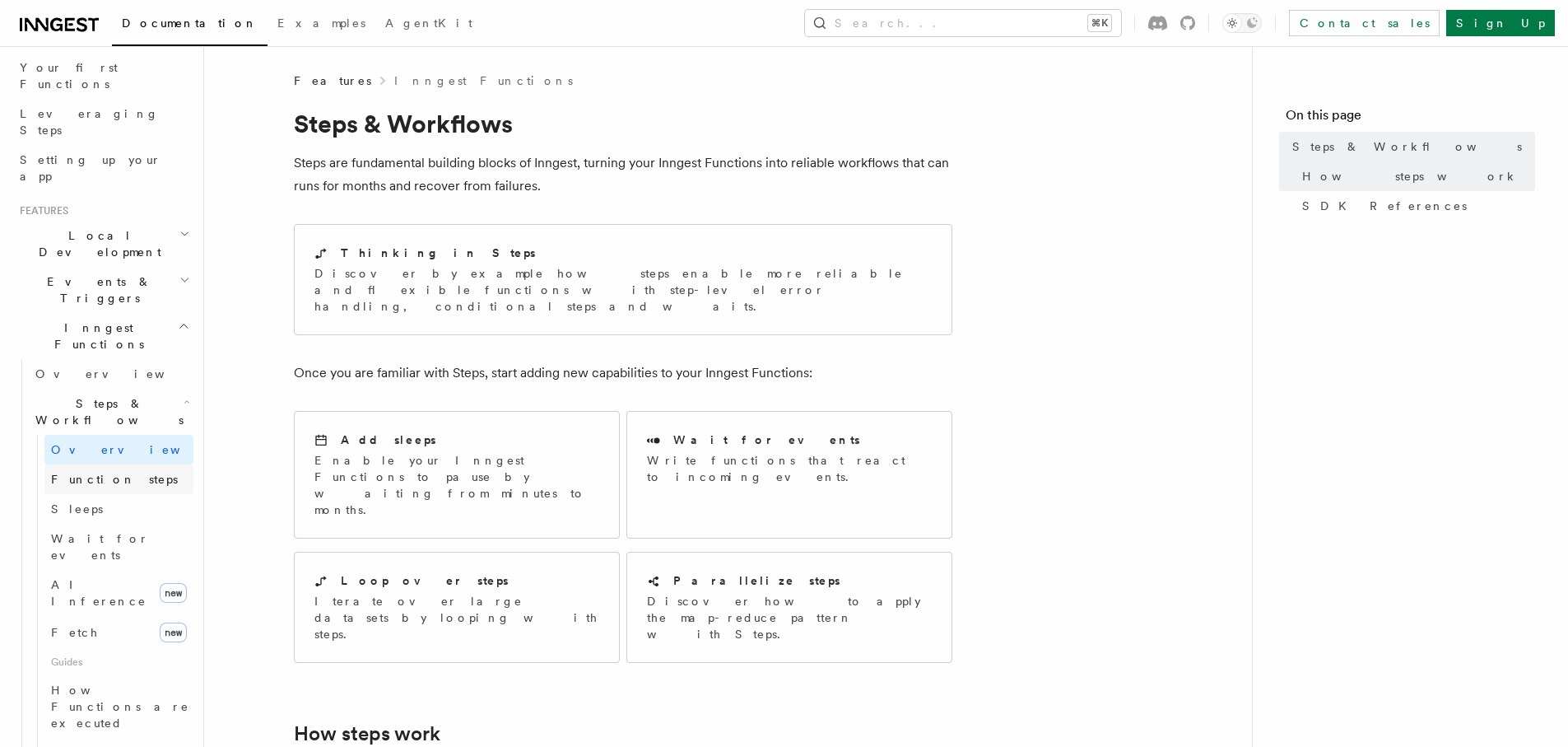 click on "Function steps" at bounding box center (114, 479) 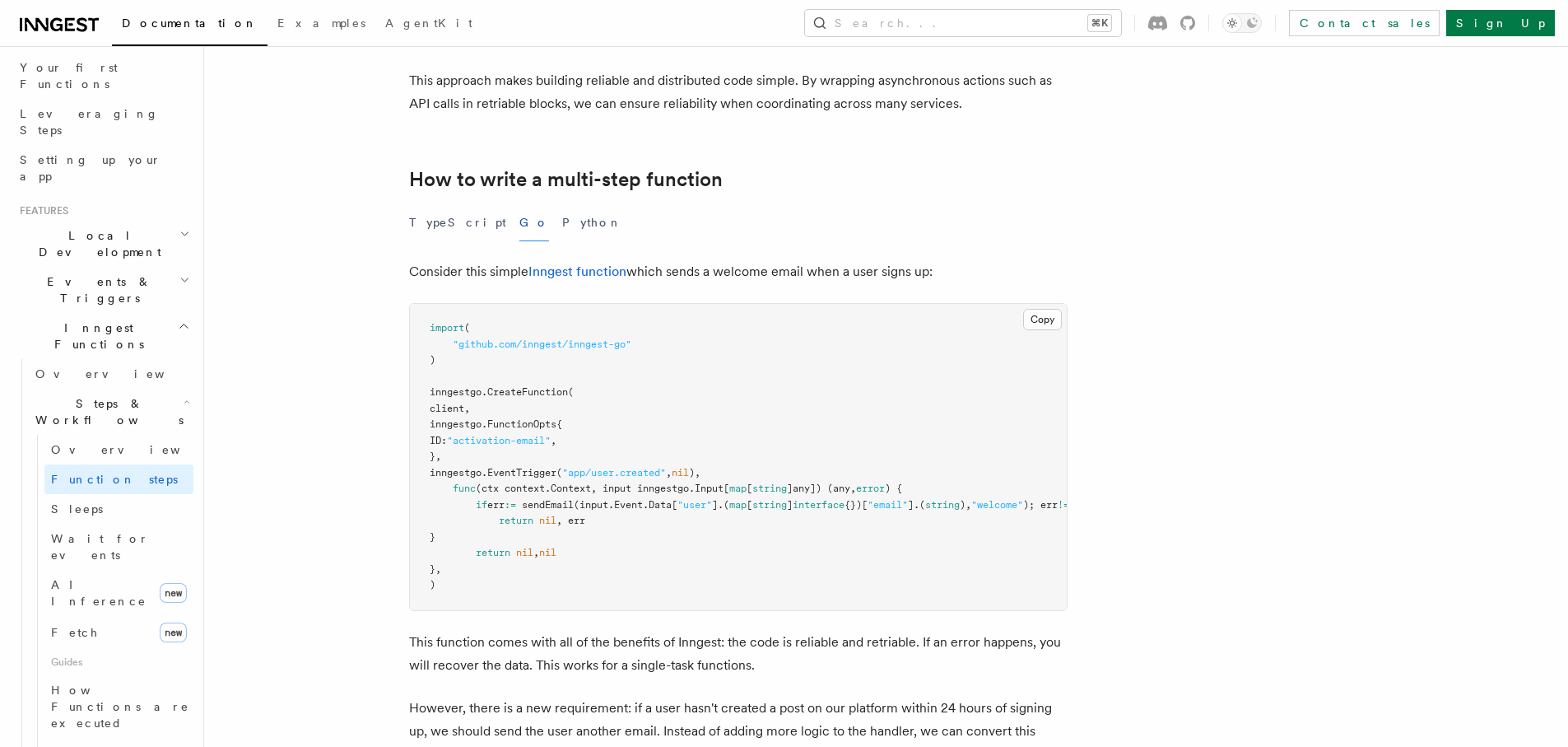 scroll, scrollTop: 527, scrollLeft: 0, axis: vertical 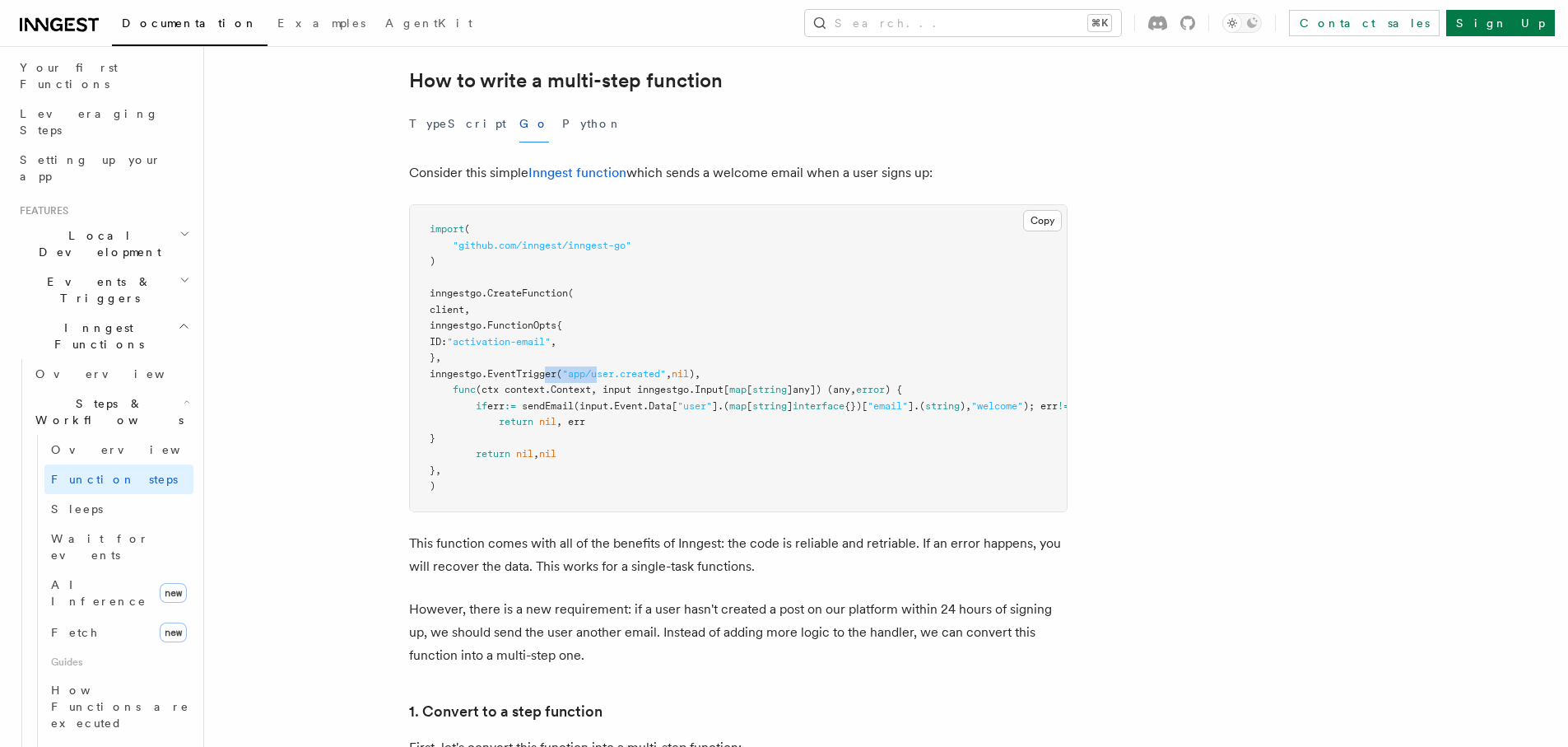 drag, startPoint x: 569, startPoint y: 375, endPoint x: 630, endPoint y: 377, distance: 61.03278 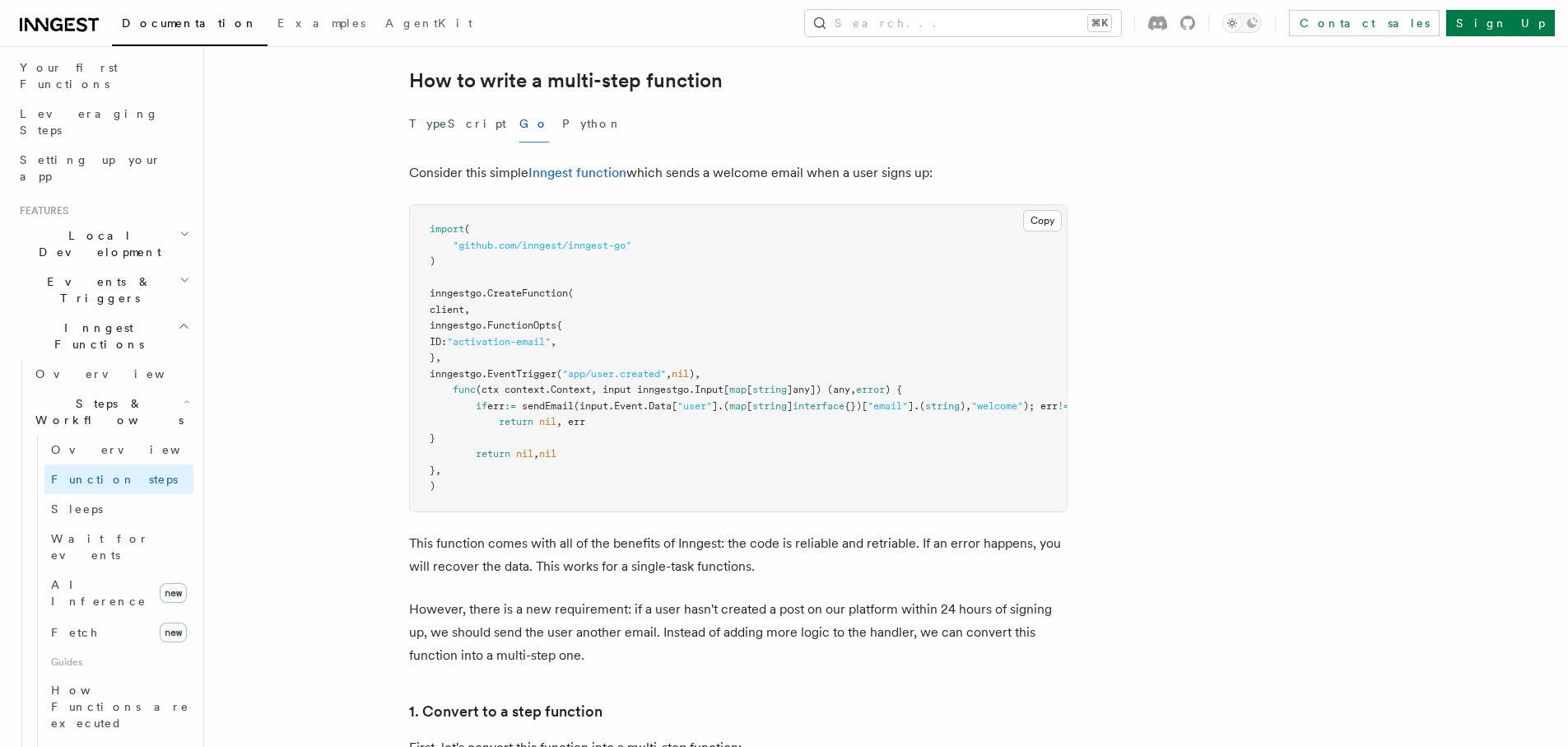 click on ""app/user.created"" at bounding box center (614, 374) 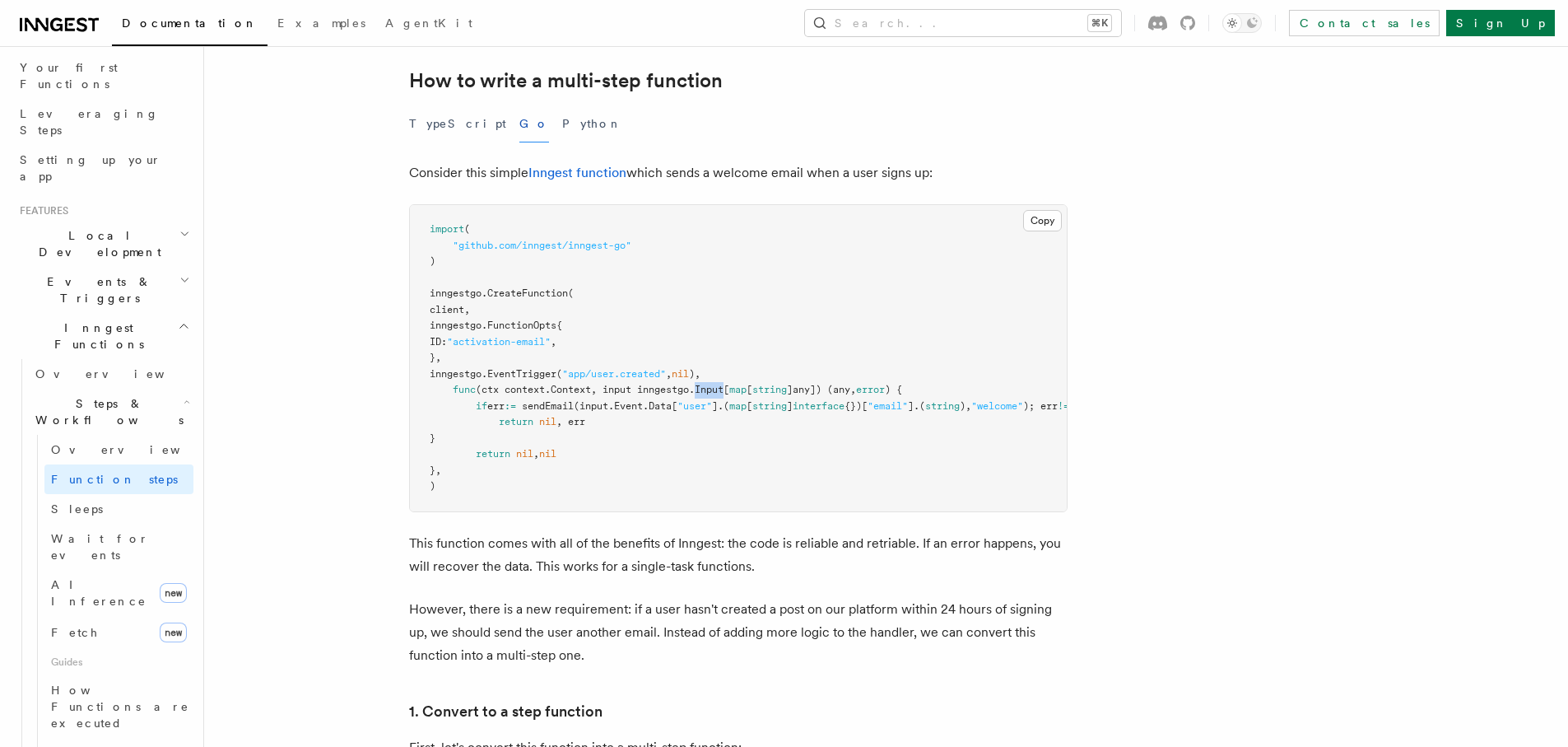 click on "(ctx context.Context, input inngestgo.Input[" at bounding box center (603, 390) 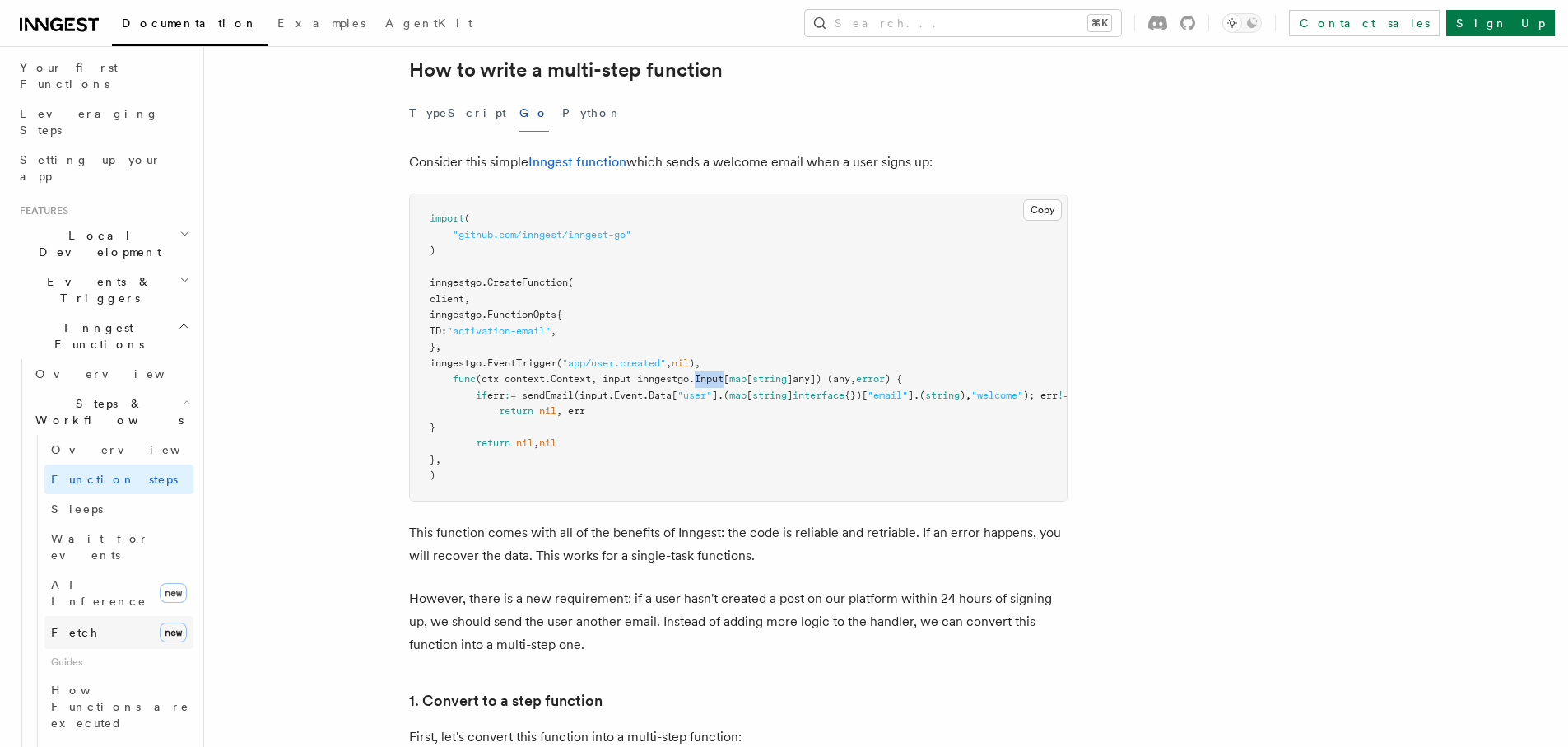 scroll, scrollTop: 246, scrollLeft: 0, axis: vertical 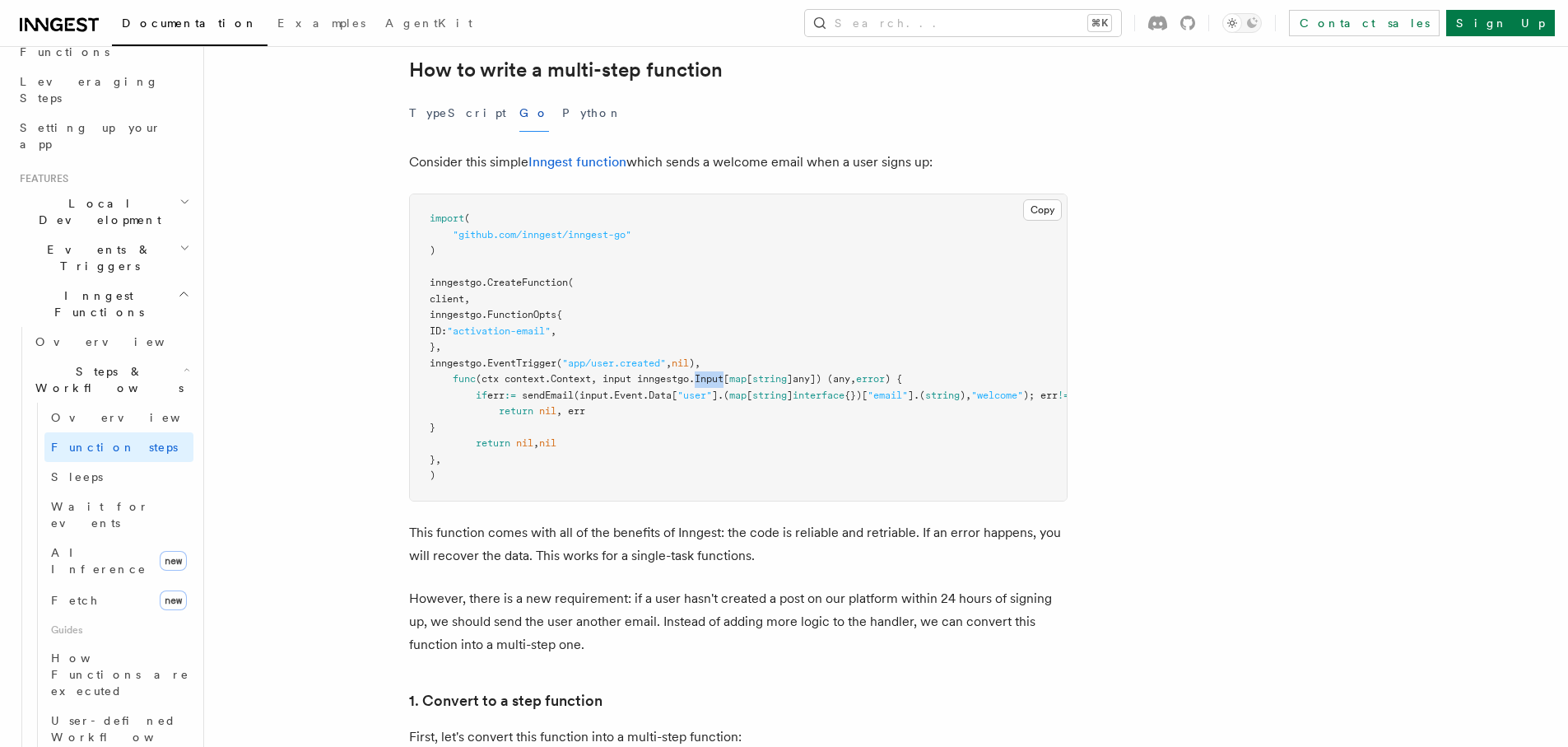 click on "Steps & Workflows" at bounding box center [111, 380] 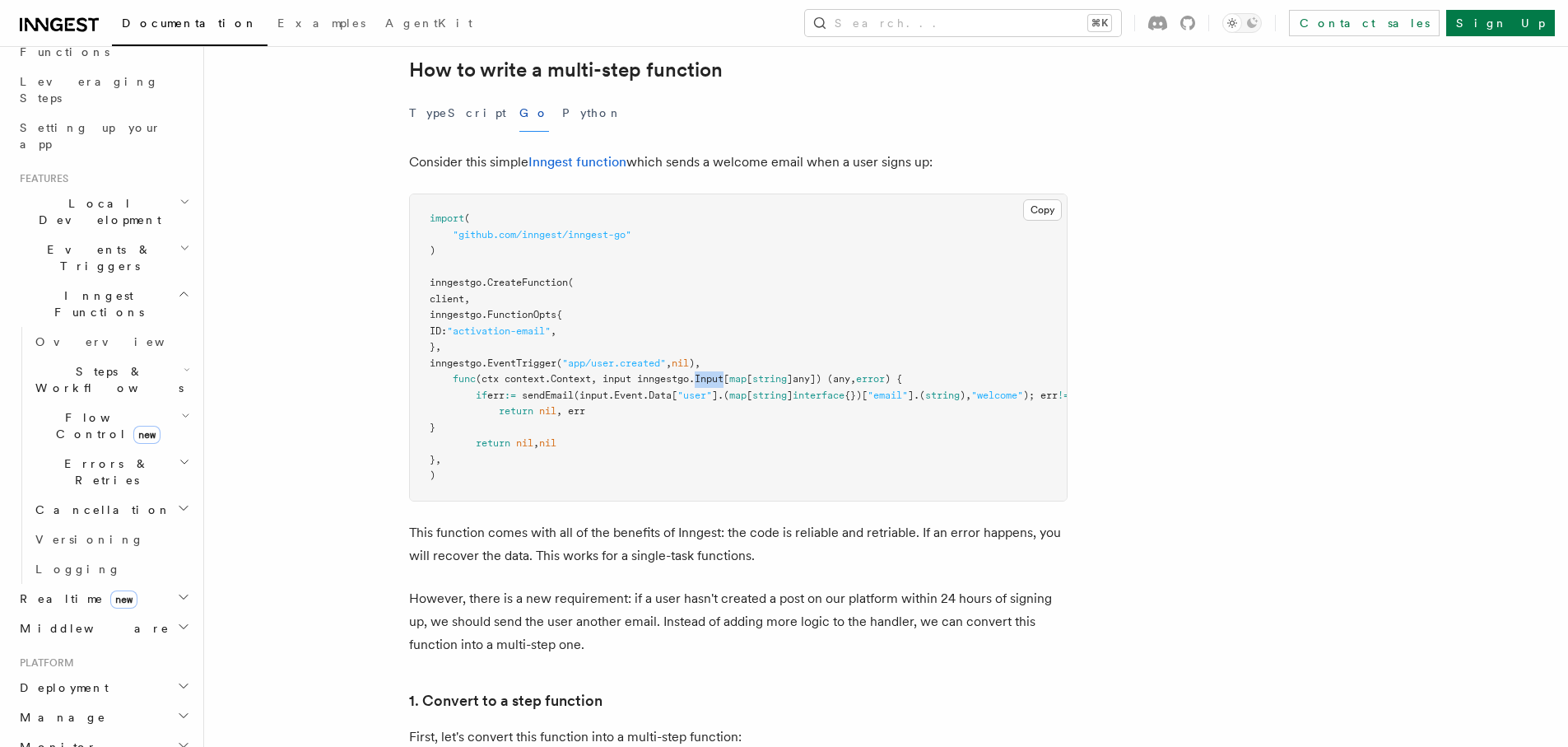 click on "Flow Control new" at bounding box center (105, 426) 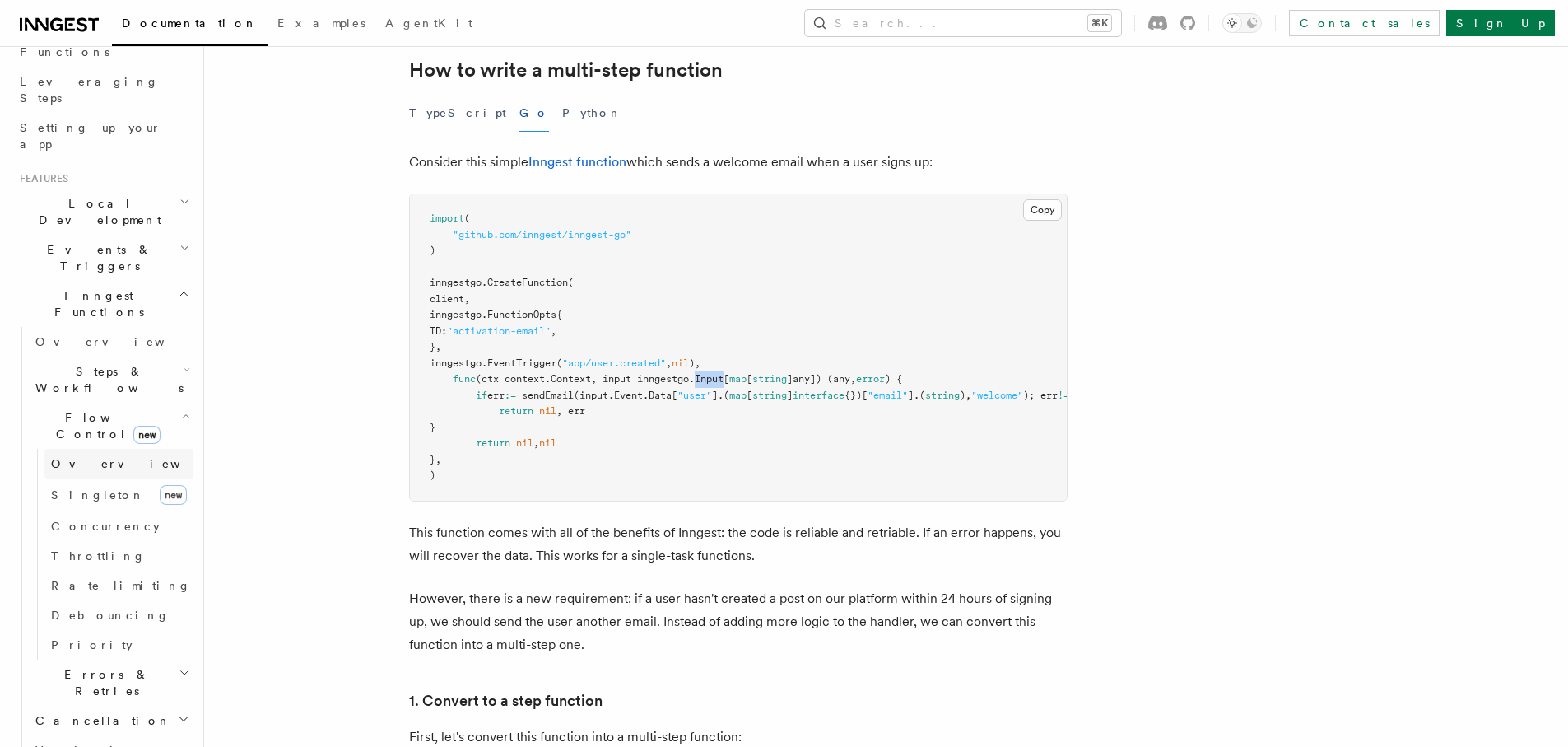 click on "Overview" at bounding box center (136, 464) 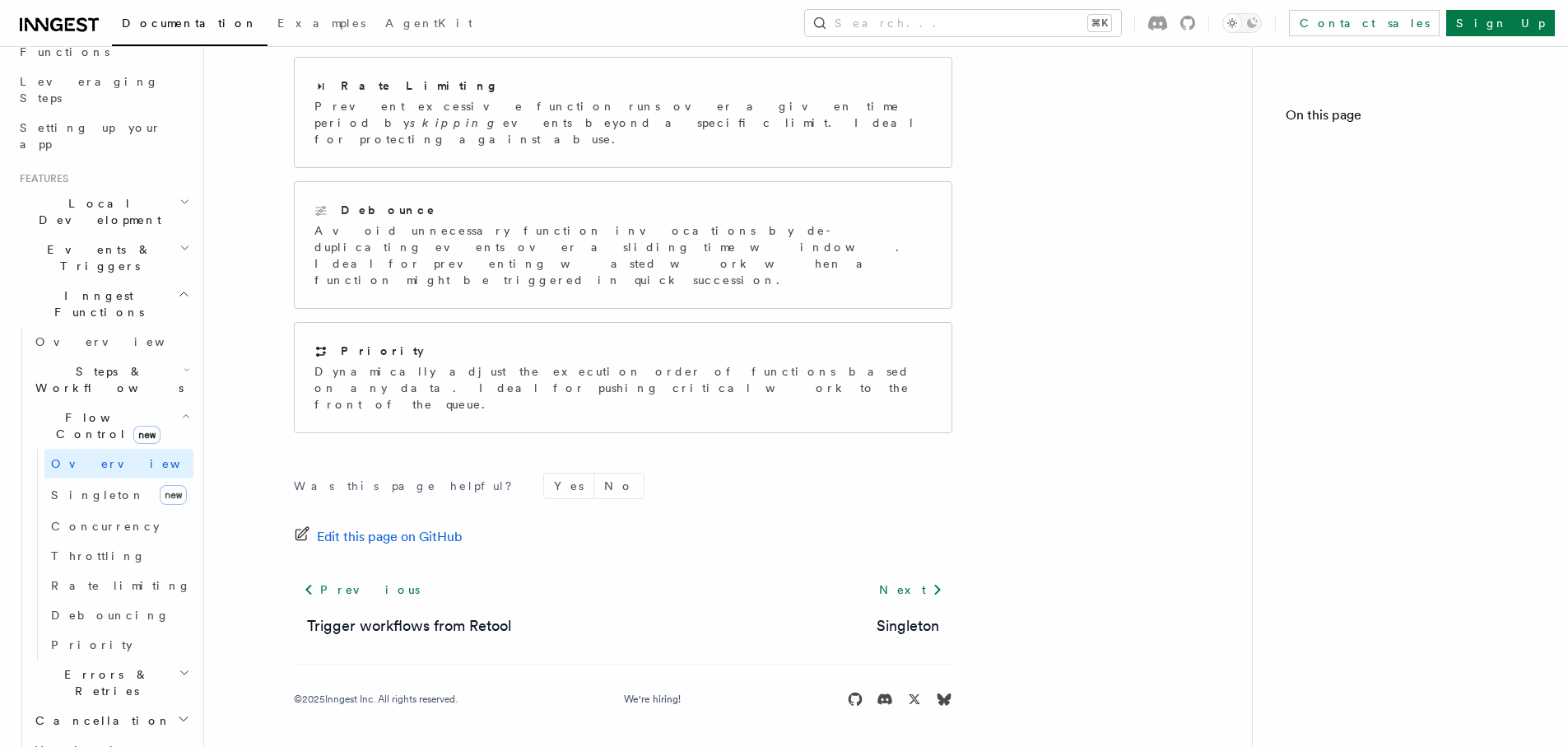 scroll, scrollTop: 0, scrollLeft: 0, axis: both 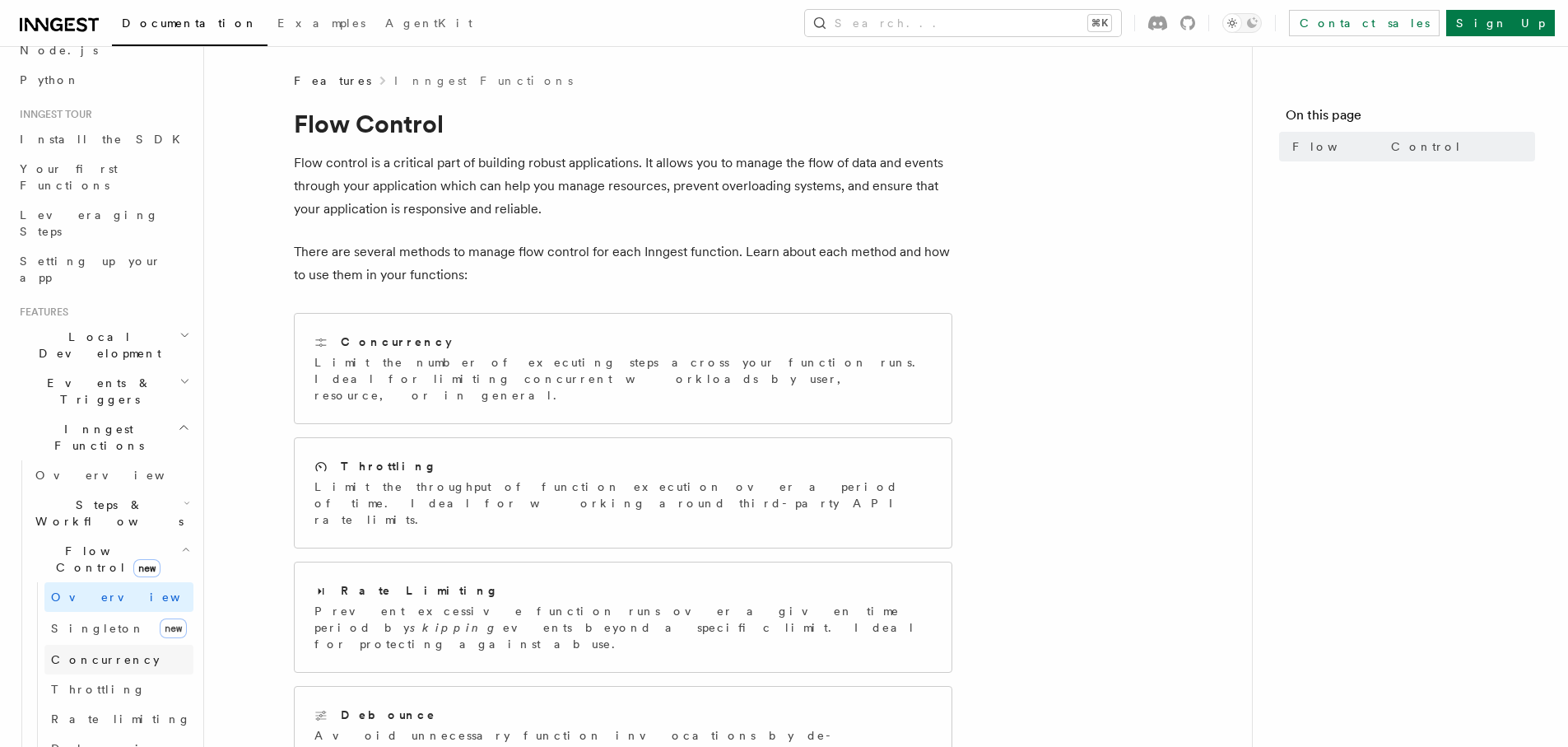 click on "Concurrency" at bounding box center [105, 660] 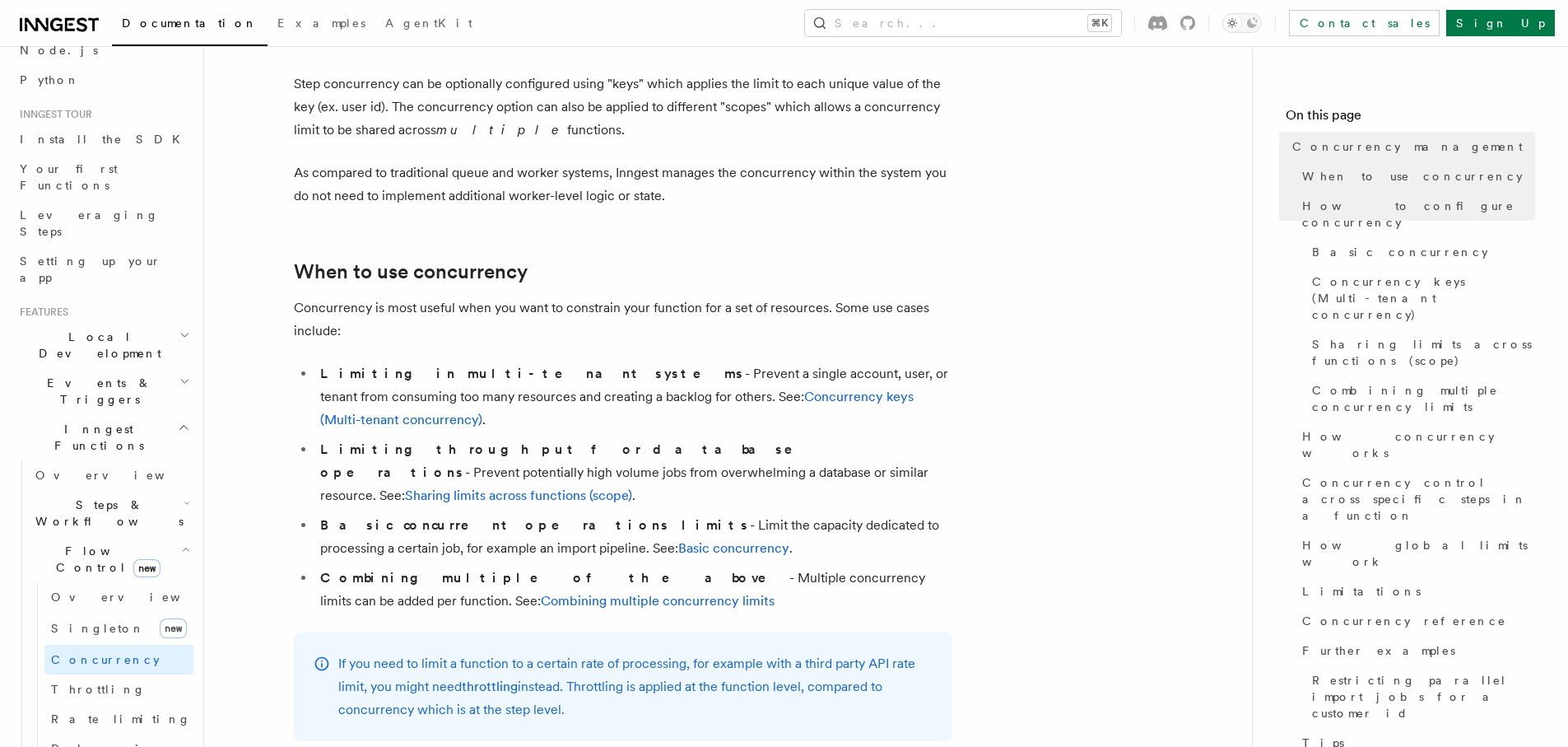 scroll, scrollTop: 189, scrollLeft: 0, axis: vertical 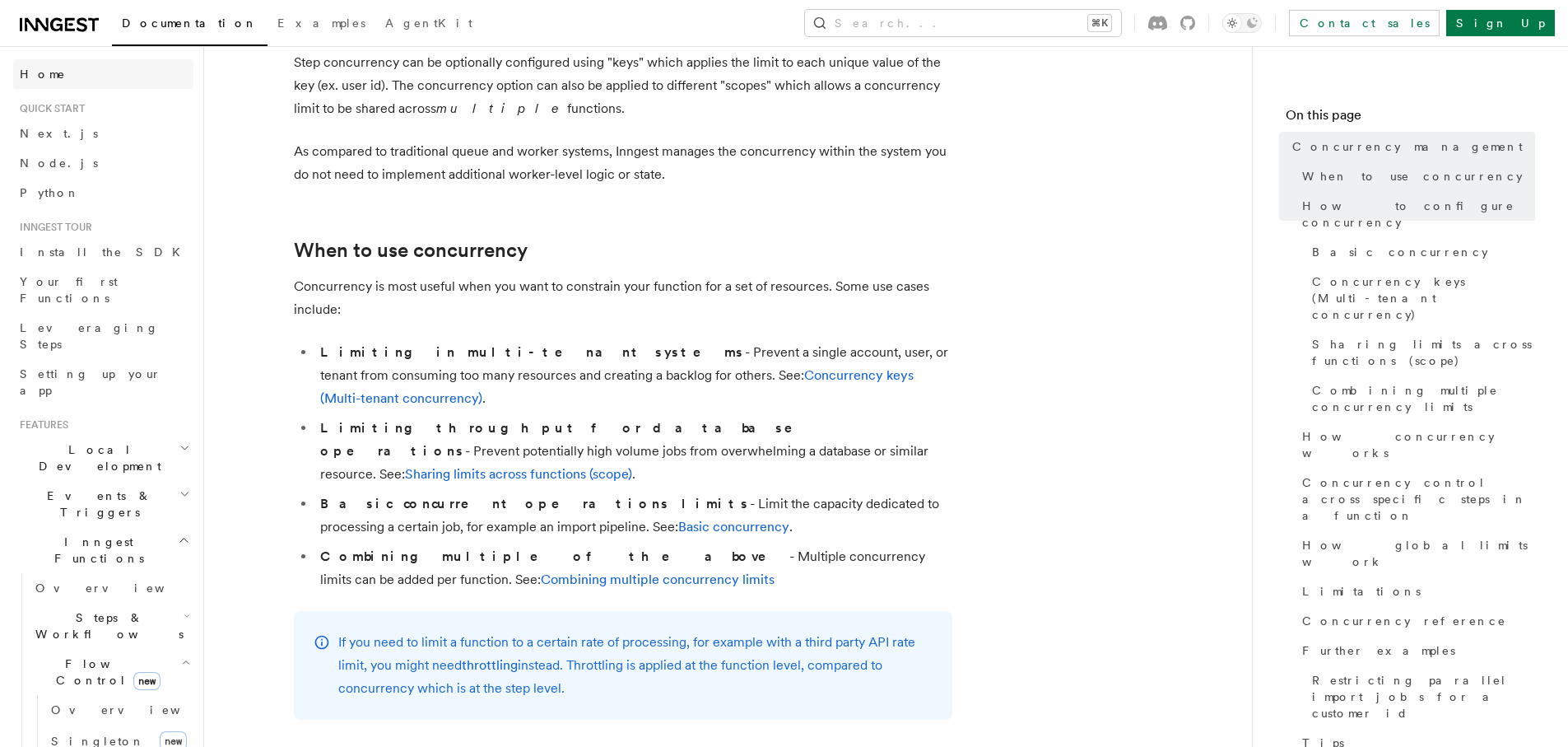 click on "Home" at bounding box center [103, 74] 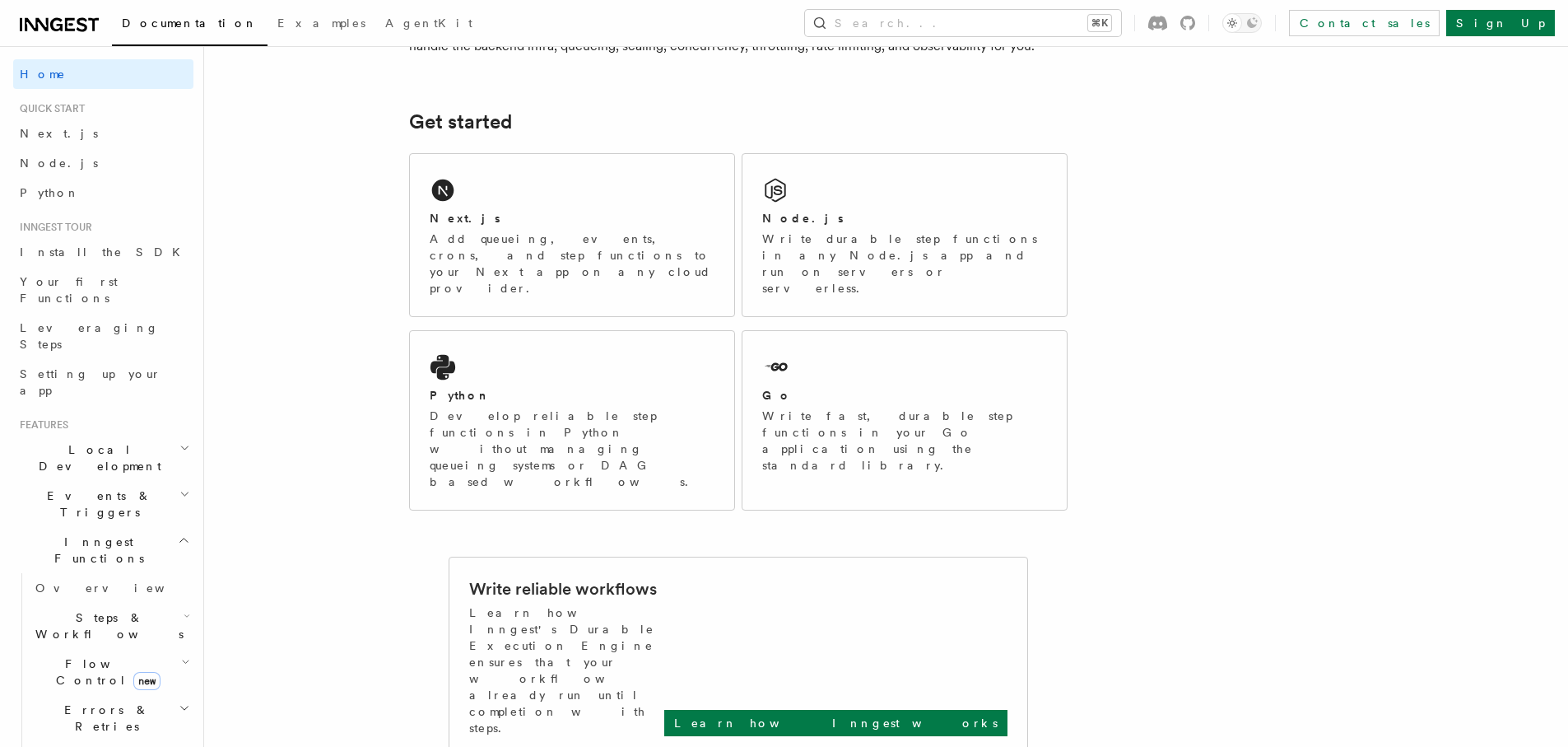 scroll, scrollTop: 0, scrollLeft: 0, axis: both 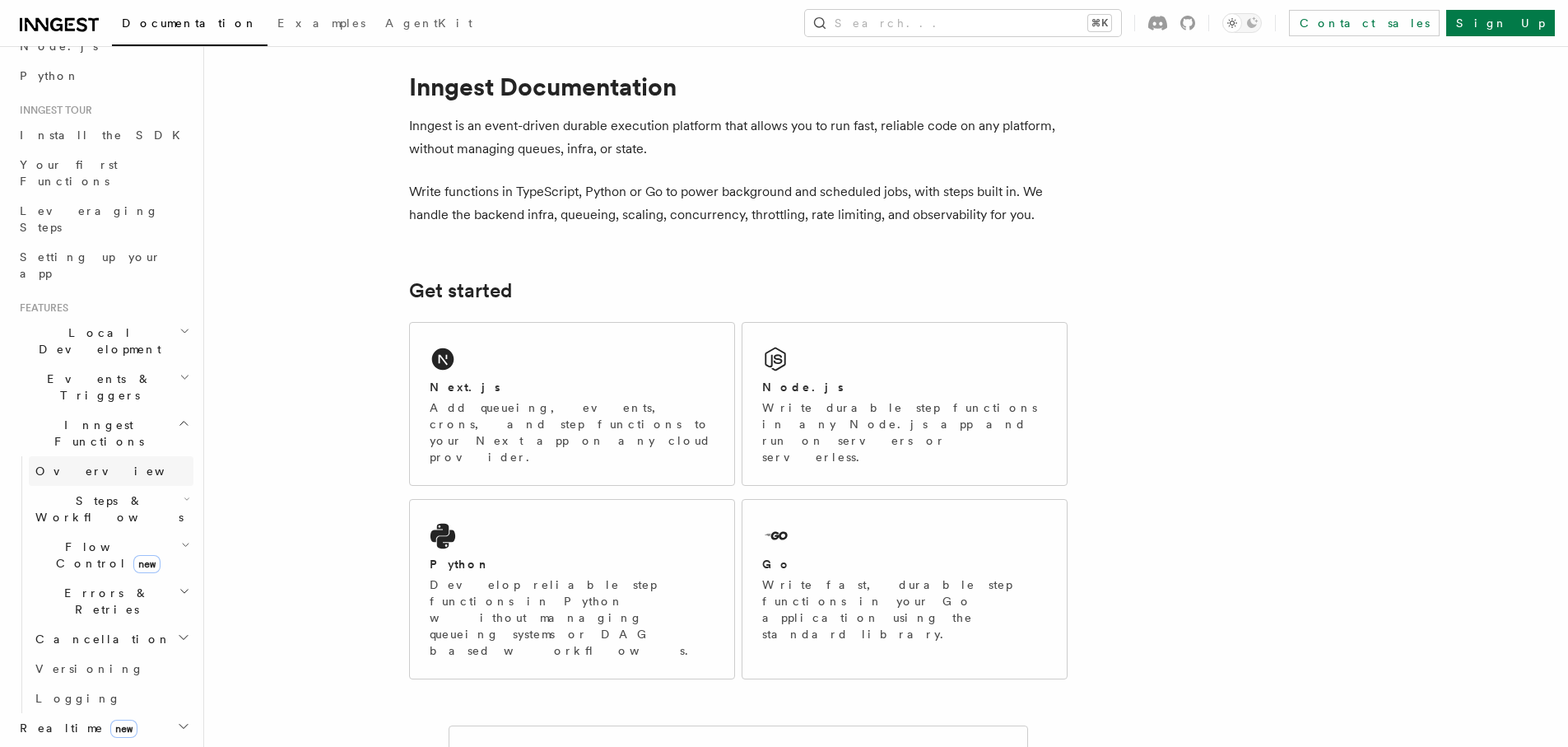 click on "Overview" at bounding box center [111, 471] 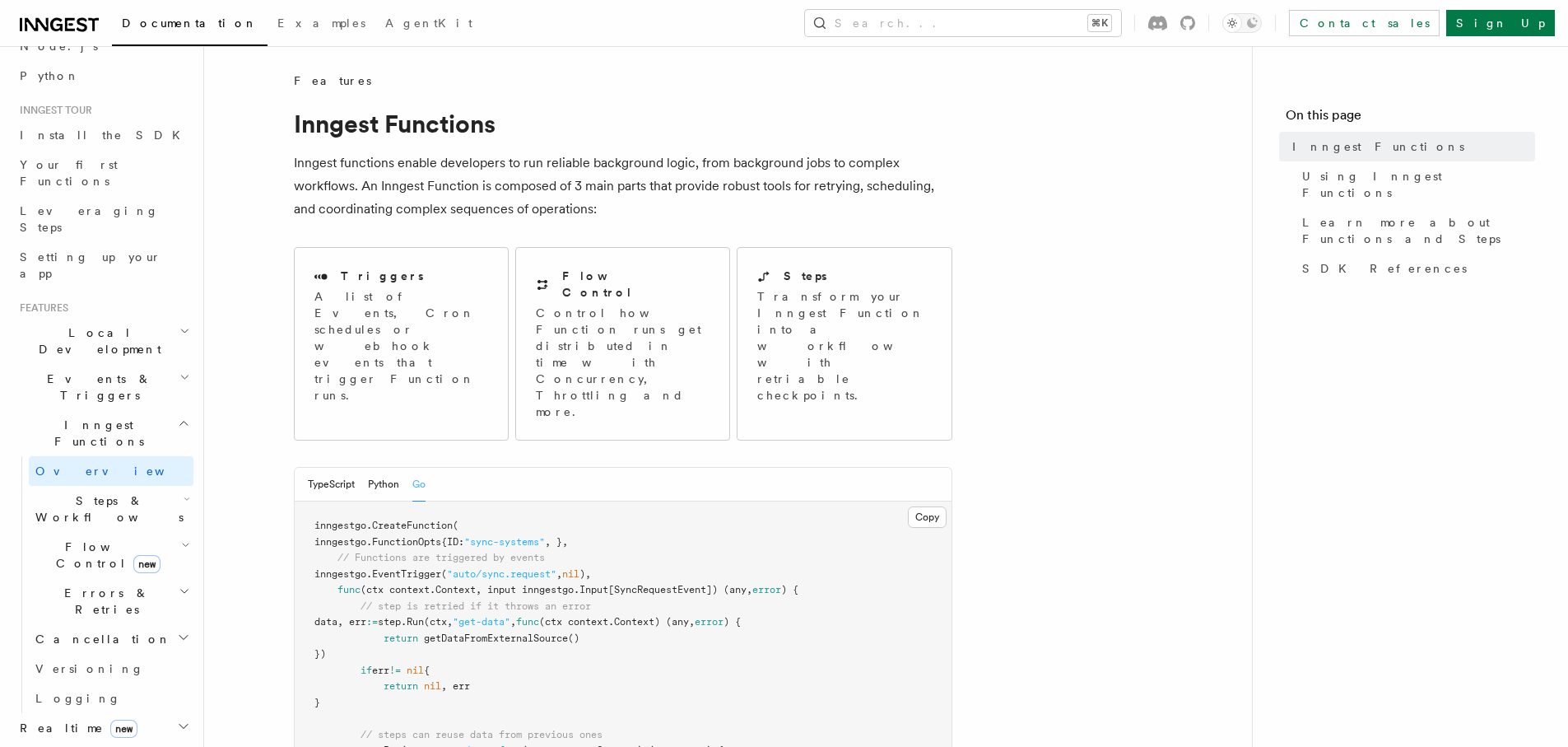 click on "Steps & Workflows" at bounding box center [106, 509] 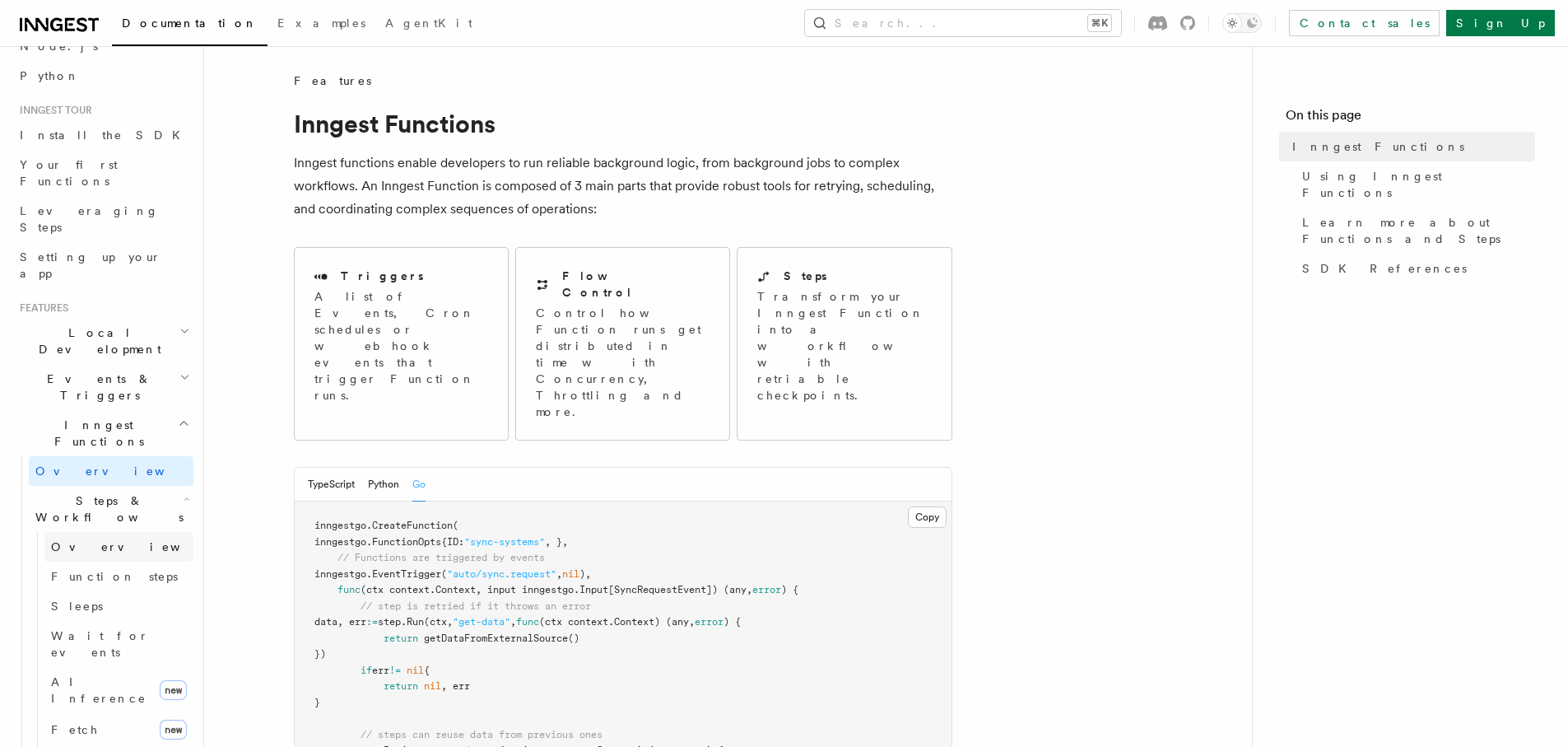 click on "Overview" at bounding box center (119, 547) 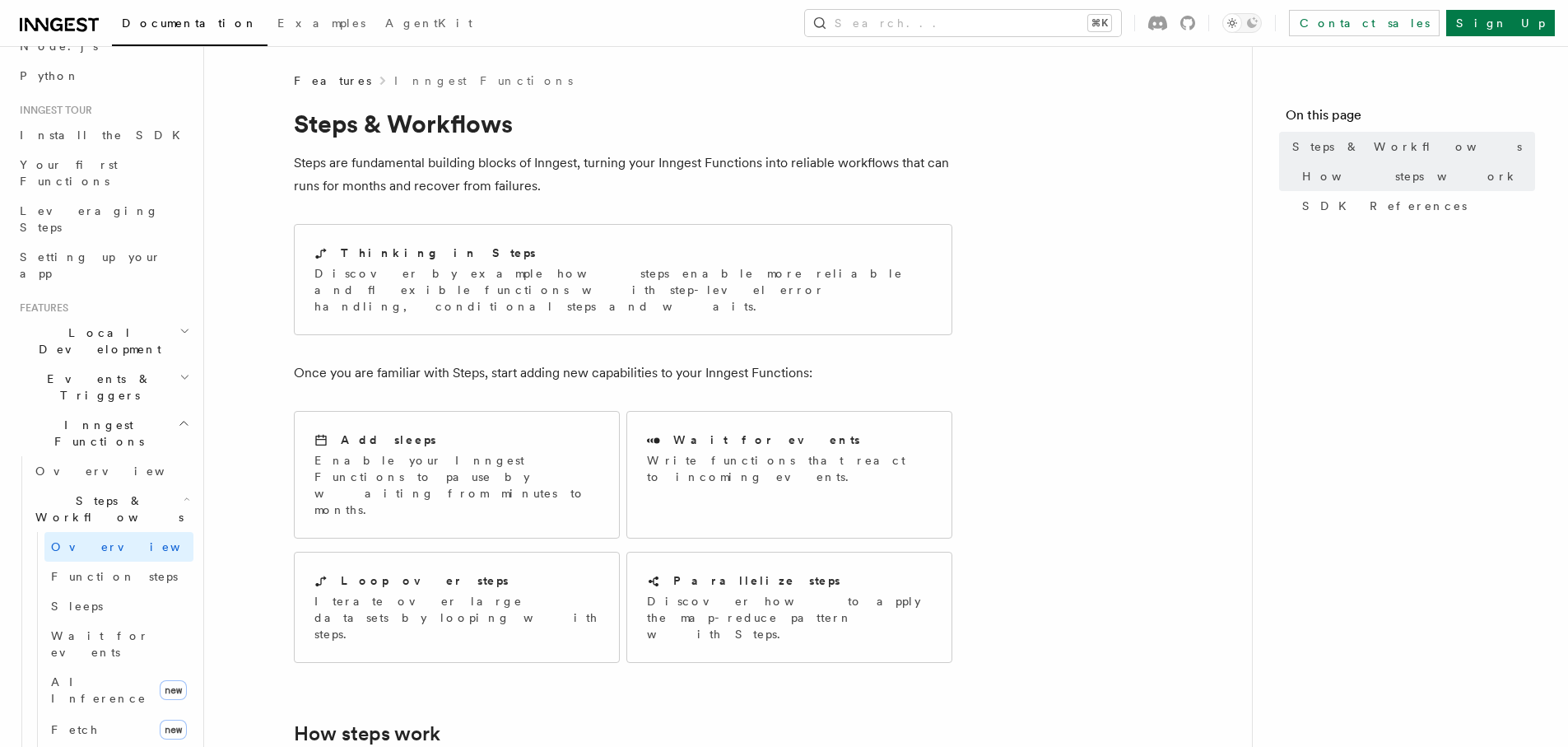 click on "Once you are familiar with Steps, start adding new capabilities to your Inngest Functions:" at bounding box center [623, 373] 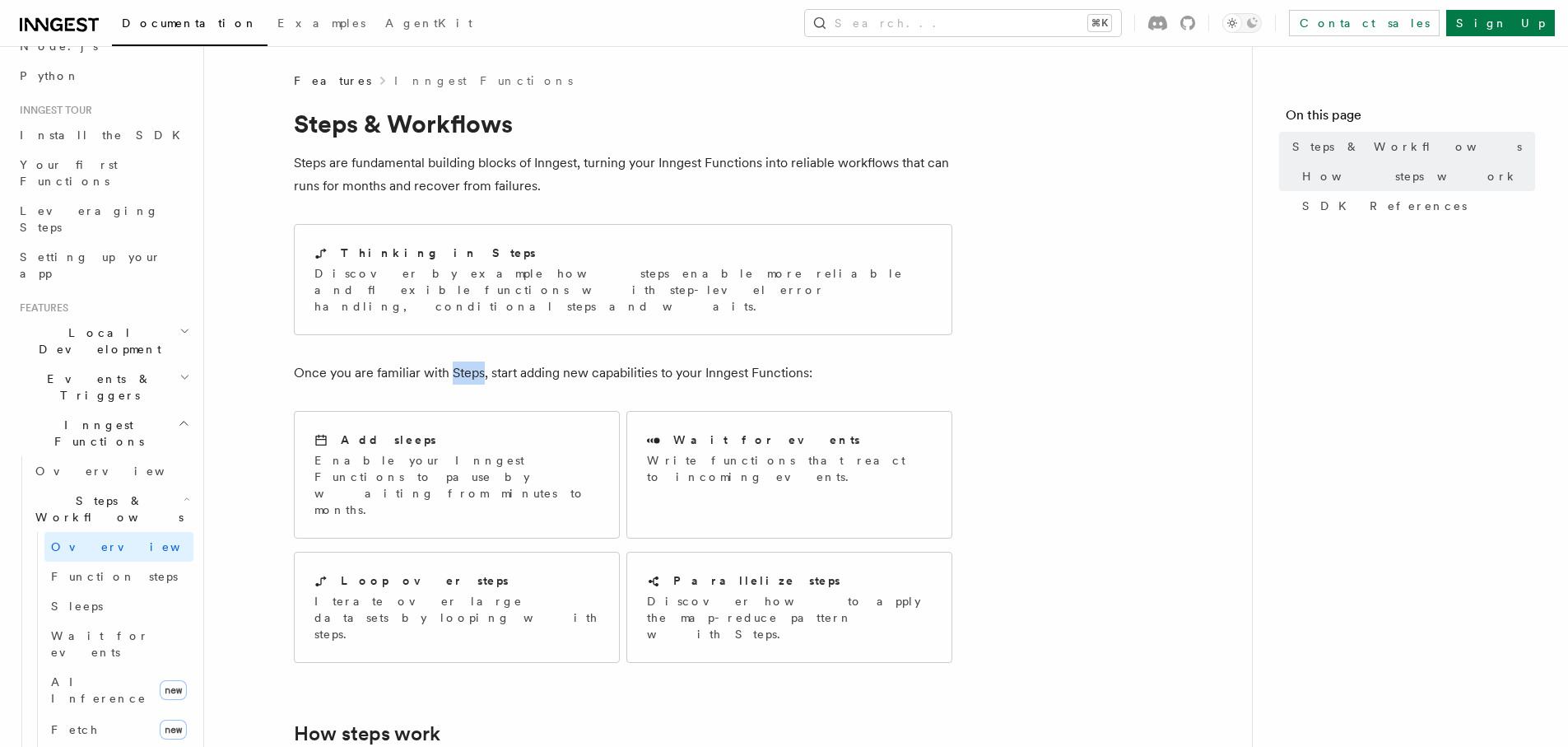 click on "Once you are familiar with Steps, start adding new capabilities to your Inngest Functions:" at bounding box center [623, 373] 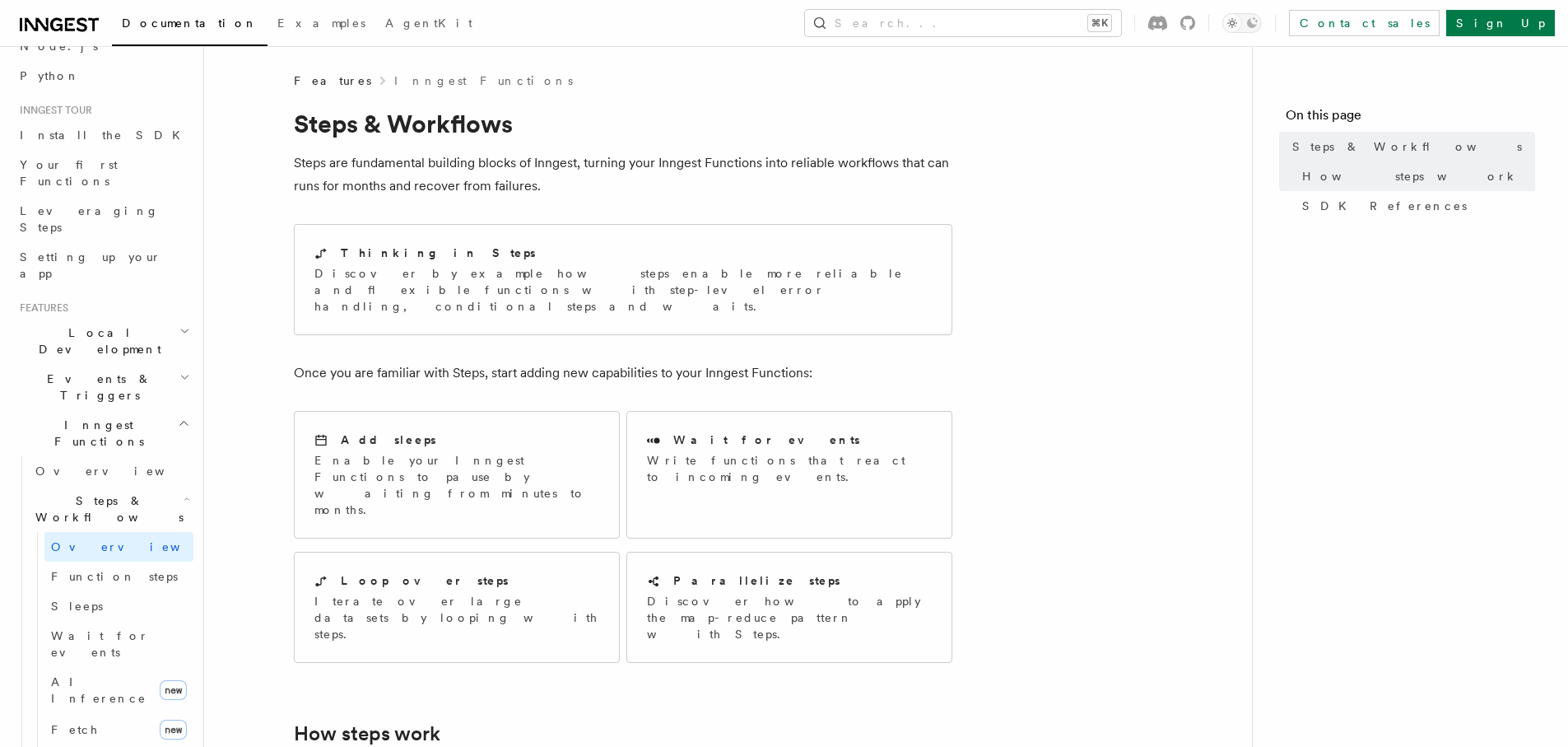 click on "Features Inngest Functions Steps & Workflows
Steps are fundamental building blocks of Inngest, turning your Inngest Functions into reliable workflows that can runs for months and recover from failures.
Thinking in Steps Discover by example how steps enable more reliable and flexible functions with step-level error handling, conditional steps and waits.
Once you are familiar with Steps, start adding new capabilities to your Inngest Functions:
Add sleeps Enable your Inngest Functions to pause by waiting from minutes to months. Wait for events Write functions that react to incoming events. Loop over steps Iterate over large datasets by looping with steps. Parallelize steps Discover how to apply the map-reduce pattern with Steps.
How steps work
You might wonder: how do Steps work? Why doesn't an Inngest Function get timed out when running on a Serverless environment?
TypeScript Python Go Copy Copied inngestgo. CreateFunction (
client,
inngestgo.FunctionOpts{ID:  "sync-systems" },
( ,  nil" at bounding box center (728, 1367) 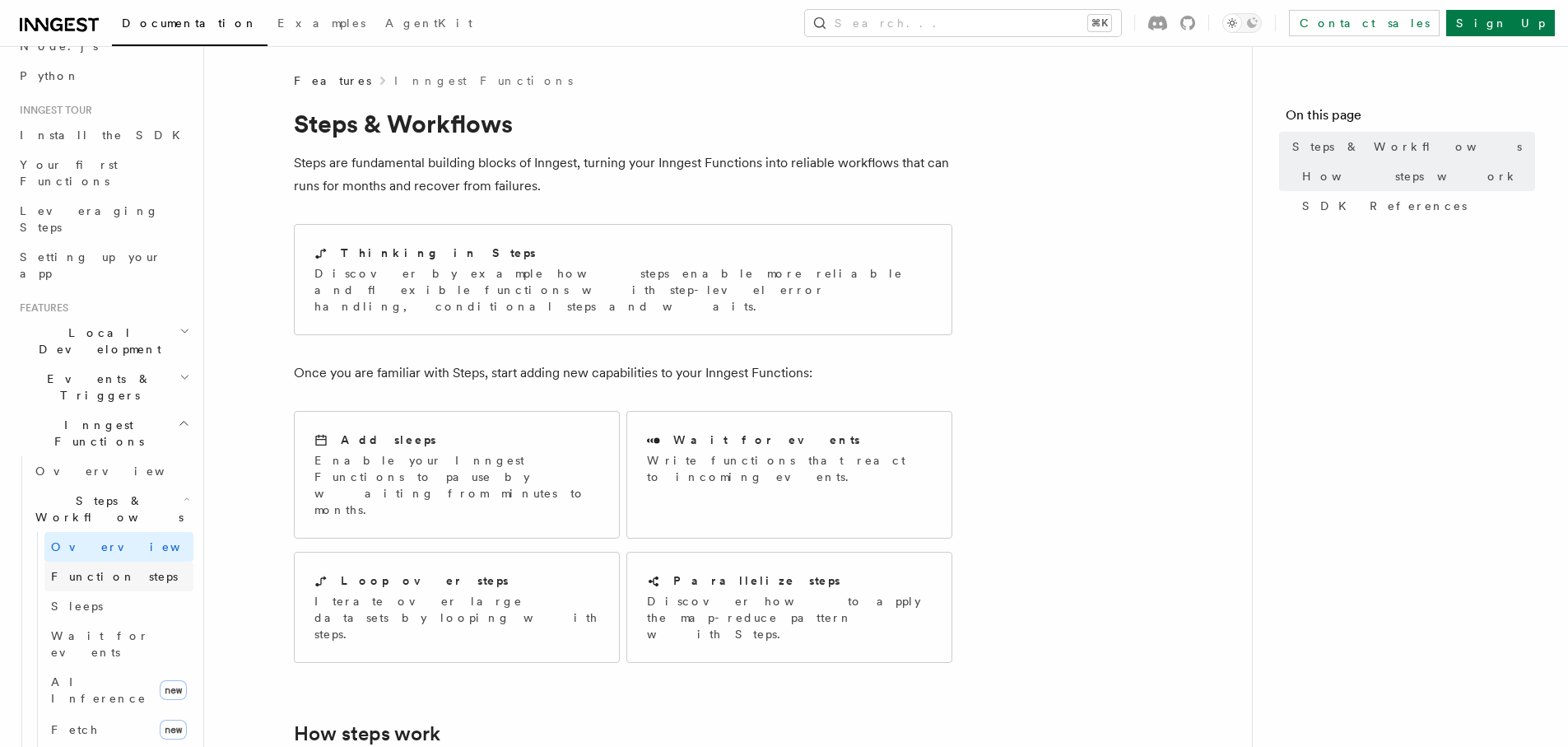 click on "Function steps" at bounding box center (114, 577) 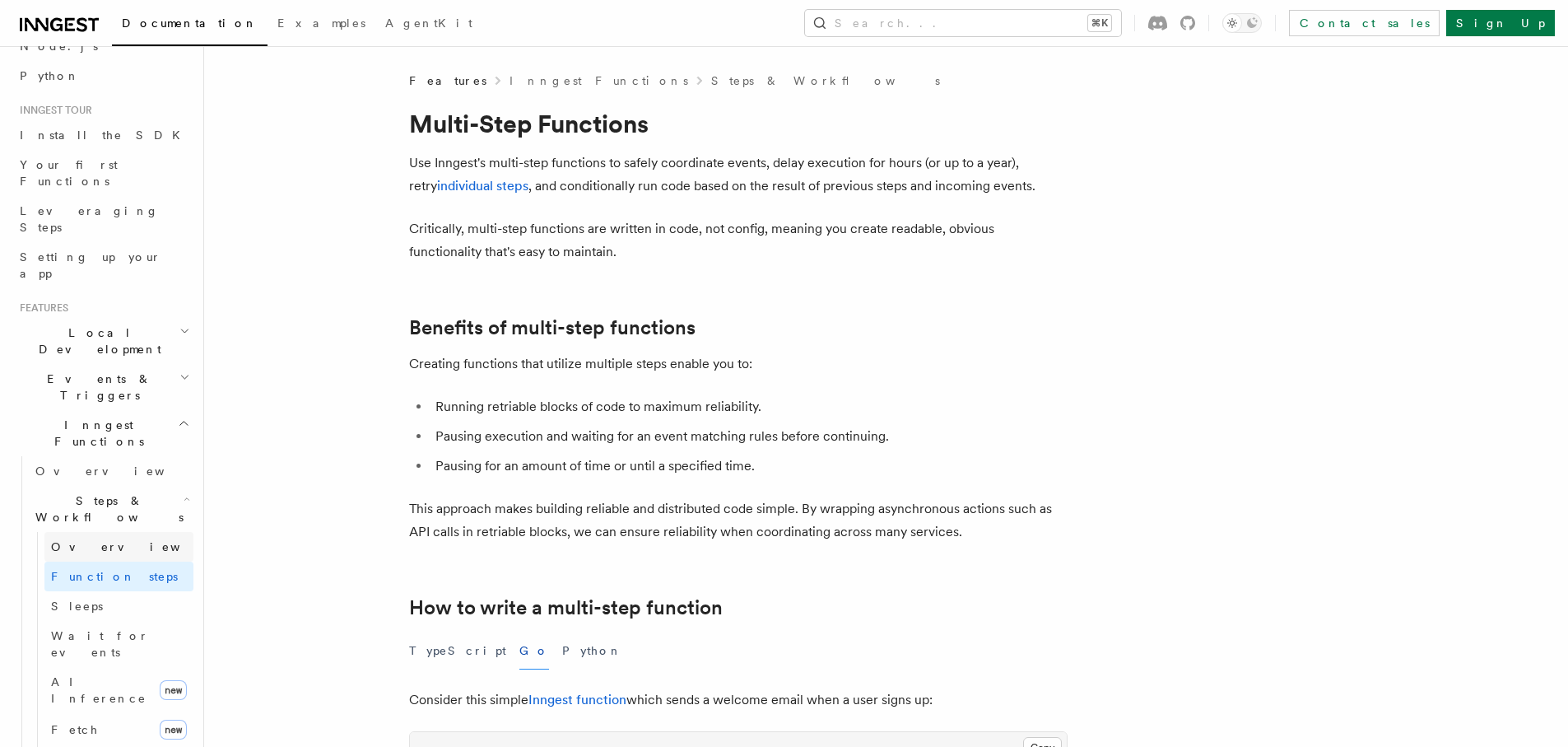 click on "Overview" at bounding box center [119, 547] 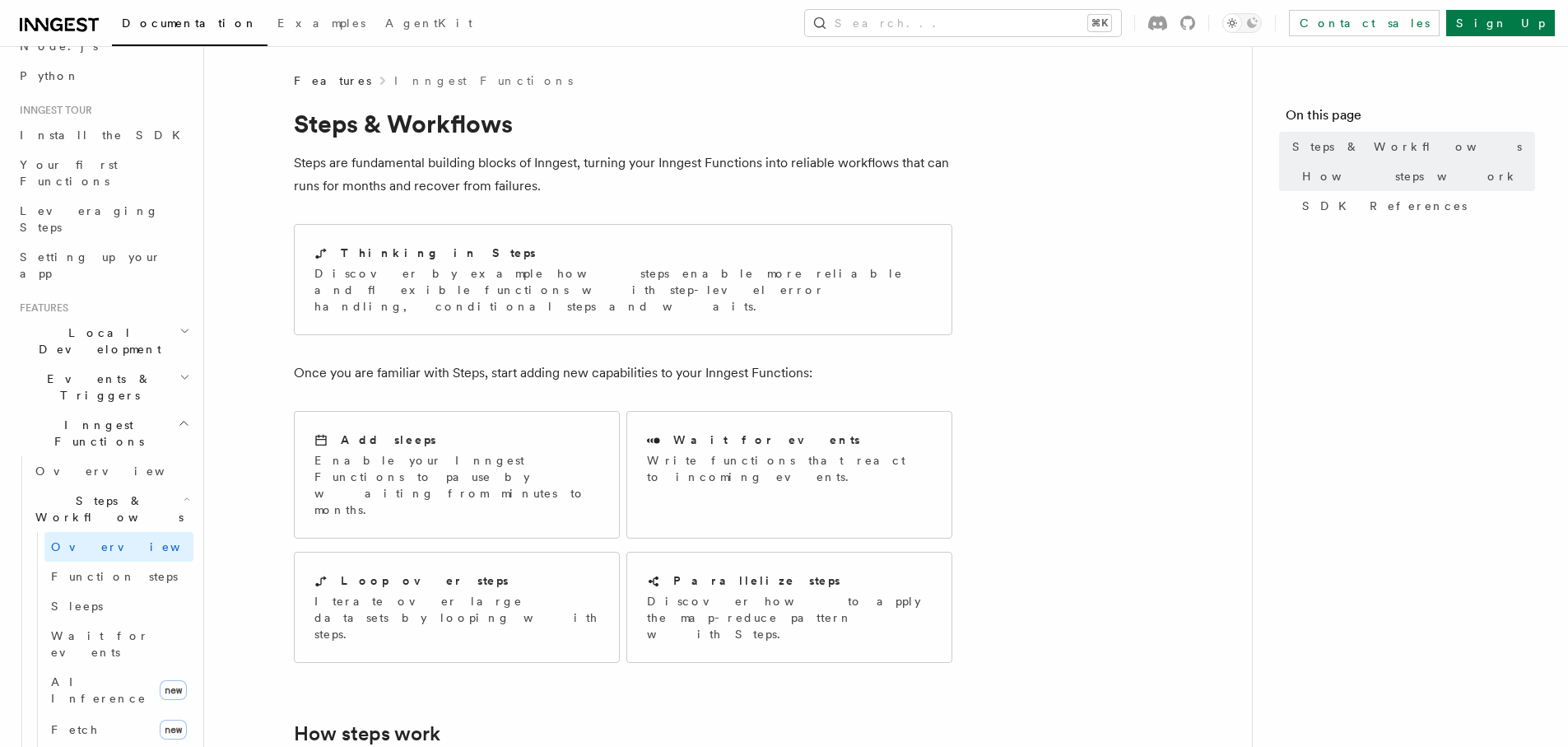 click on "Steps & Workflows" at bounding box center (106, 509) 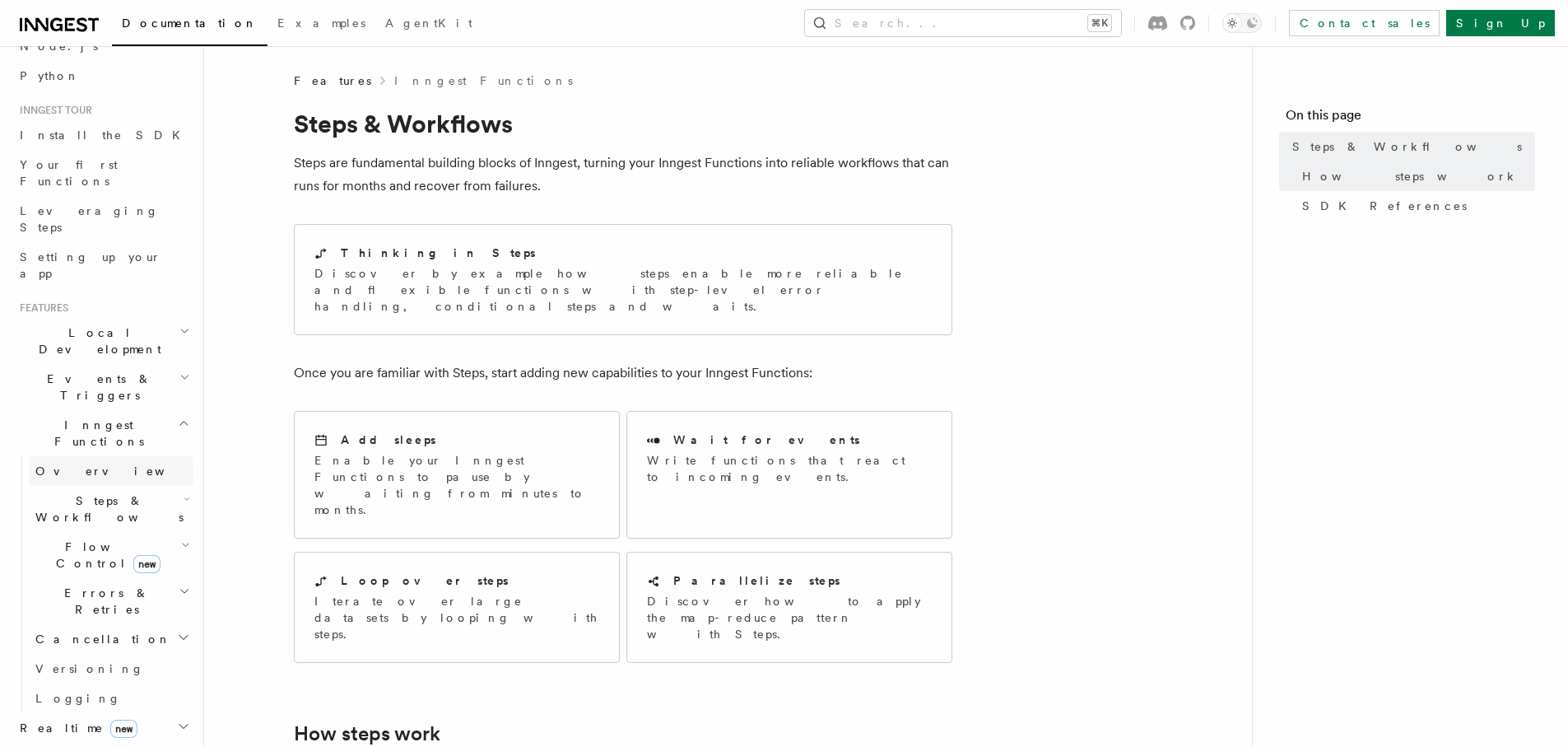 click on "Overview" at bounding box center [111, 471] 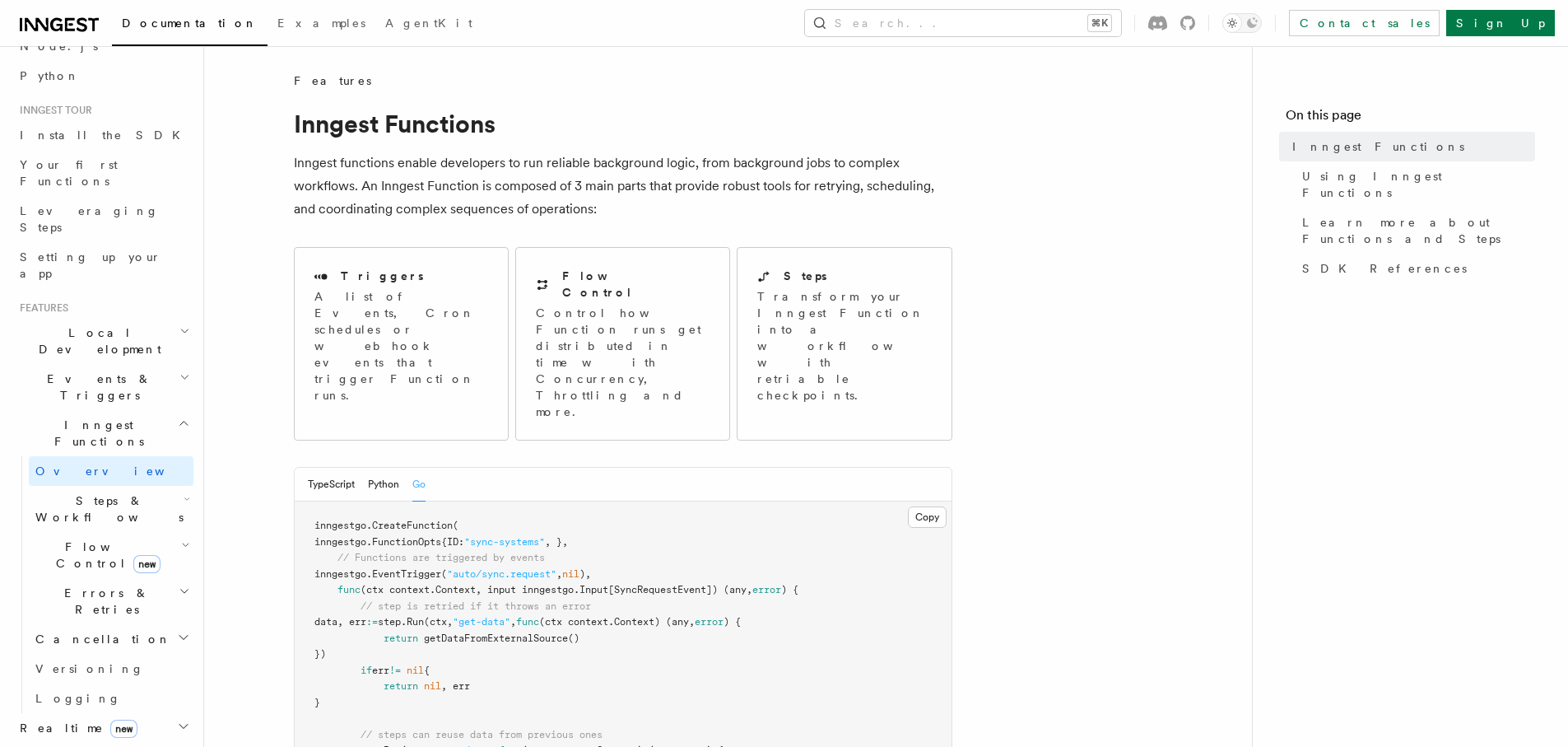 scroll, scrollTop: 204, scrollLeft: 0, axis: vertical 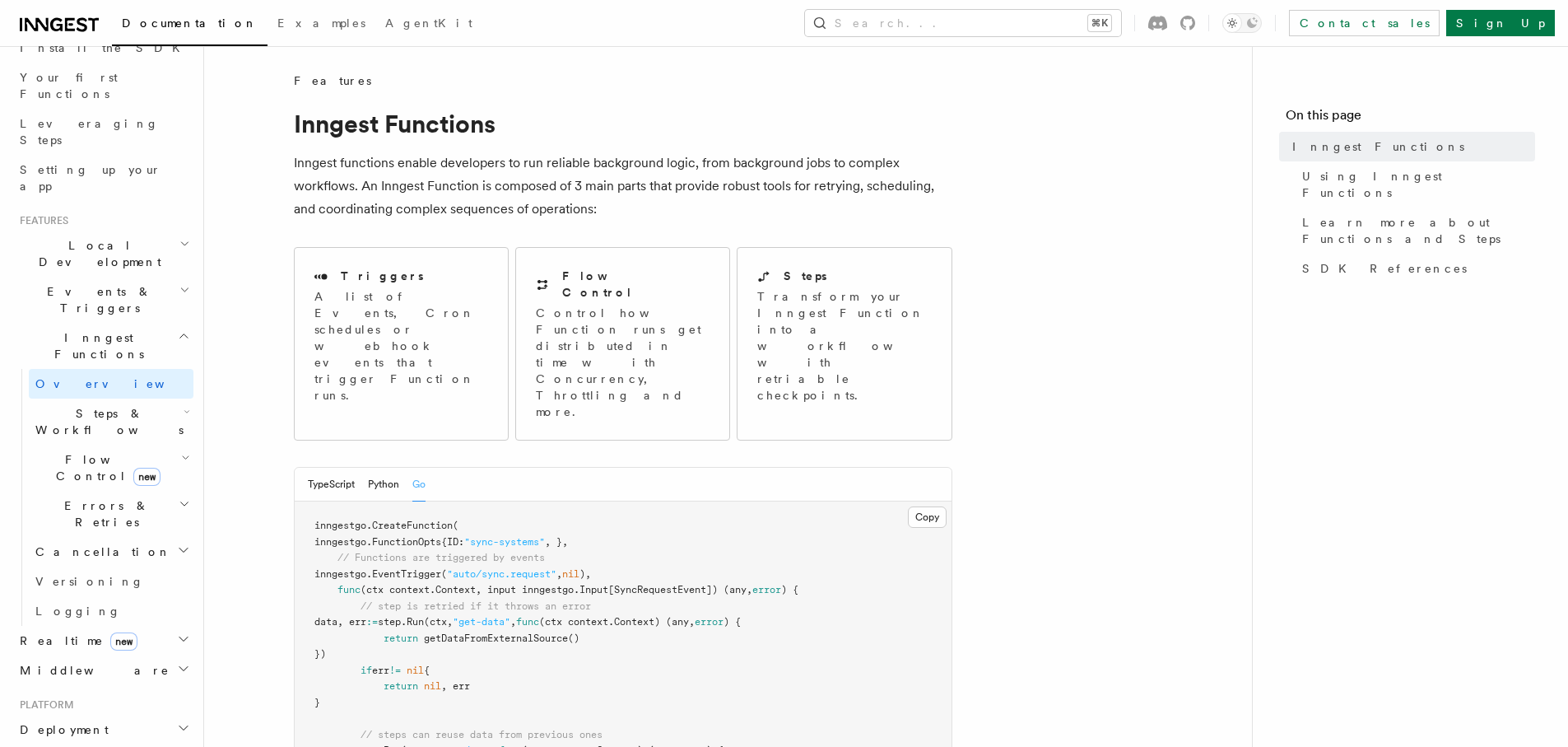click on "Cancellation" at bounding box center [100, 552] 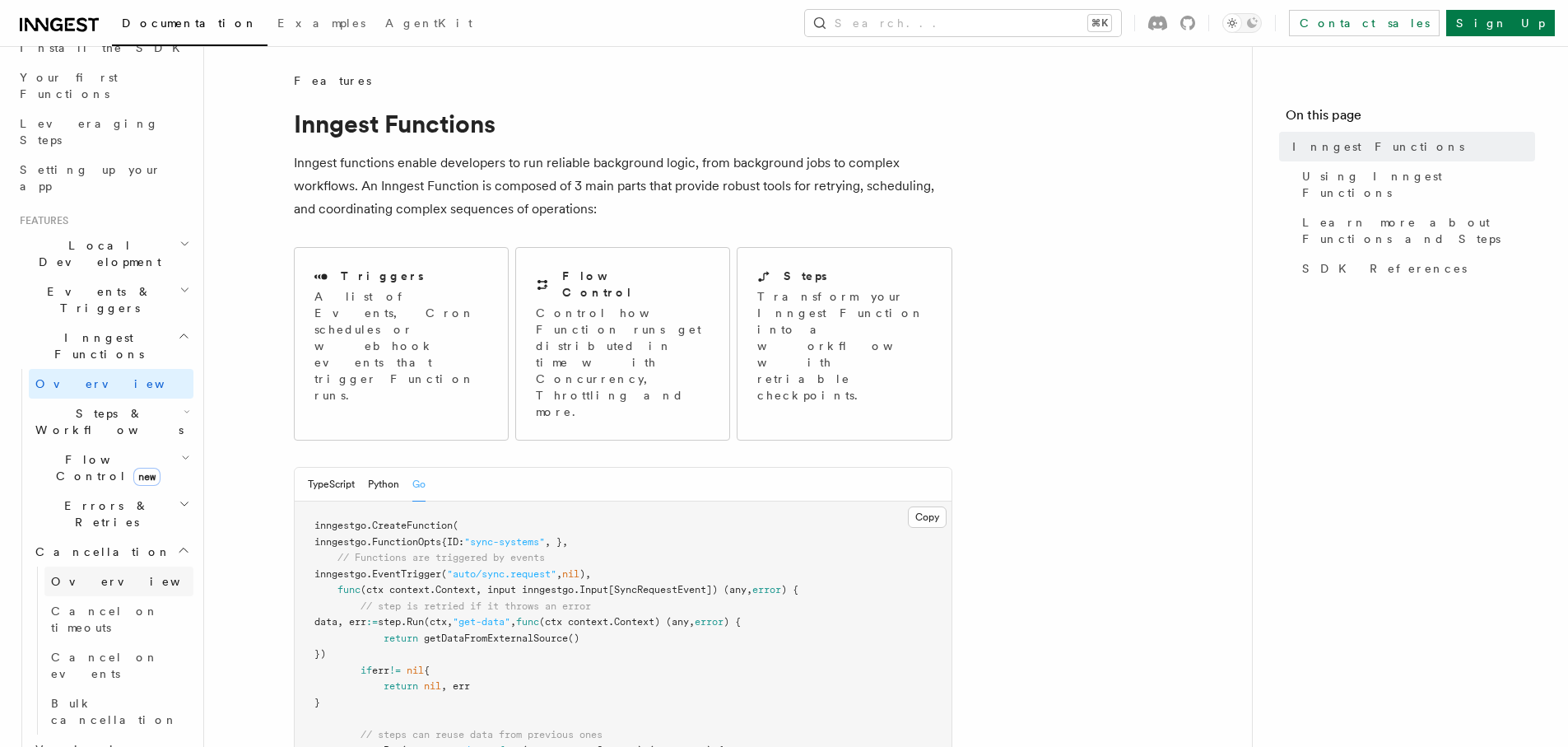click on "Overview" at bounding box center [136, 581] 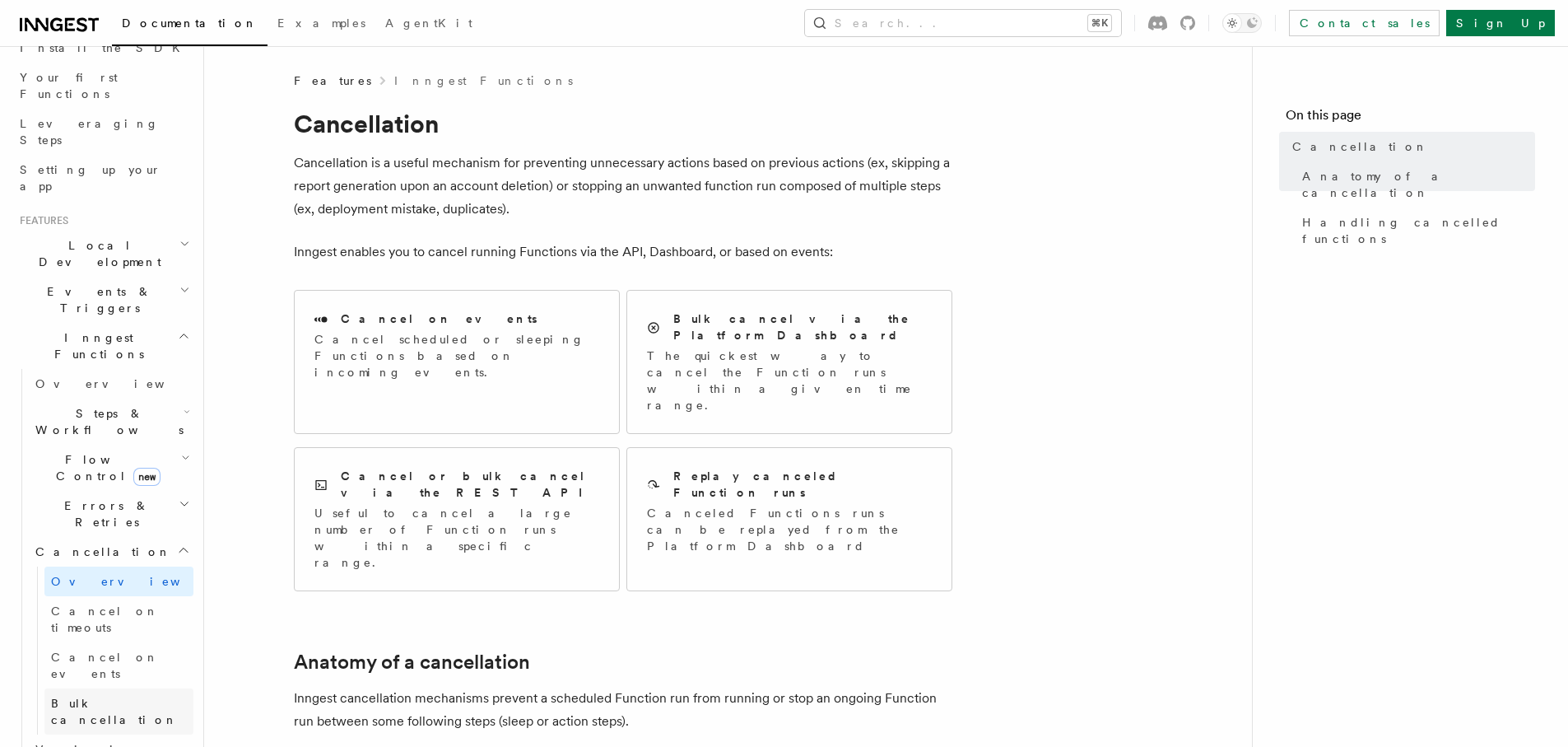 click on "Bulk cancellation" at bounding box center (114, 712) 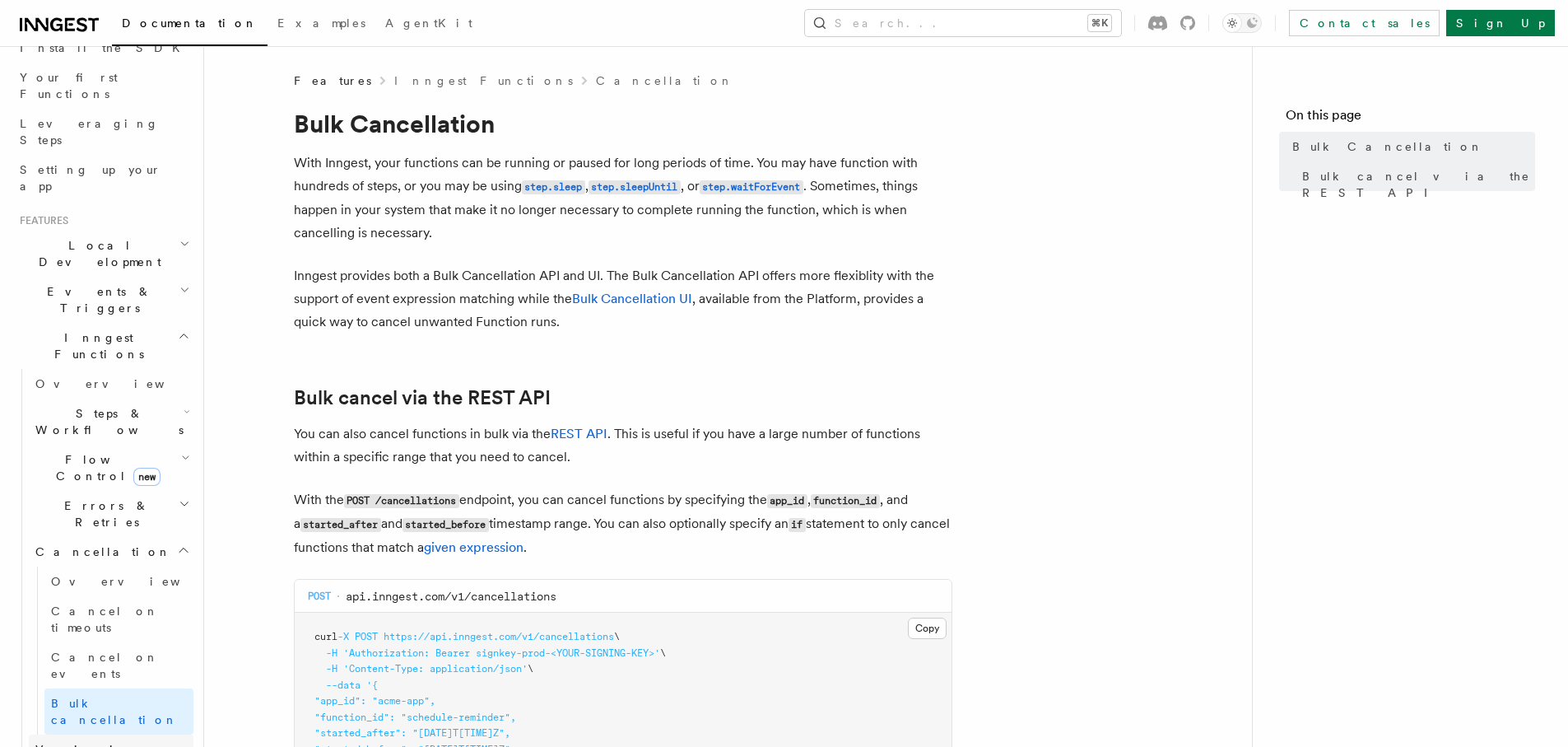 click on "Versioning" at bounding box center (90, 749) 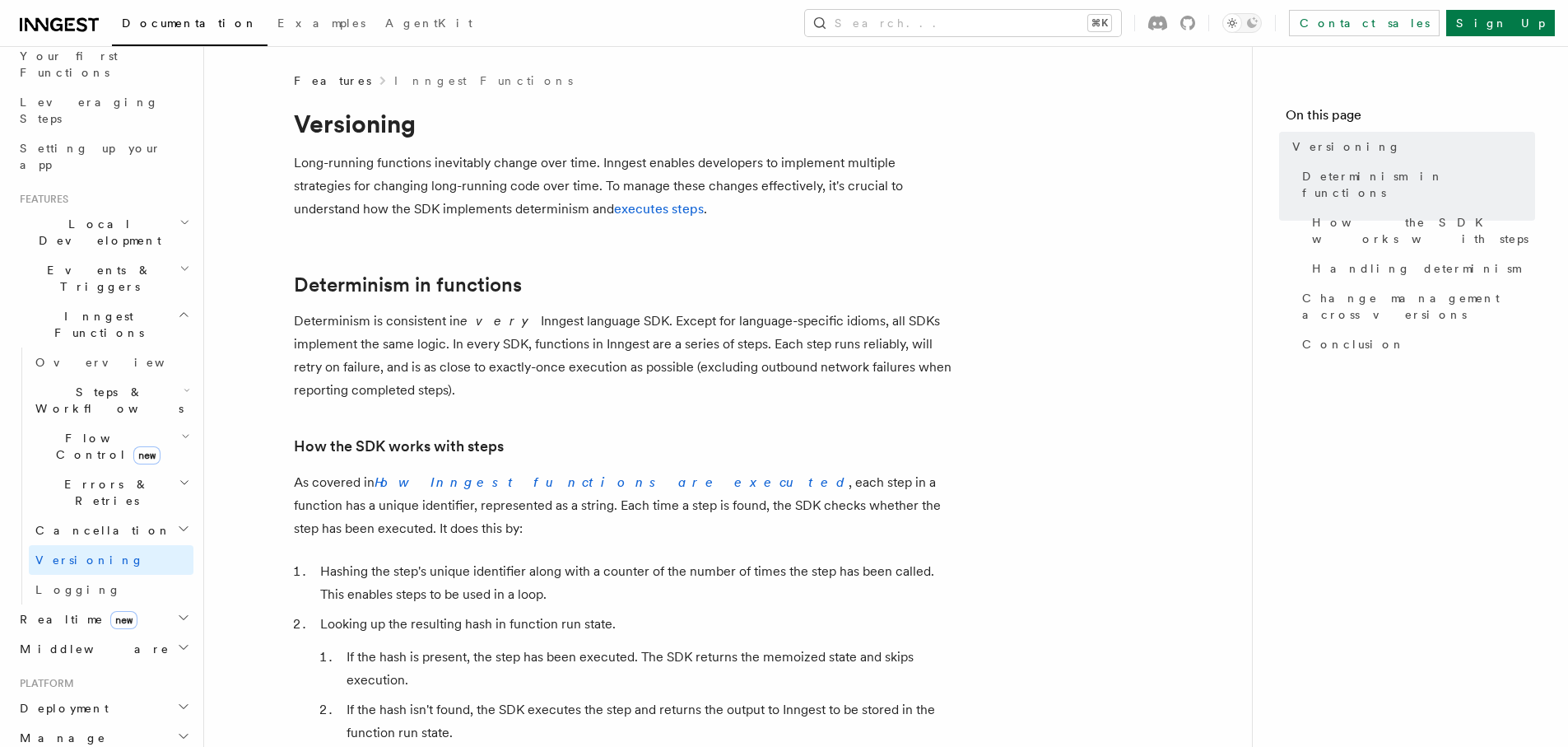 scroll, scrollTop: 236, scrollLeft: 0, axis: vertical 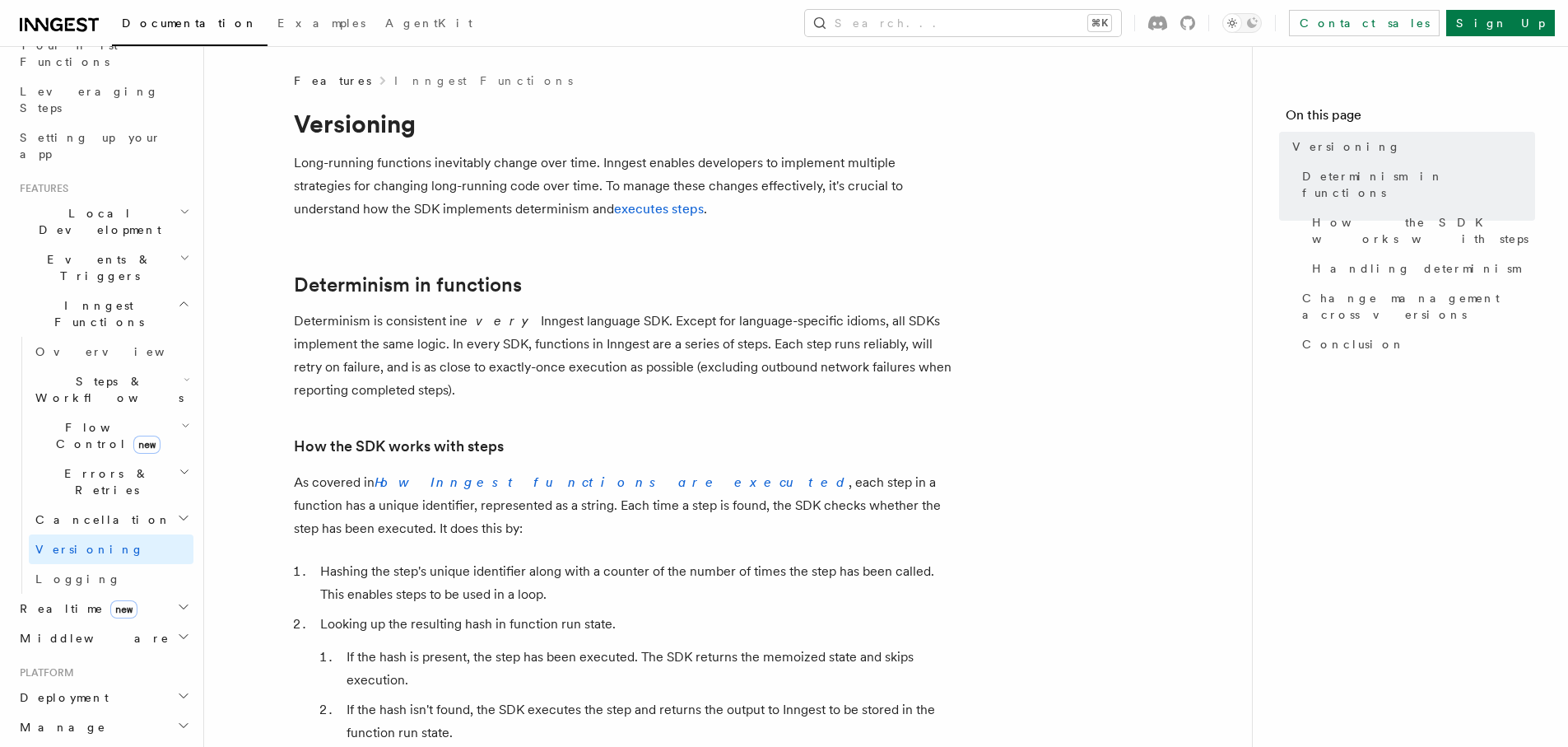 click on "Realtime new" at bounding box center (75, 609) 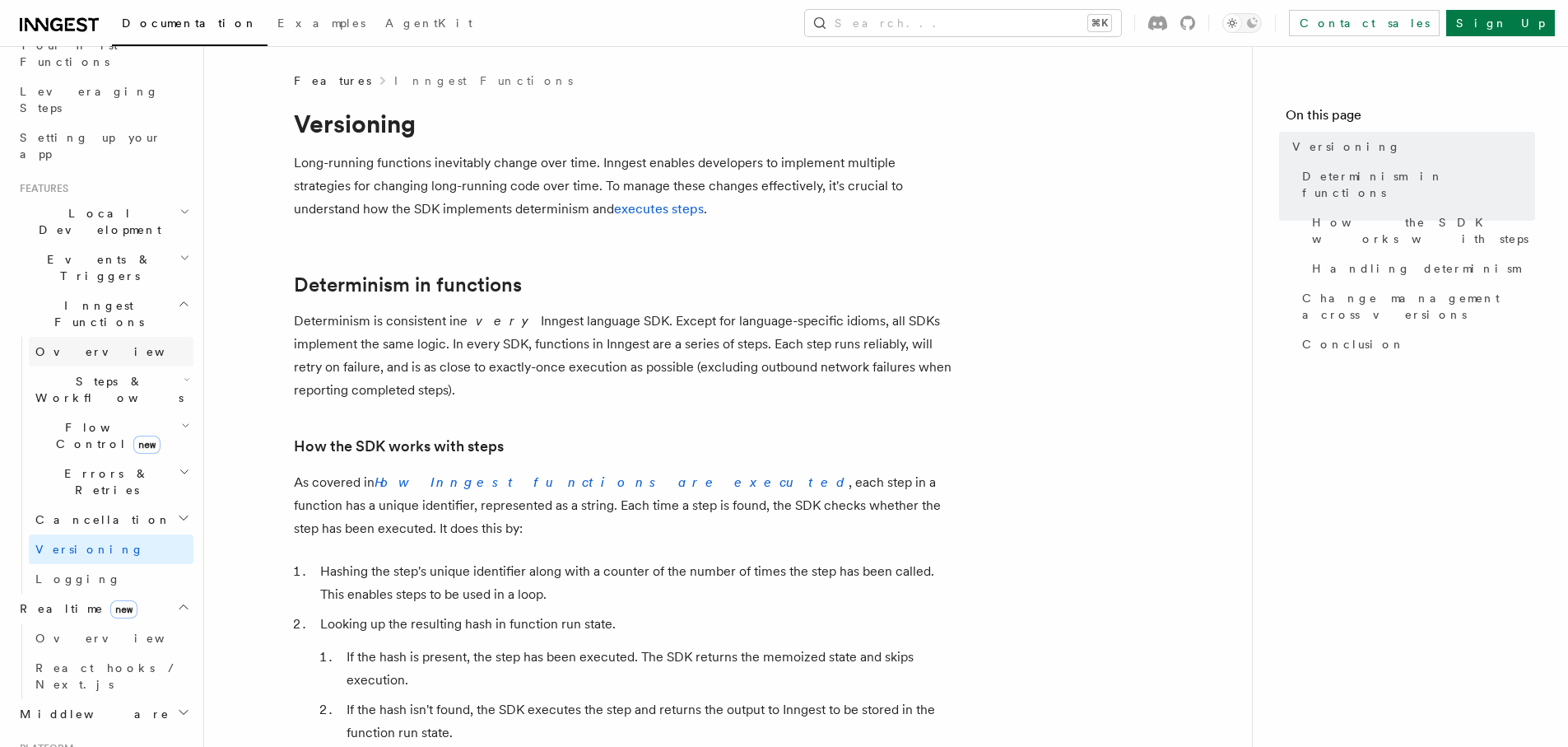 click on "Overview" at bounding box center [111, 352] 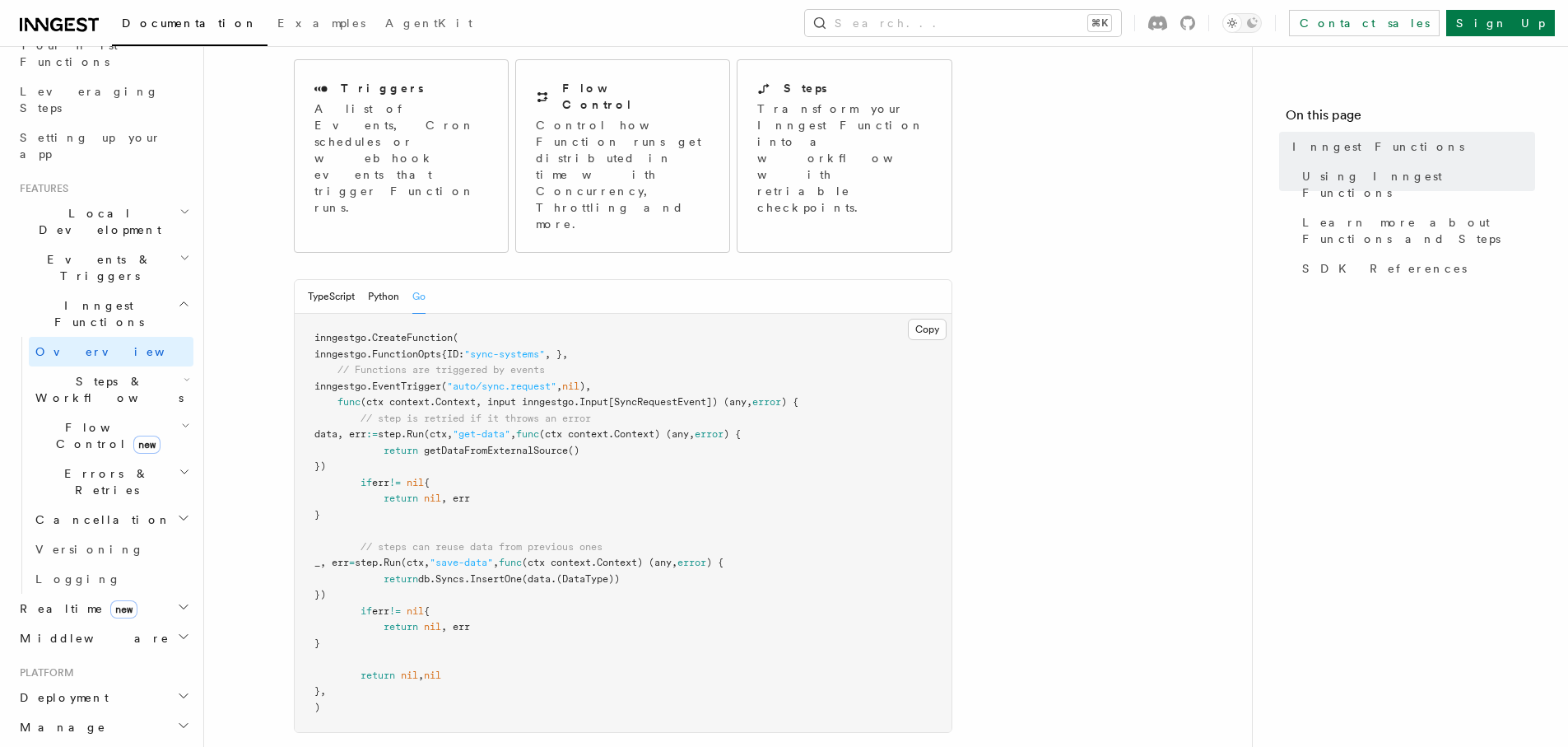 scroll, scrollTop: 198, scrollLeft: 0, axis: vertical 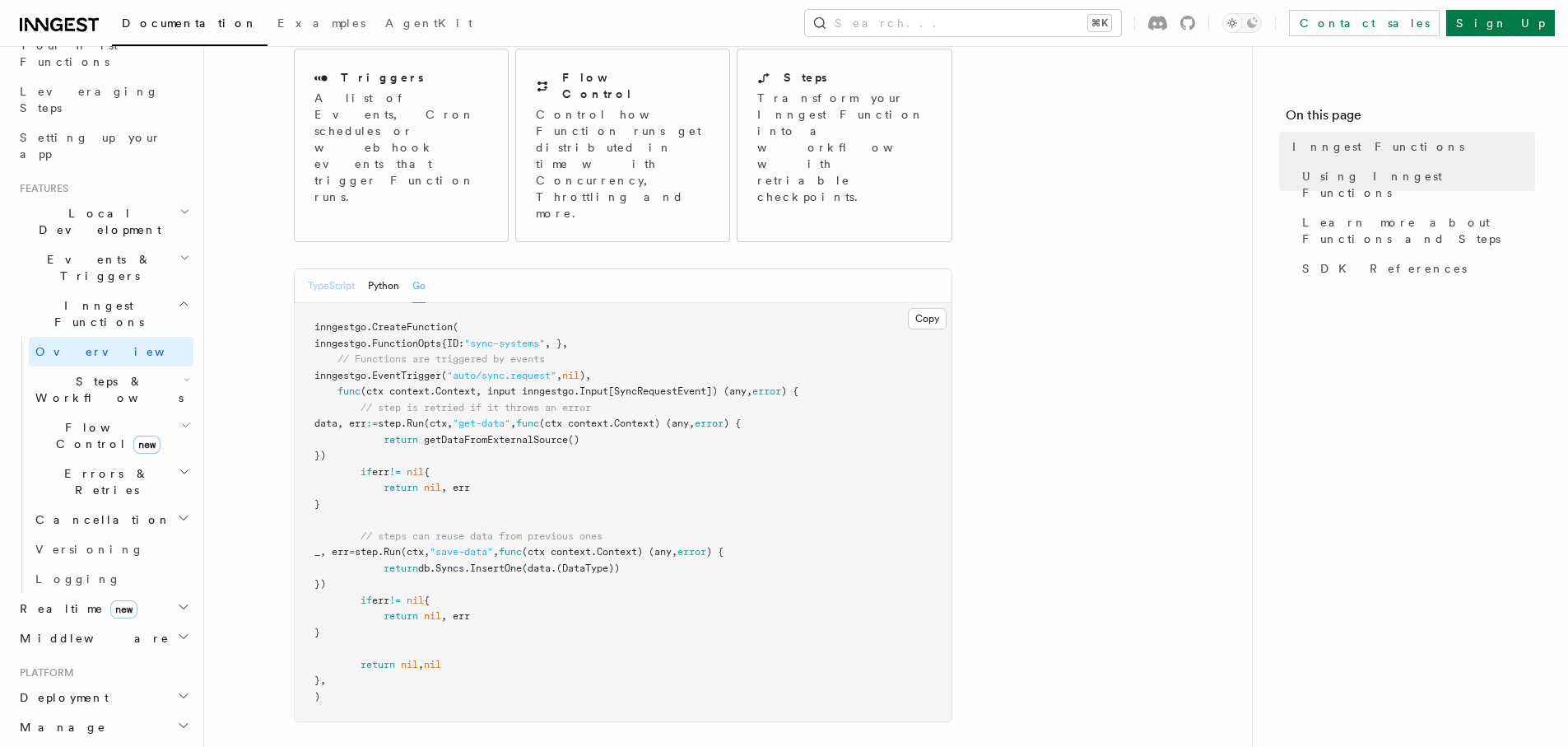 click on "TypeScript" at bounding box center [331, 286] 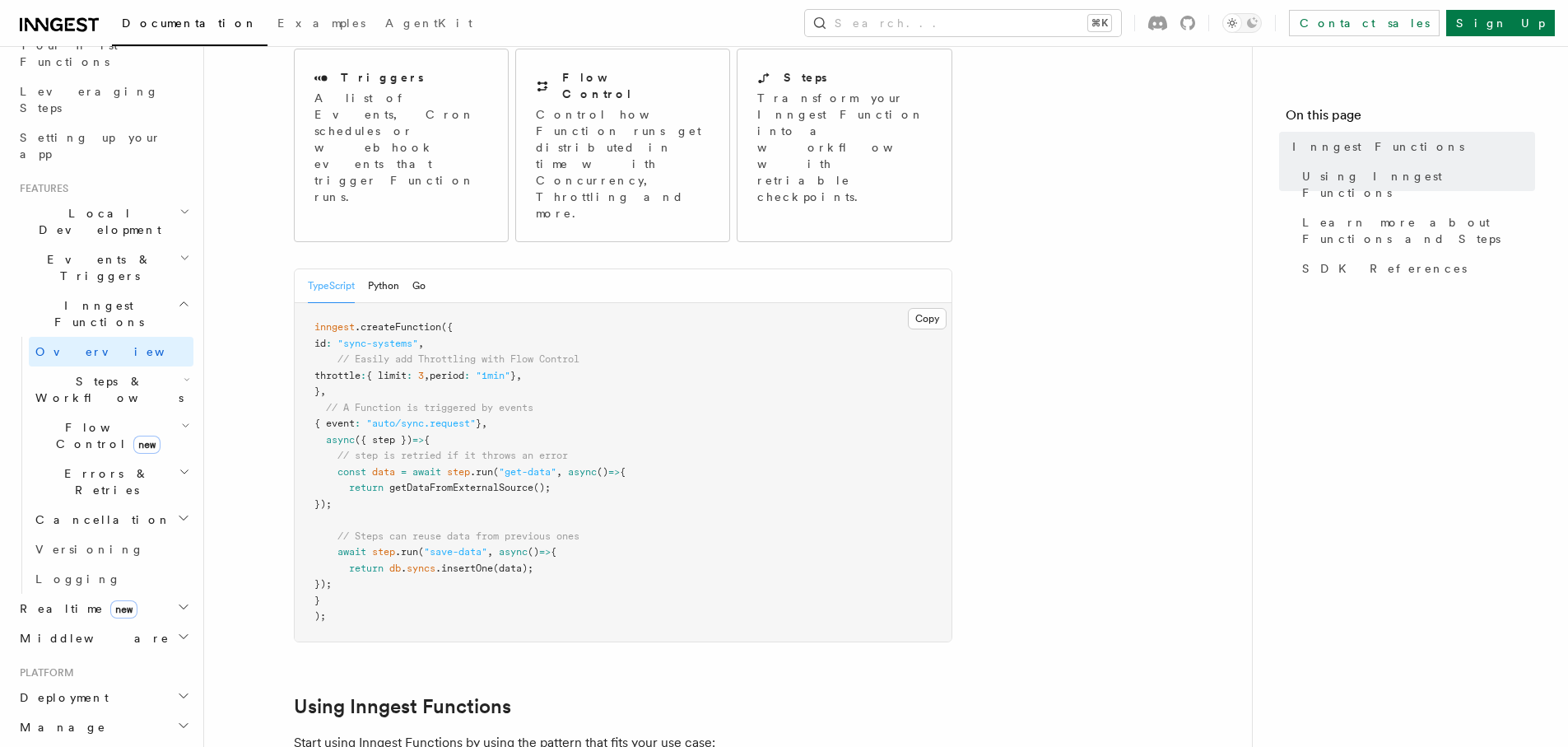 click on "TypeScript Python Go" at bounding box center [623, 286] 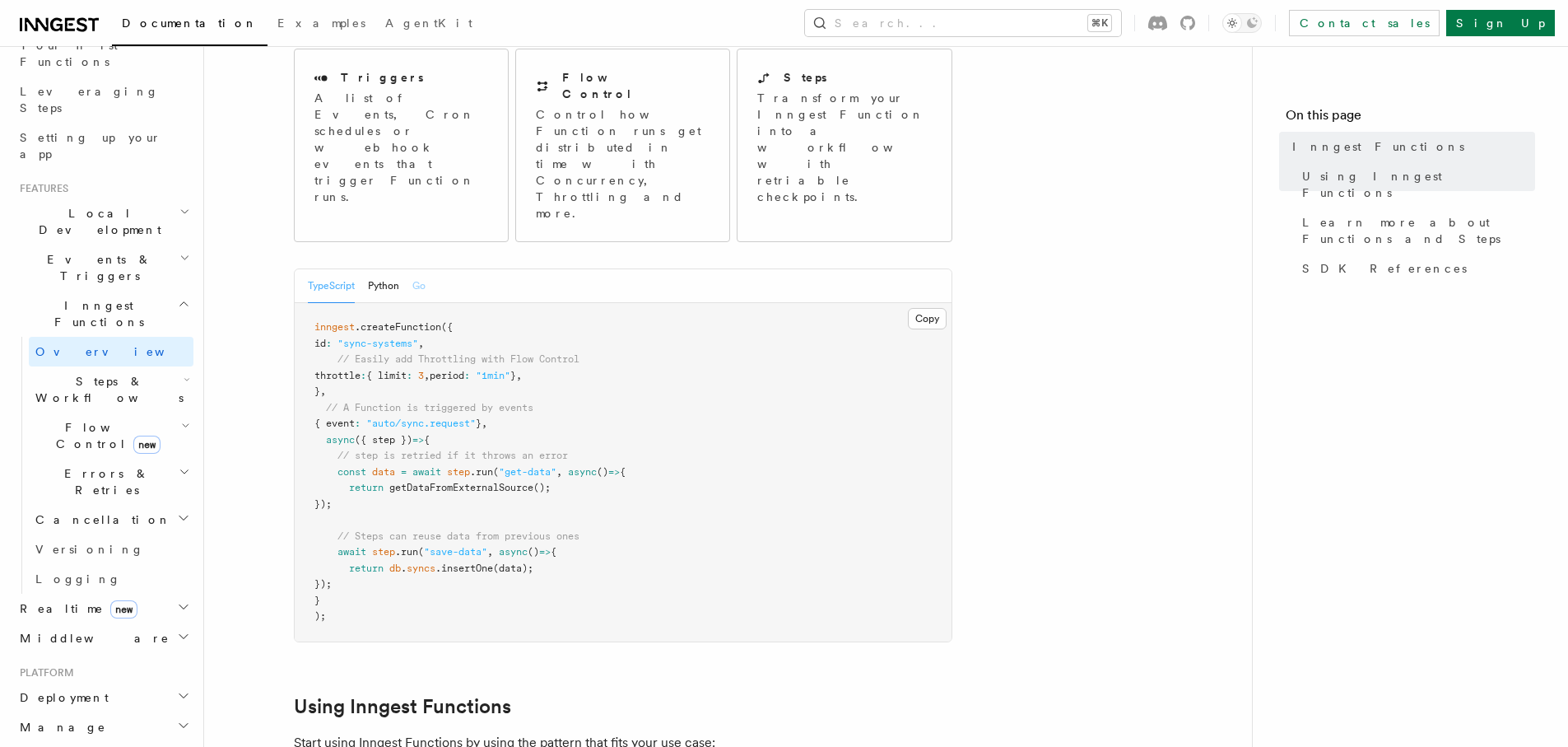 click on "Go" at bounding box center [419, 286] 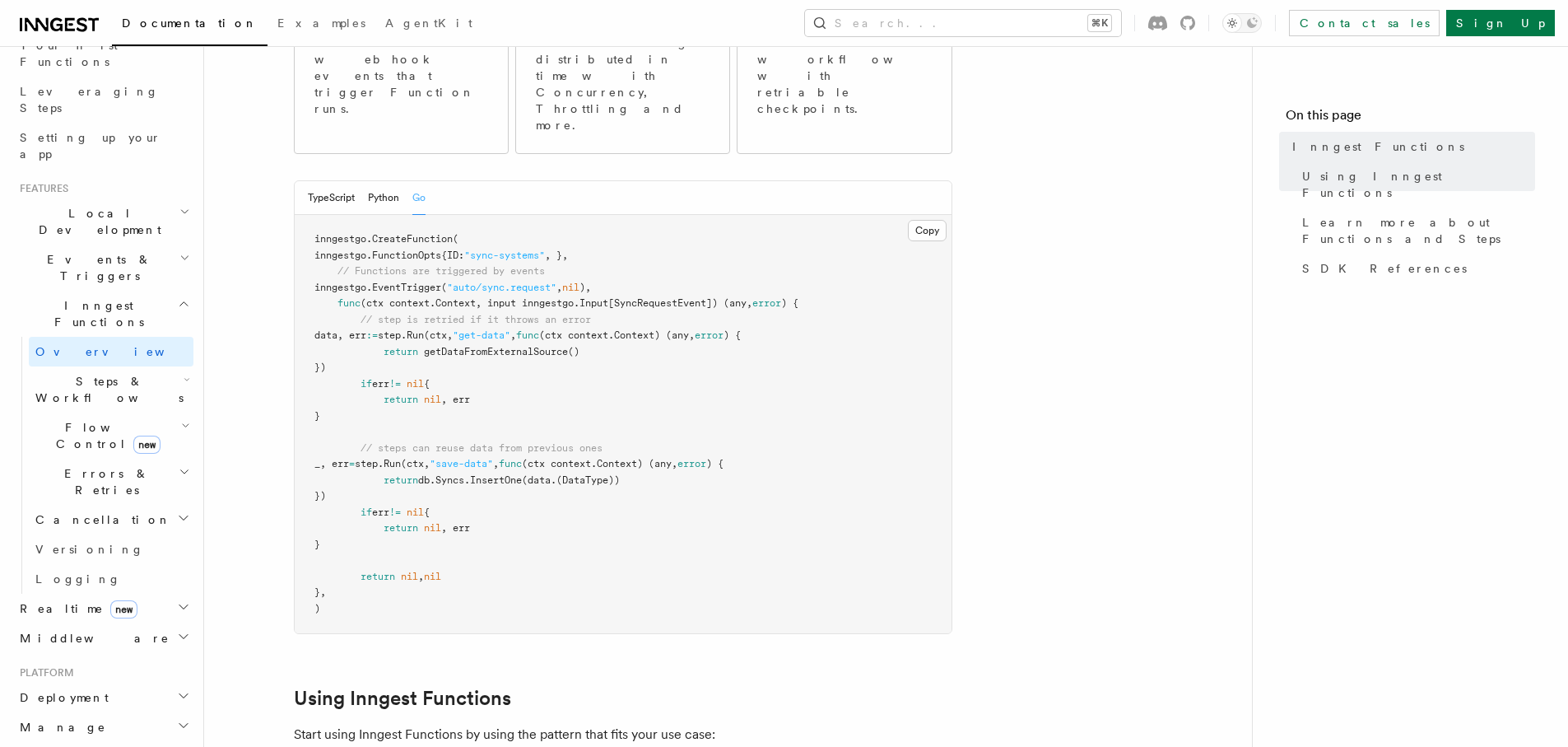 scroll, scrollTop: 0, scrollLeft: 0, axis: both 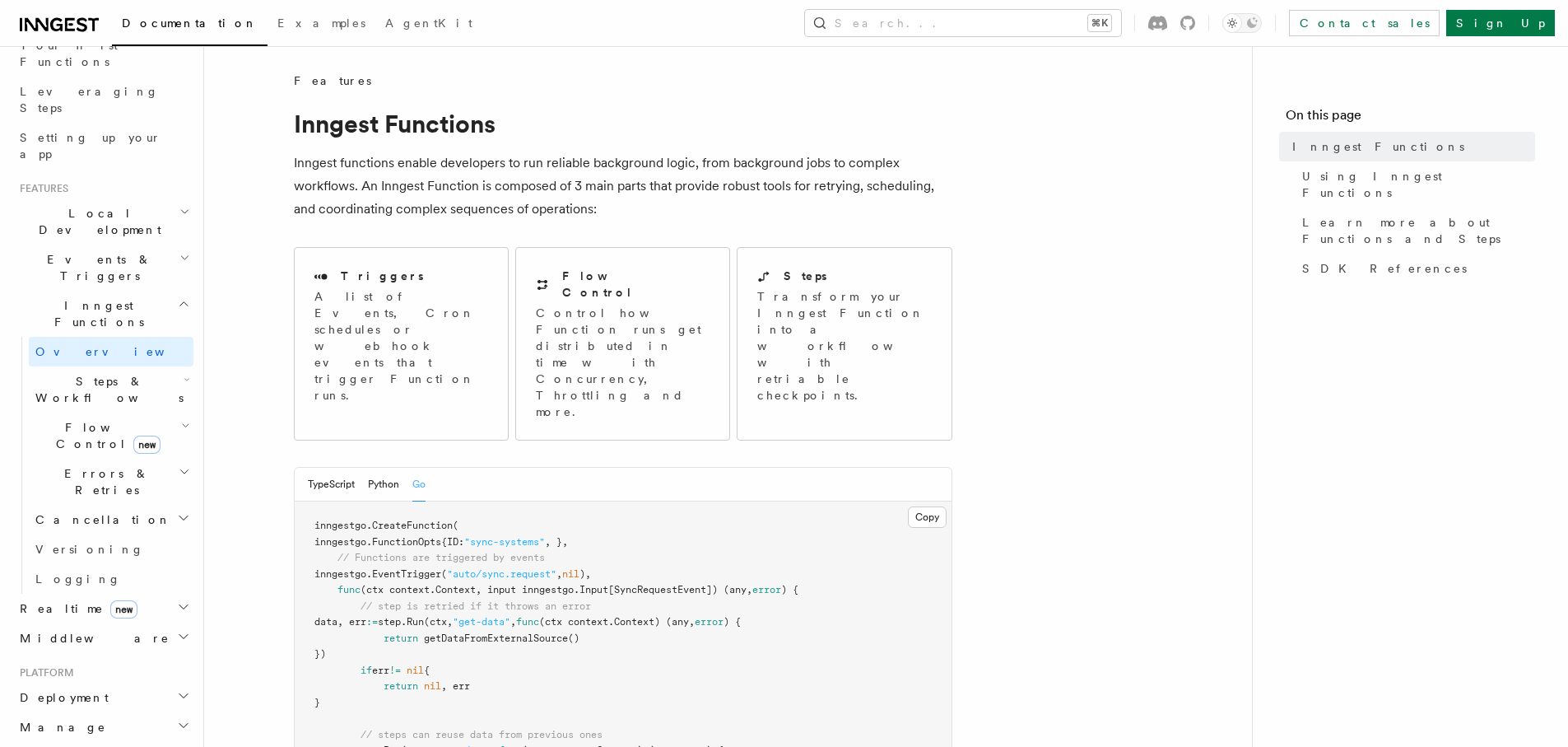 click on "Local Development" at bounding box center (96, 222) 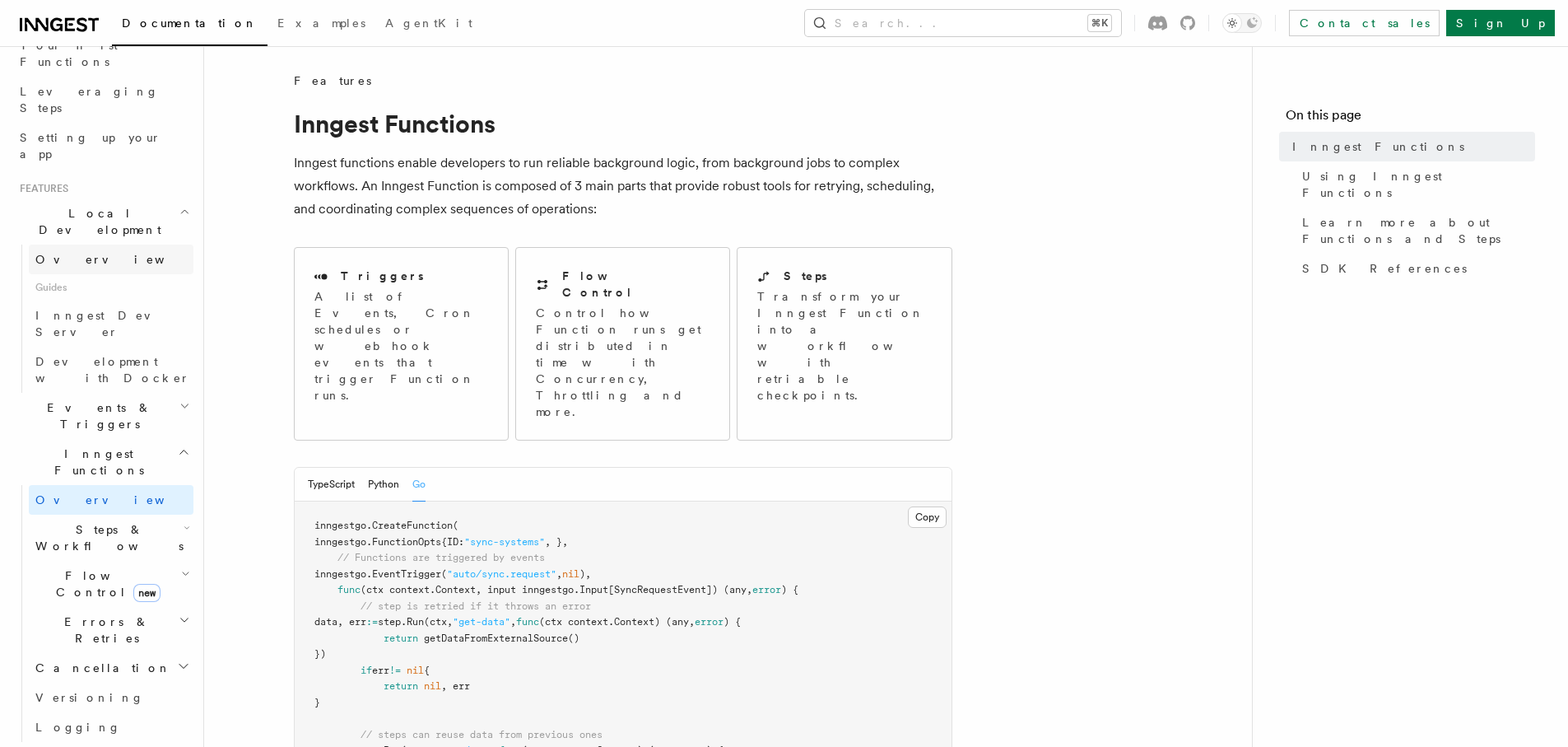 click on "Overview" at bounding box center (111, 259) 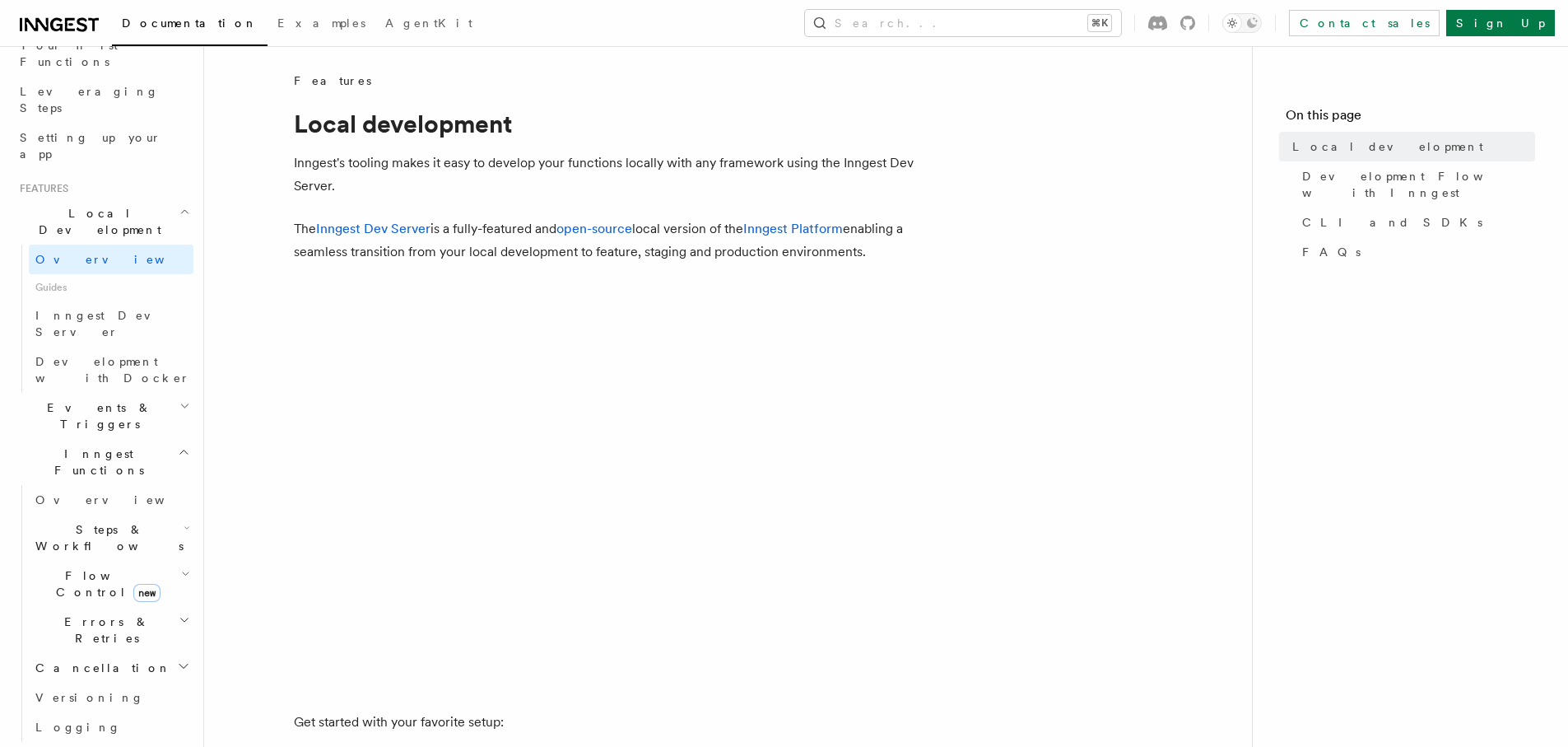 scroll, scrollTop: 256, scrollLeft: 0, axis: vertical 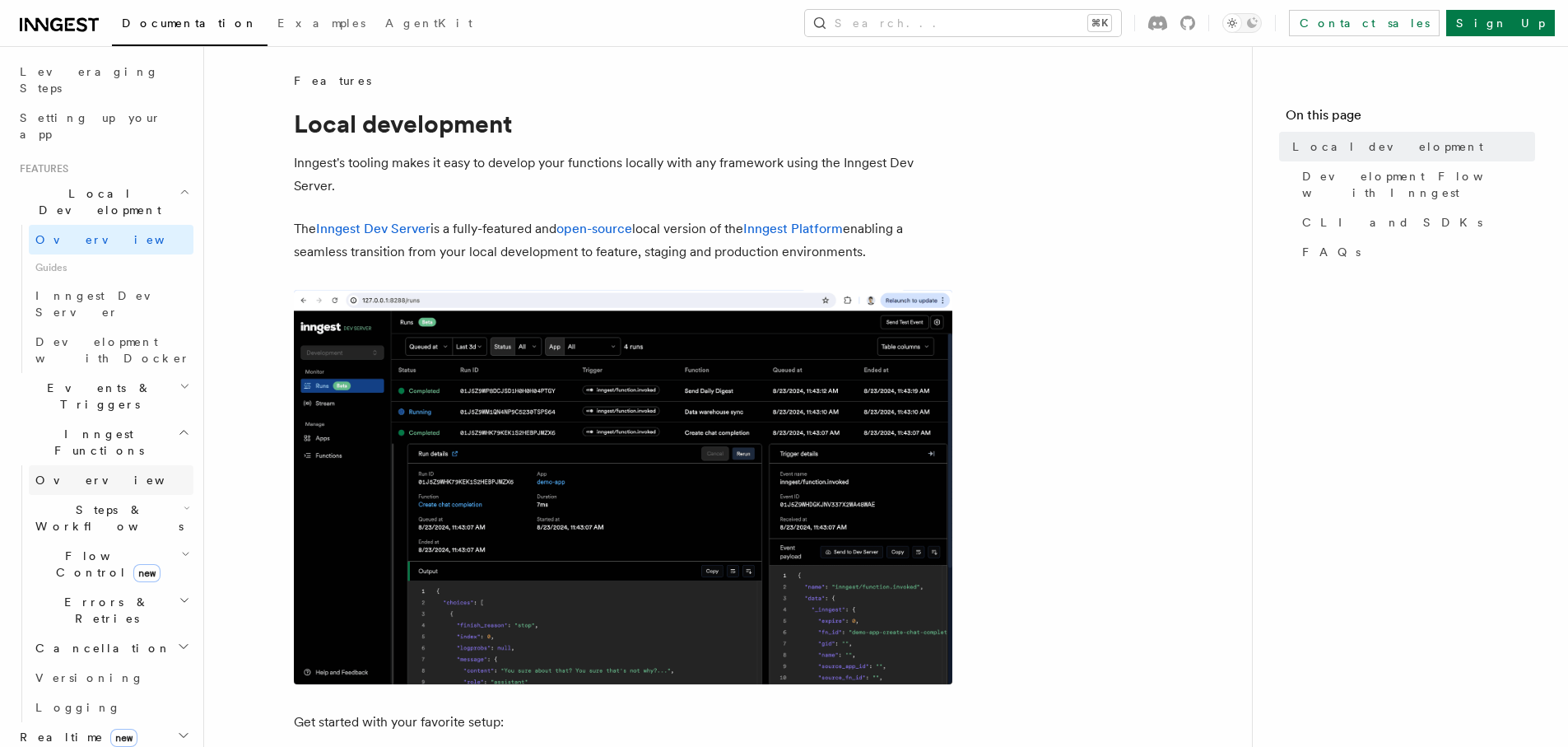 click on "Overview" at bounding box center [120, 480] 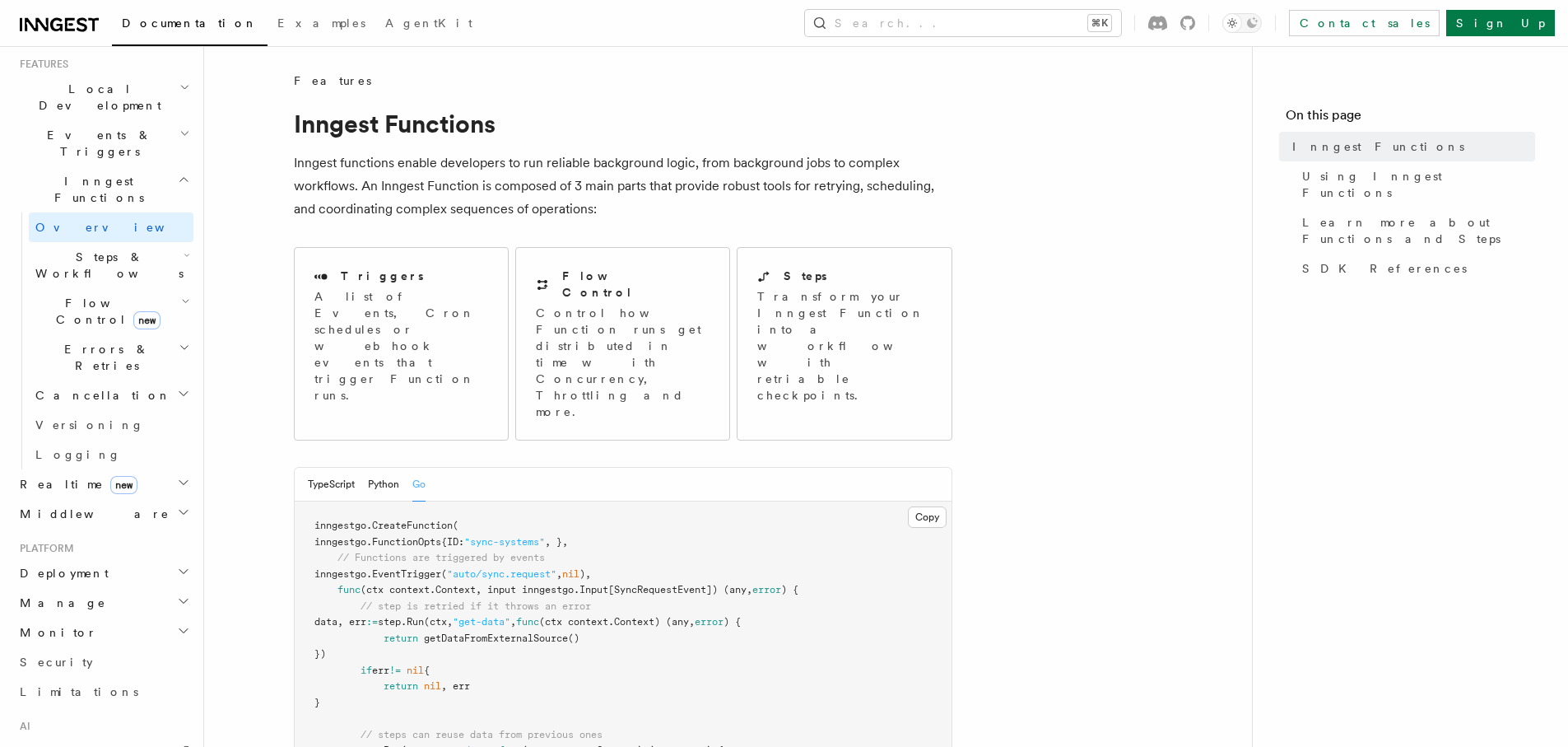 scroll, scrollTop: 295, scrollLeft: 0, axis: vertical 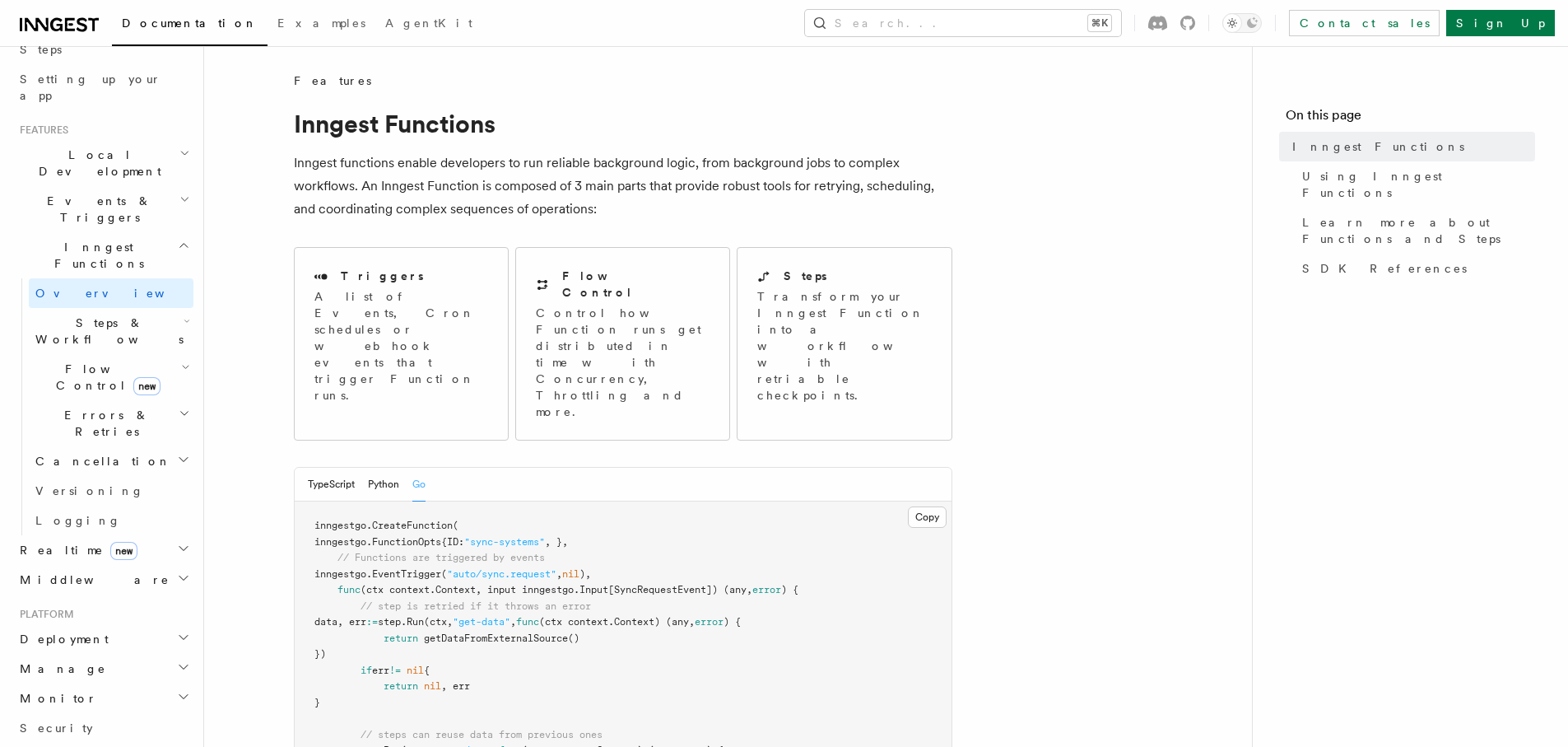 click on "Realtime new" at bounding box center (75, 550) 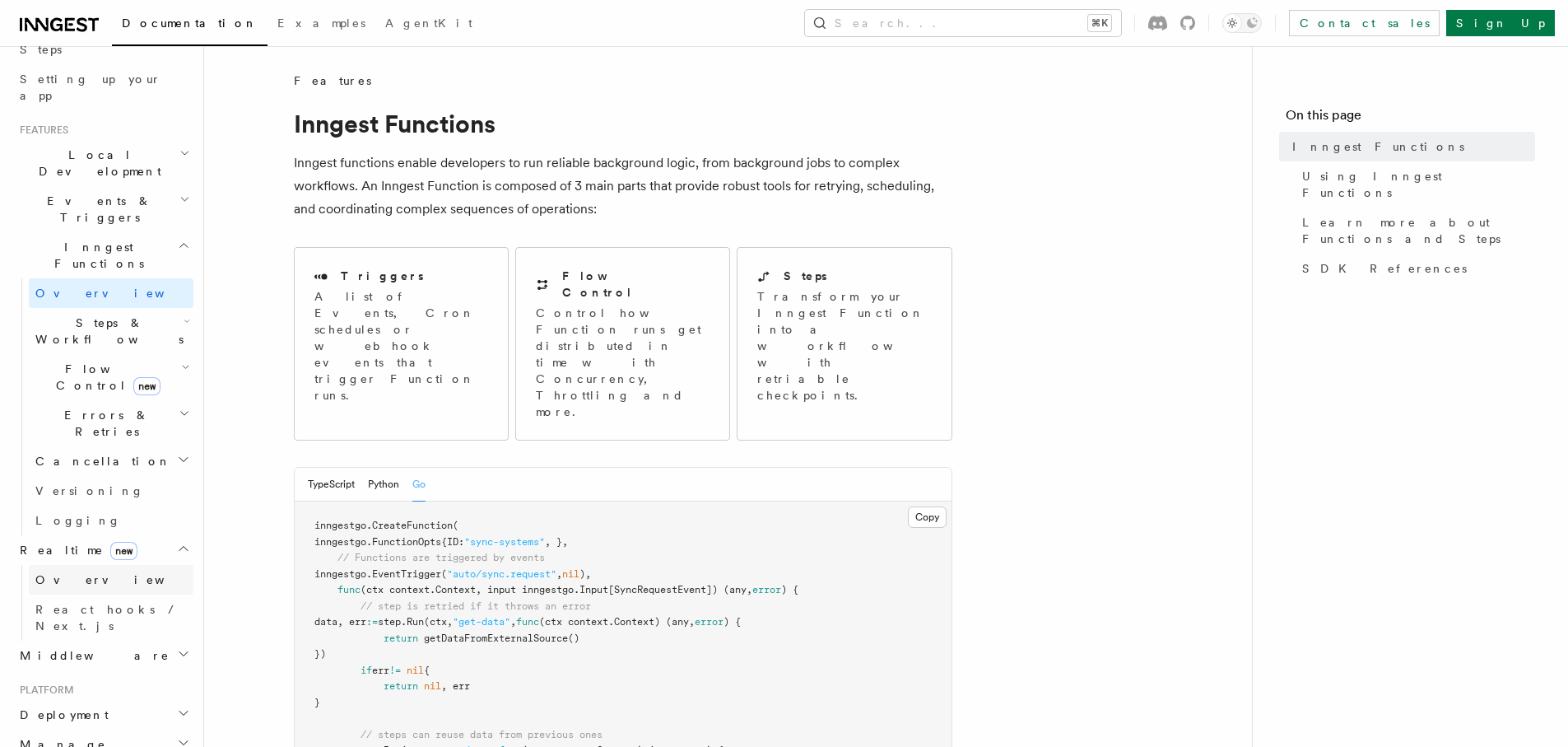 click on "Overview" at bounding box center [120, 580] 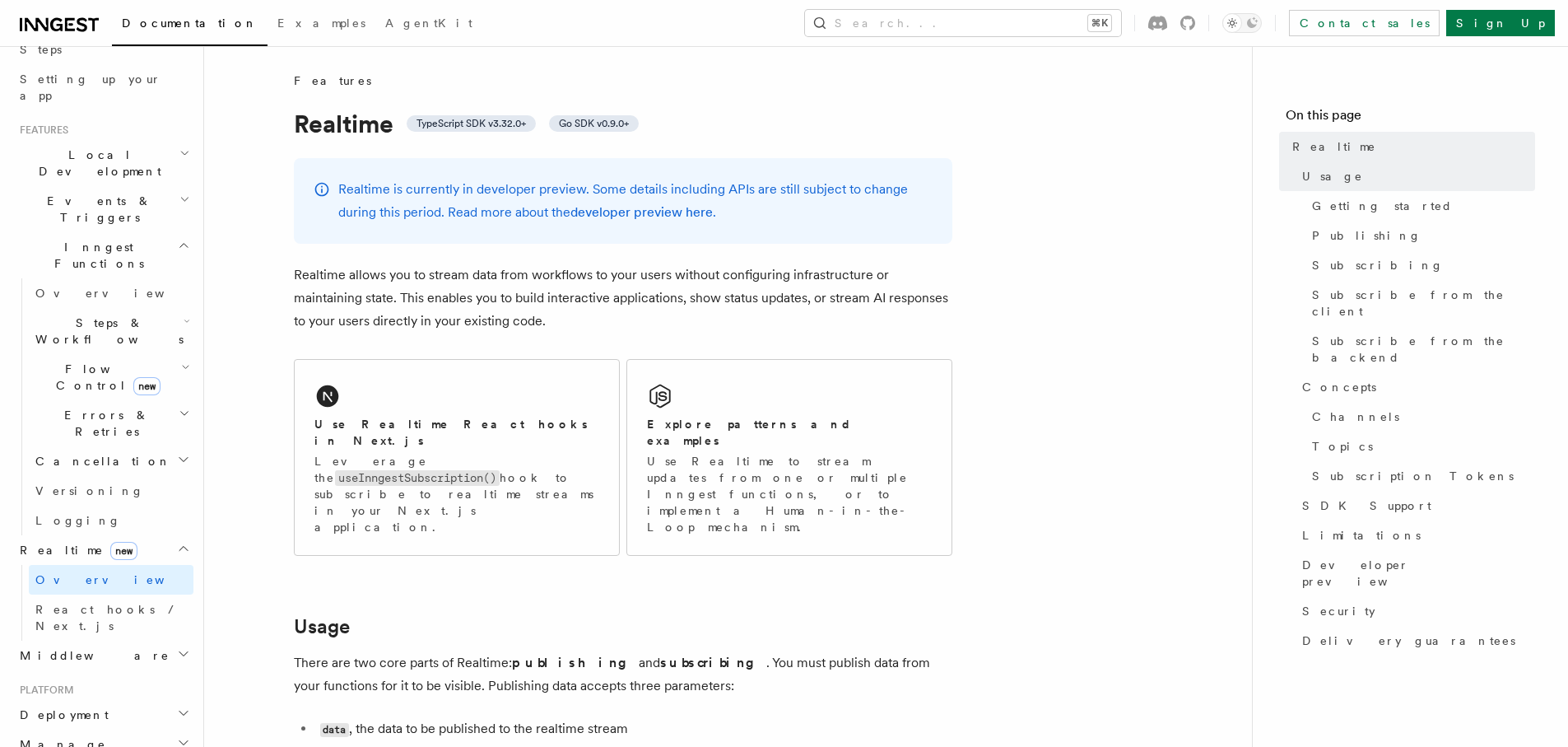 click on "Middleware" at bounding box center (91, 656) 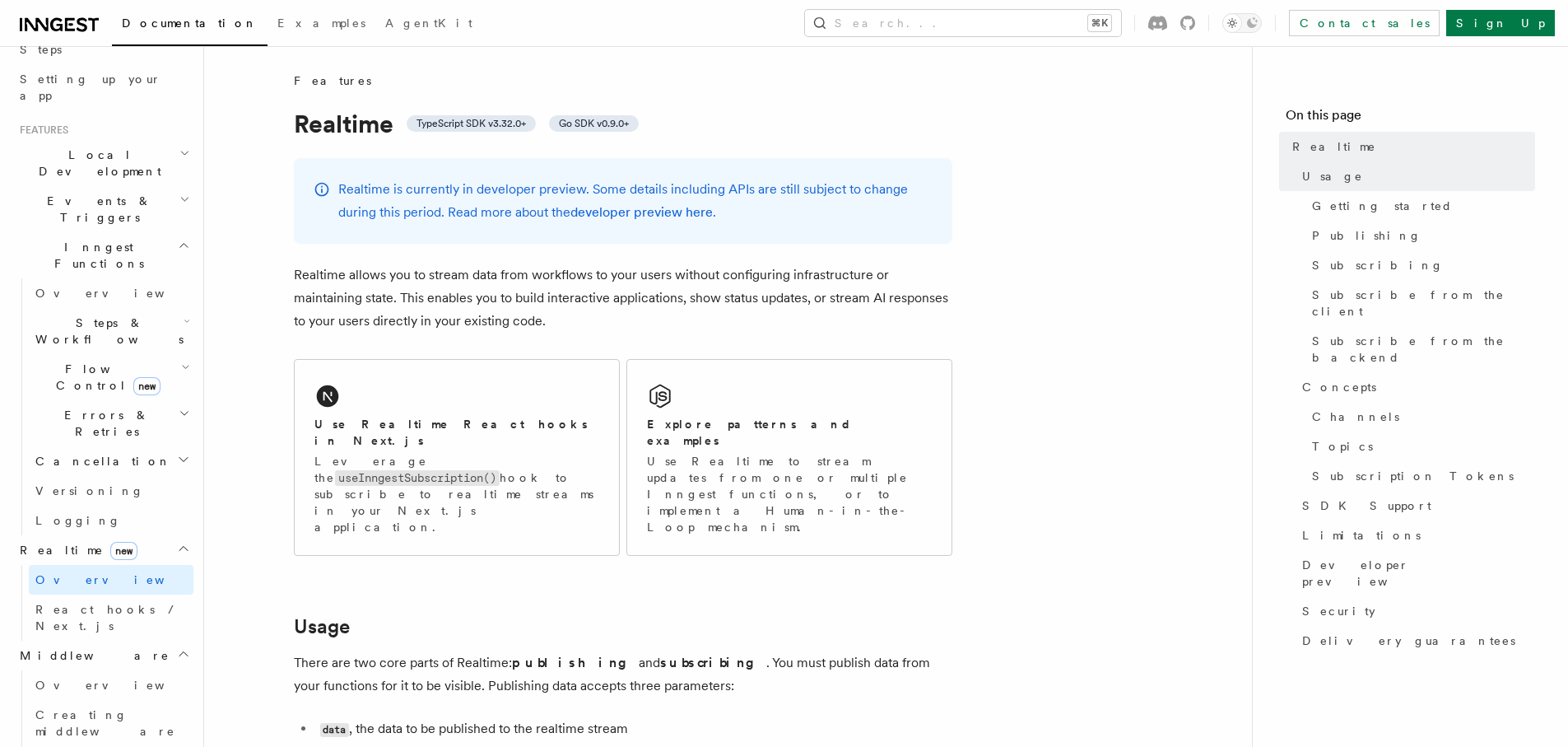 scroll, scrollTop: 305, scrollLeft: 0, axis: vertical 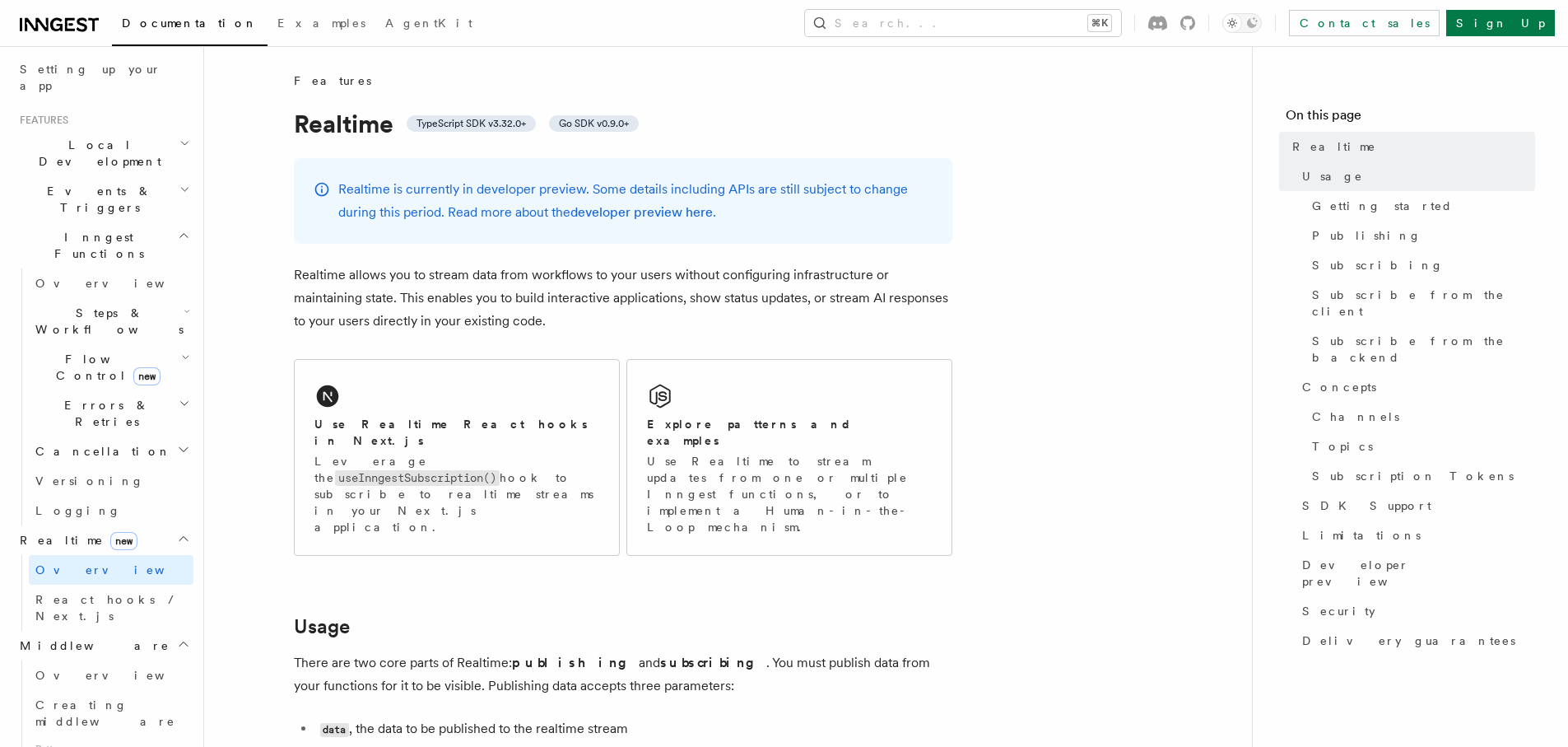click on "Middleware" at bounding box center (91, 646) 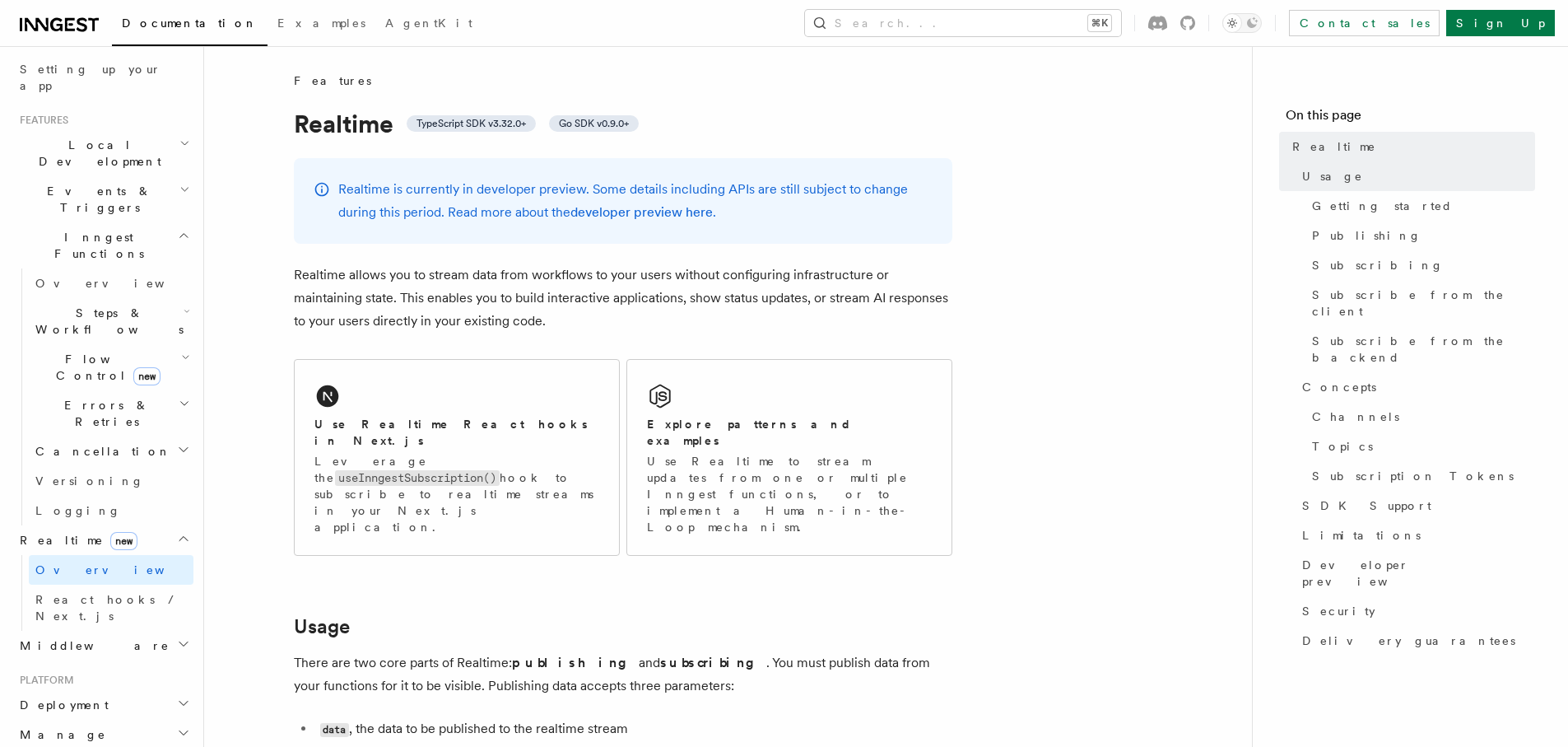 scroll, scrollTop: 32, scrollLeft: 0, axis: vertical 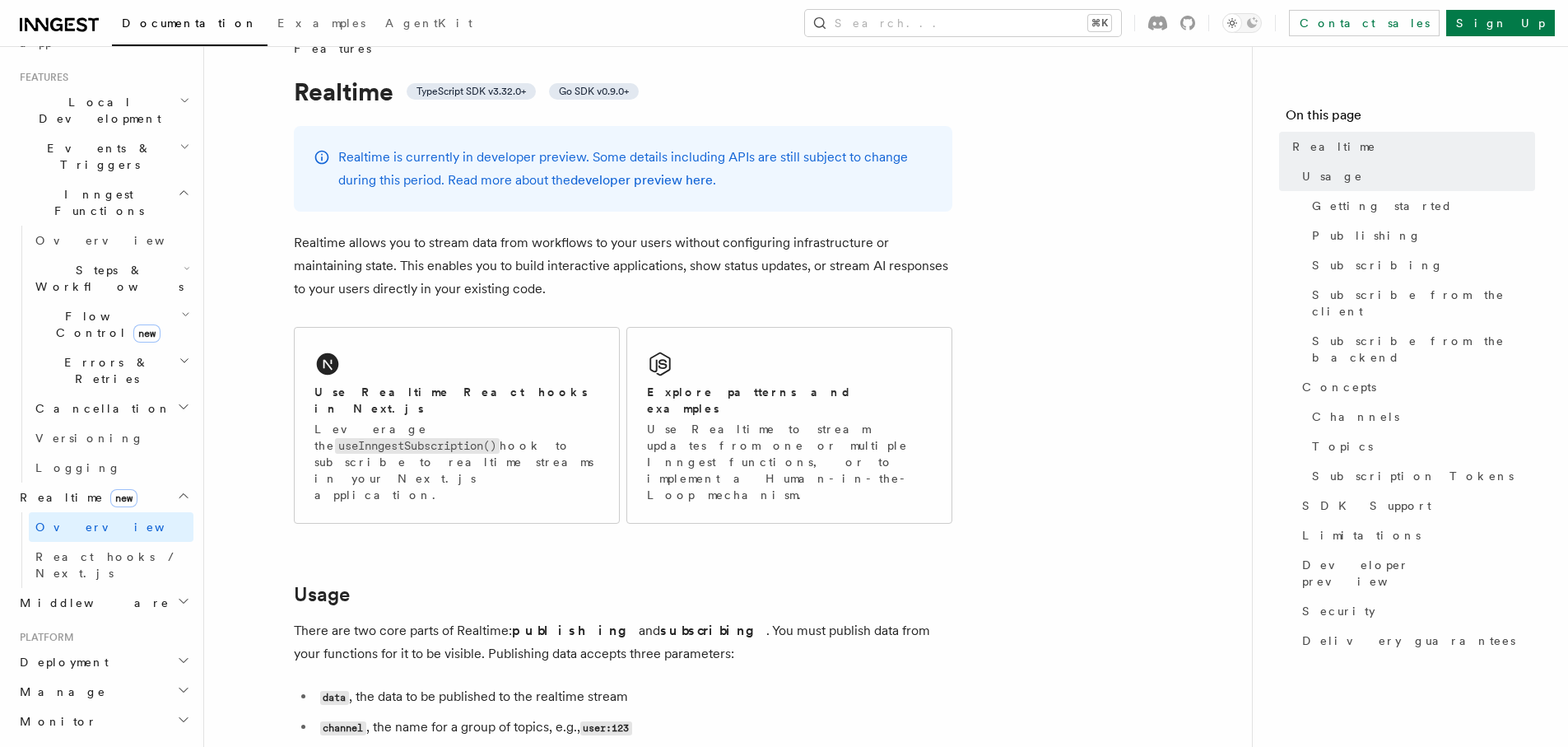 click on "Deployment" at bounding box center (61, 662) 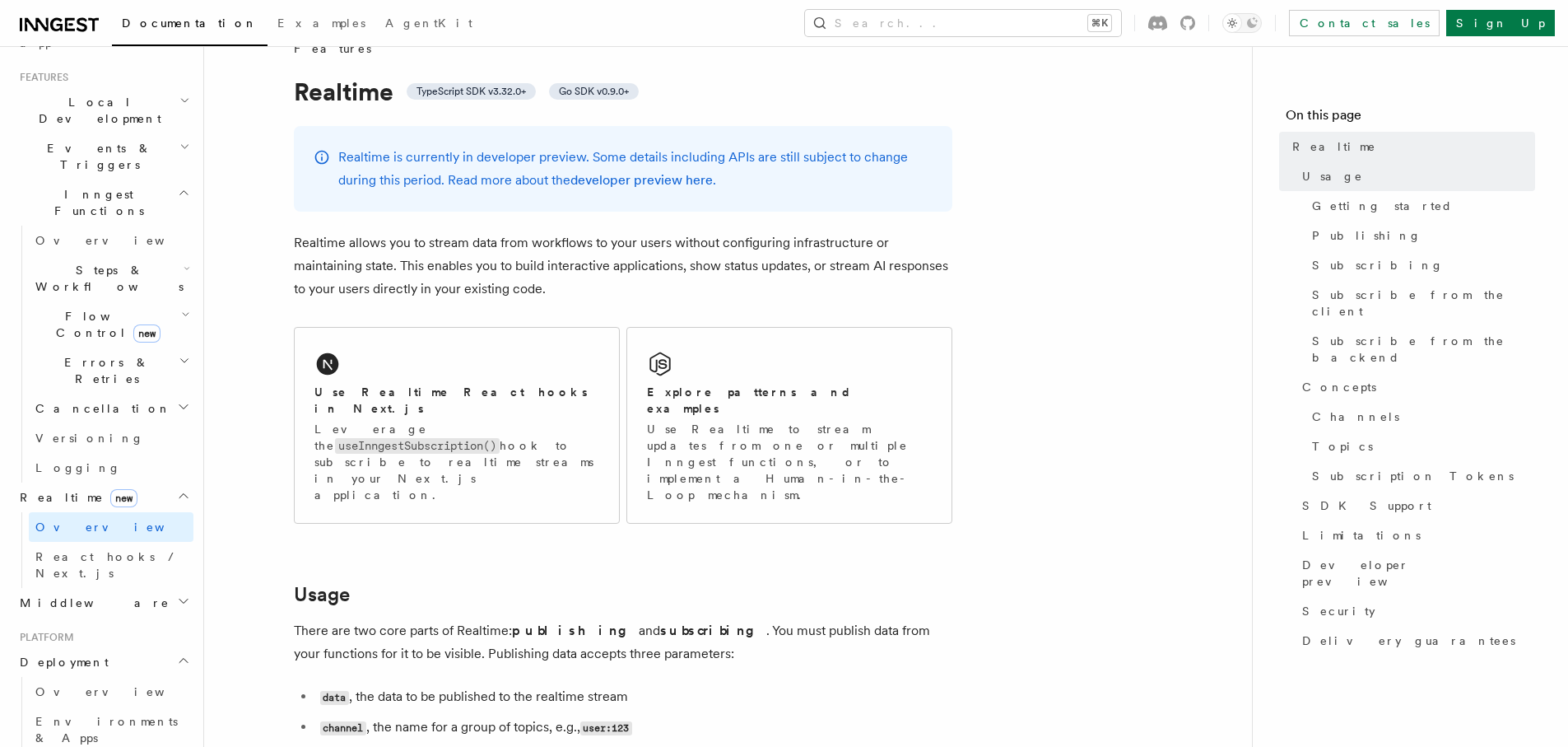 click on "Deployment" at bounding box center (61, 662) 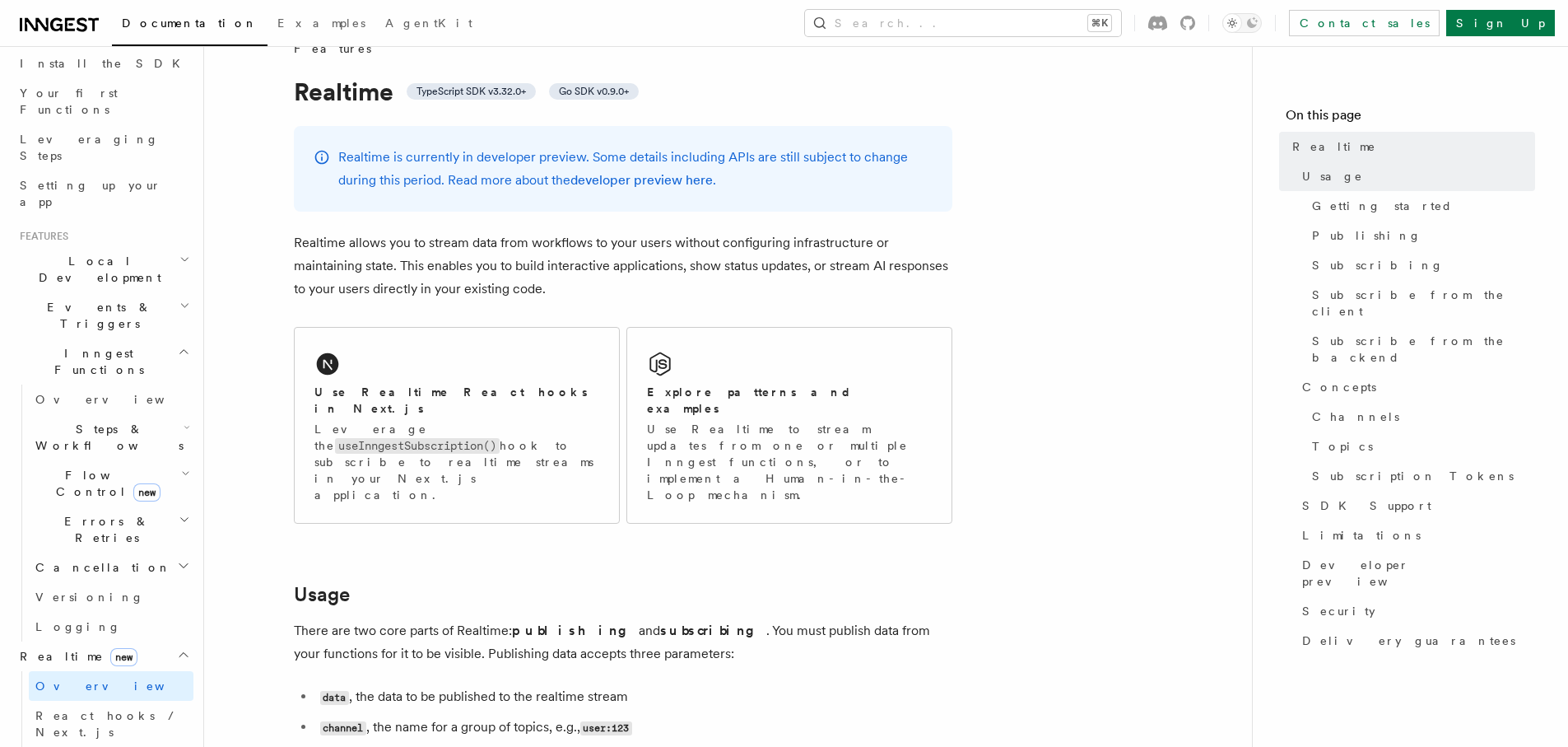 scroll, scrollTop: 25, scrollLeft: 0, axis: vertical 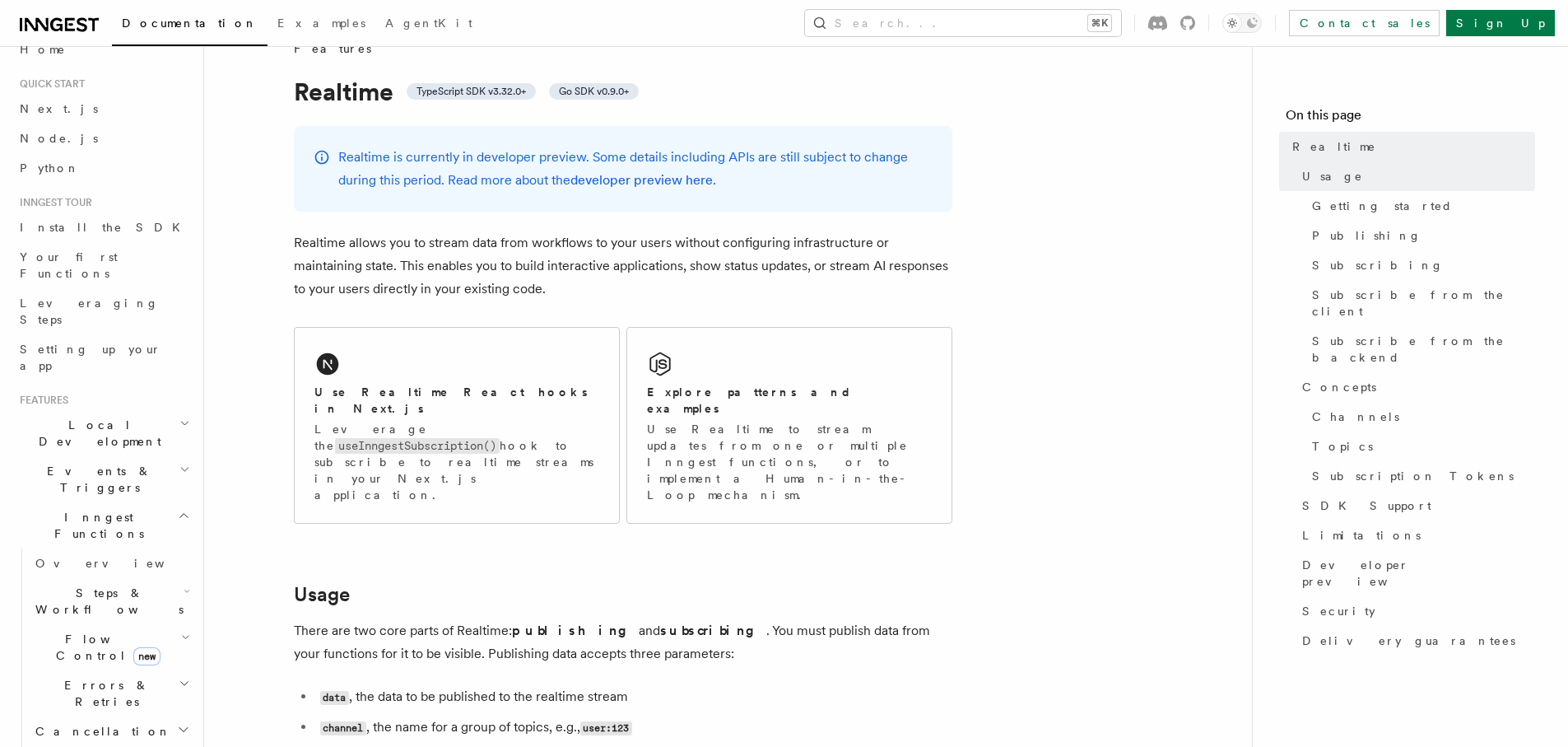 click 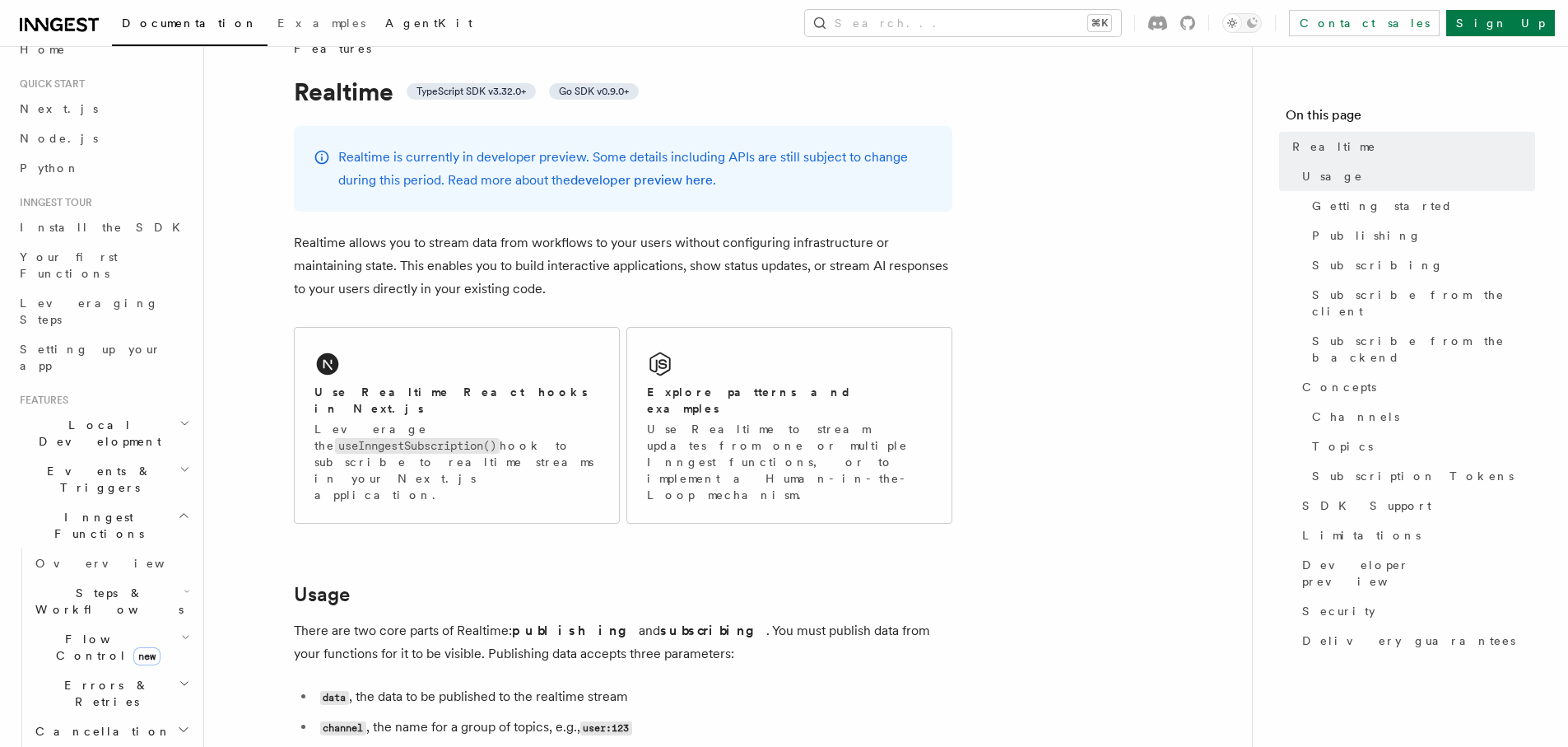 click on "AgentKit" at bounding box center [429, 23] 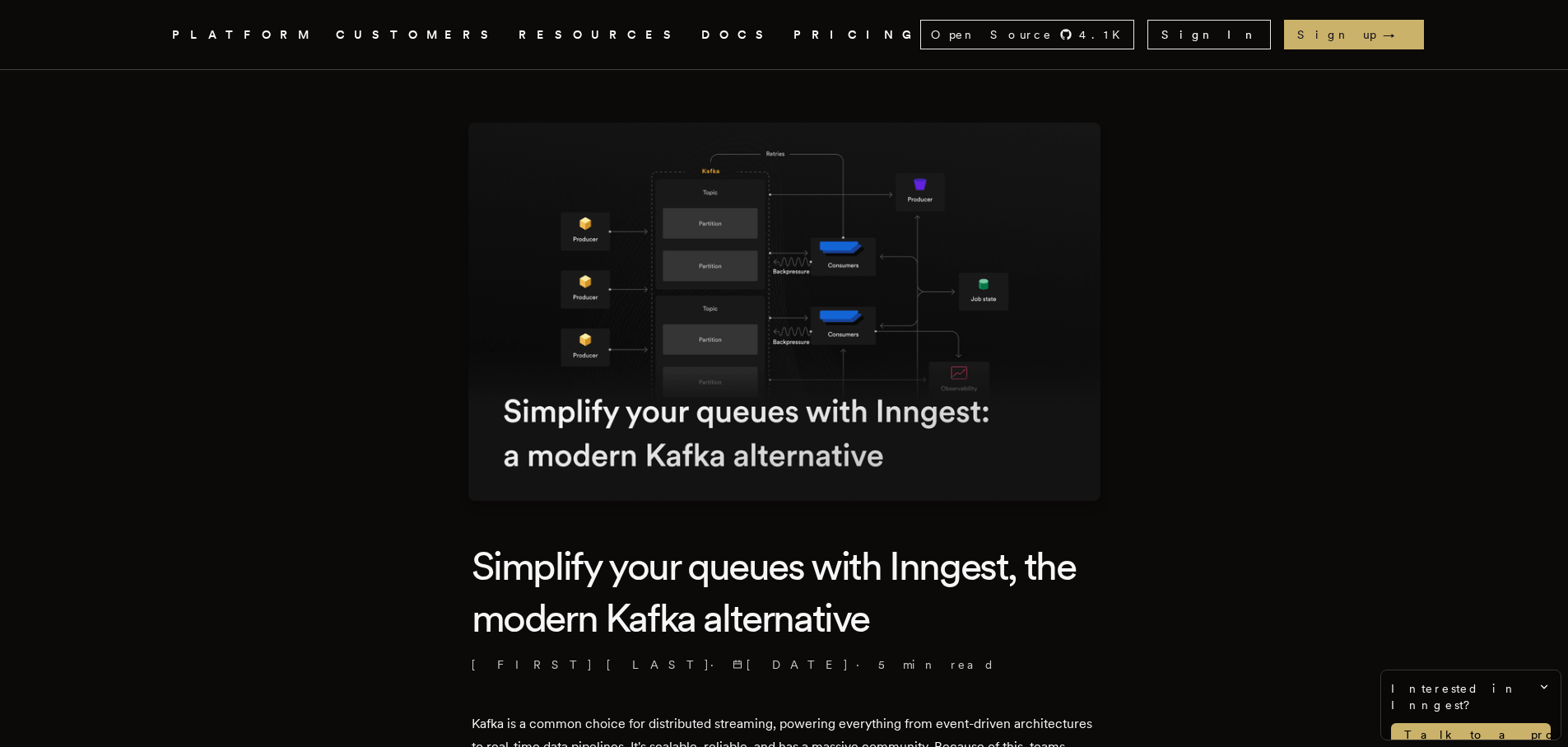 scroll, scrollTop: 0, scrollLeft: 0, axis: both 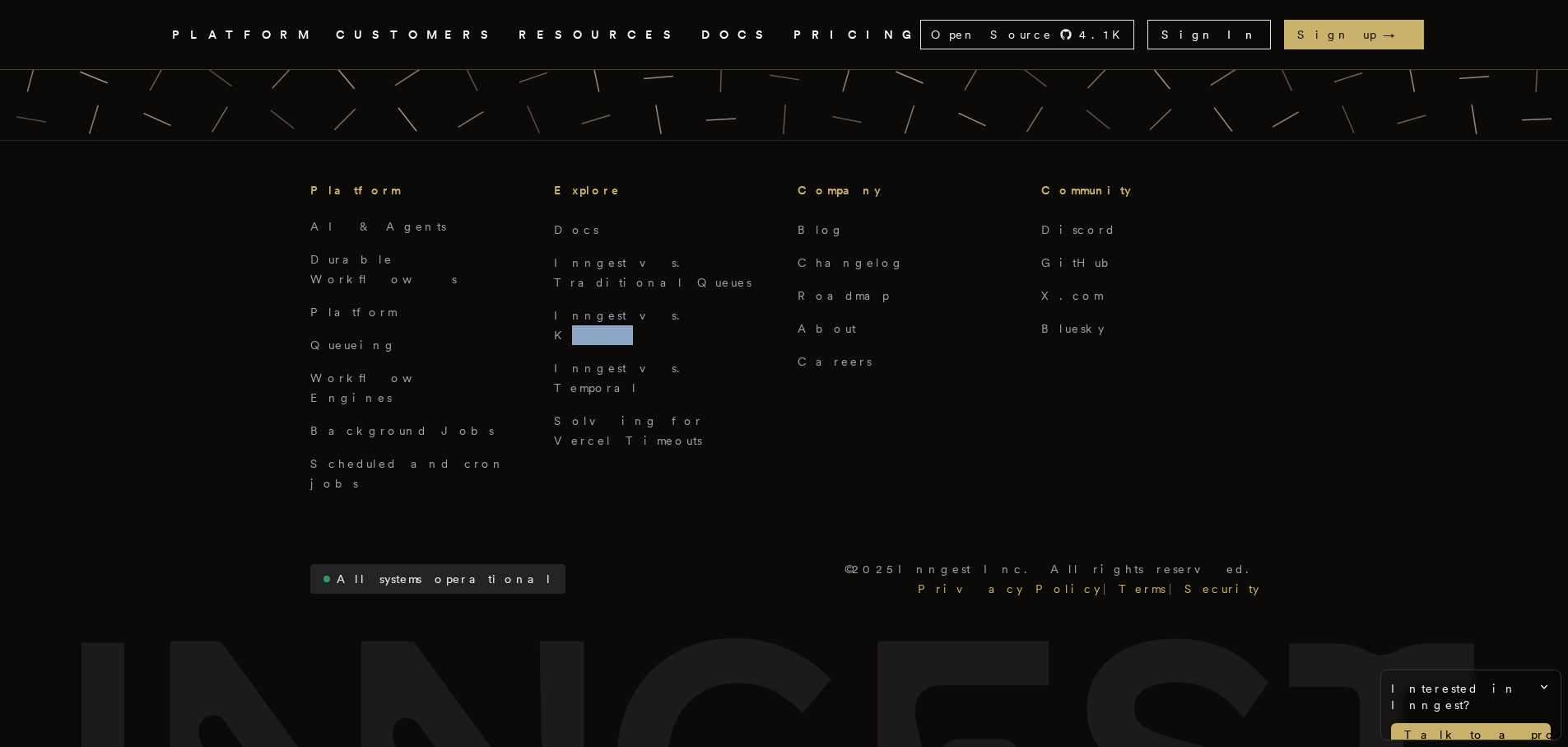 drag, startPoint x: 661, startPoint y: 234, endPoint x: 683, endPoint y: 203, distance: 38.013156 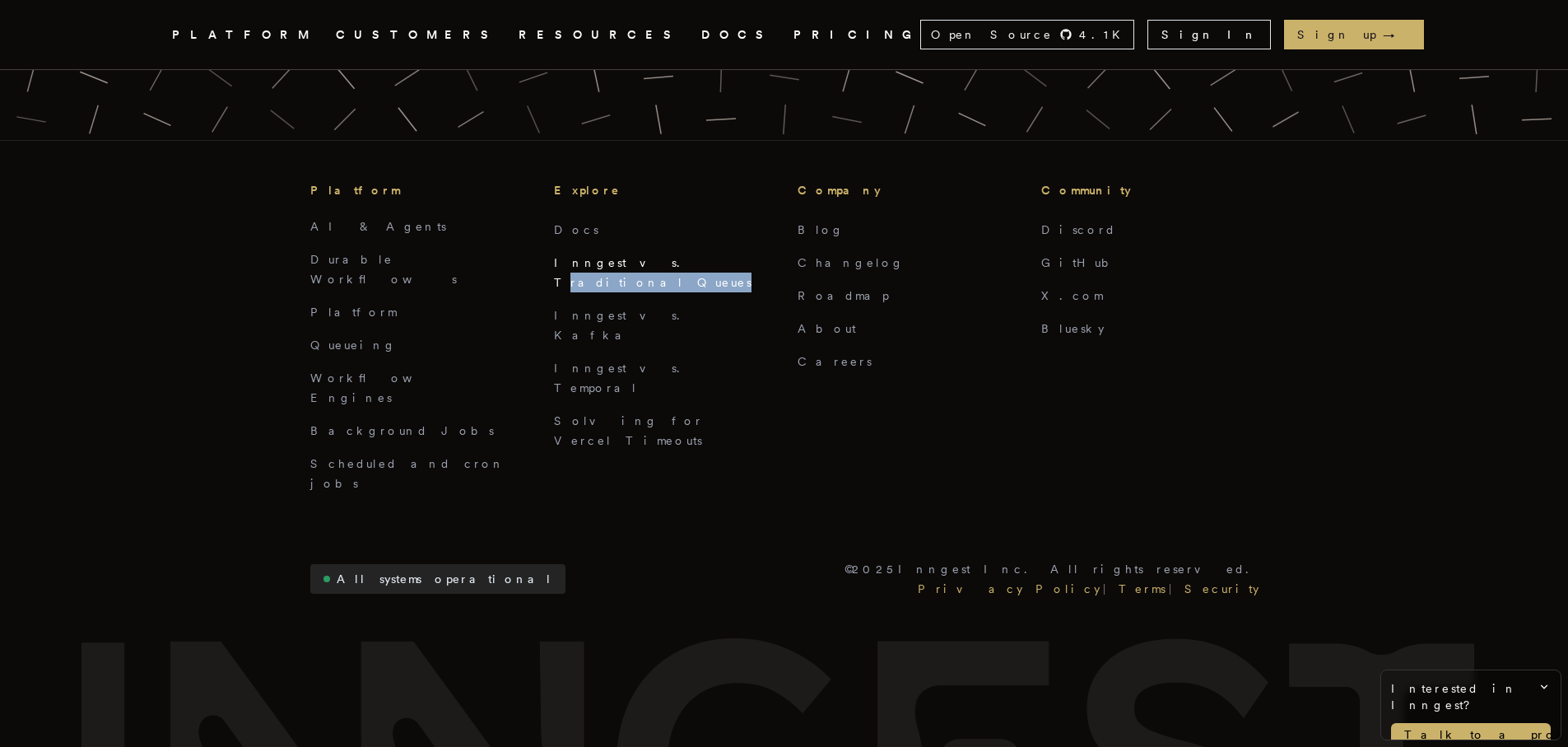 drag, startPoint x: 723, startPoint y: 190, endPoint x: 615, endPoint y: 192, distance: 108.01852 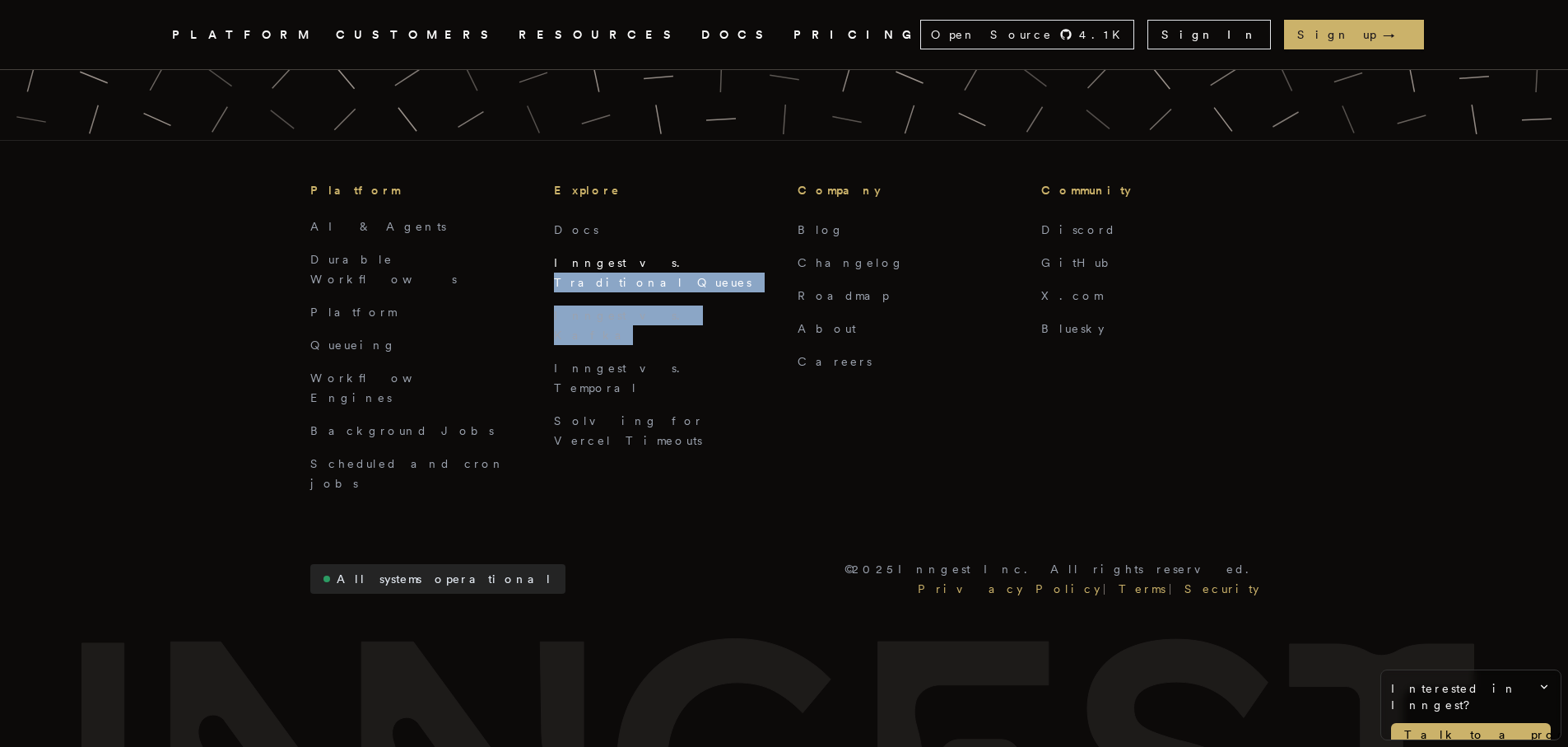 drag, startPoint x: 674, startPoint y: 232, endPoint x: 612, endPoint y: 194, distance: 72.71864 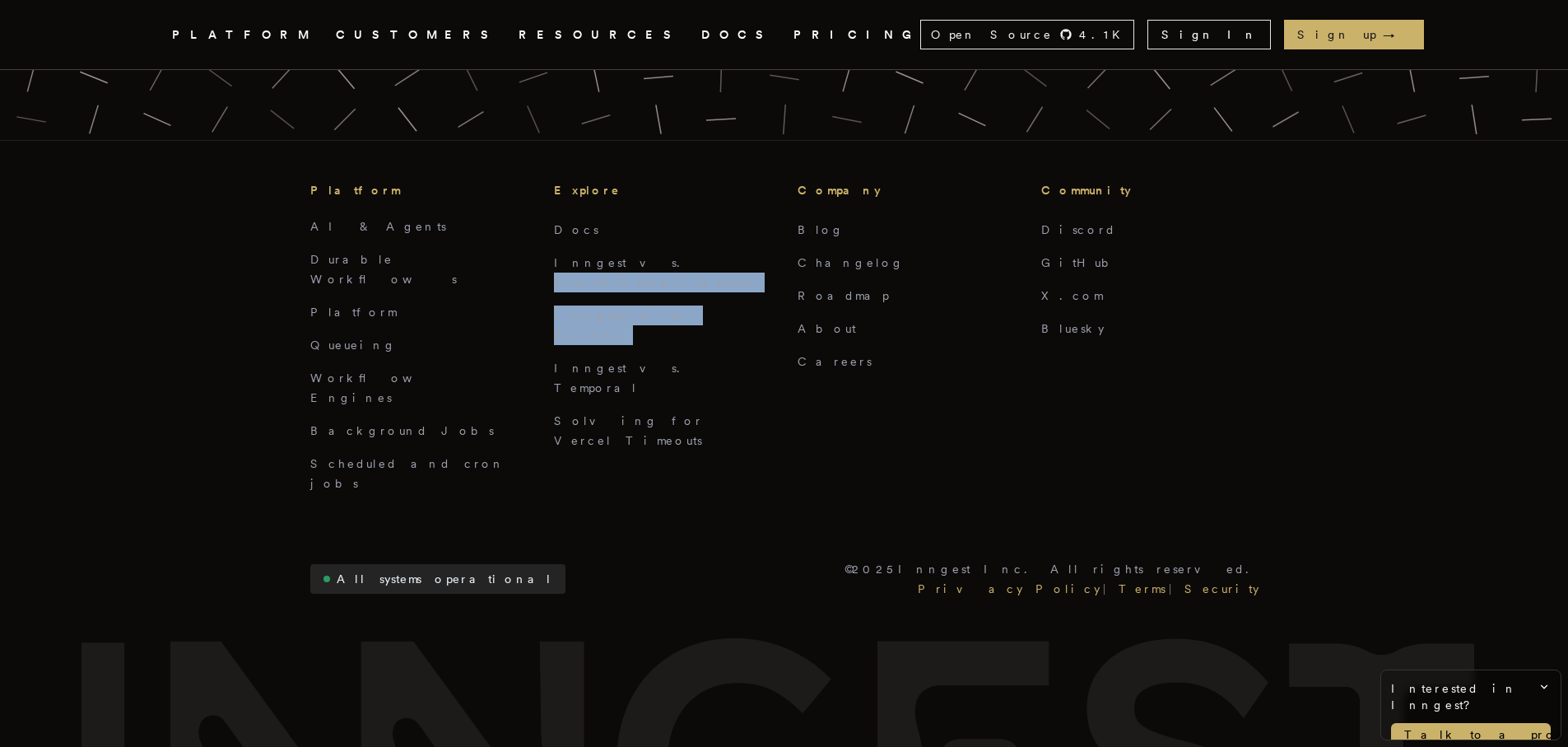 click on "Inngest vs. Kafka" at bounding box center (663, 325) 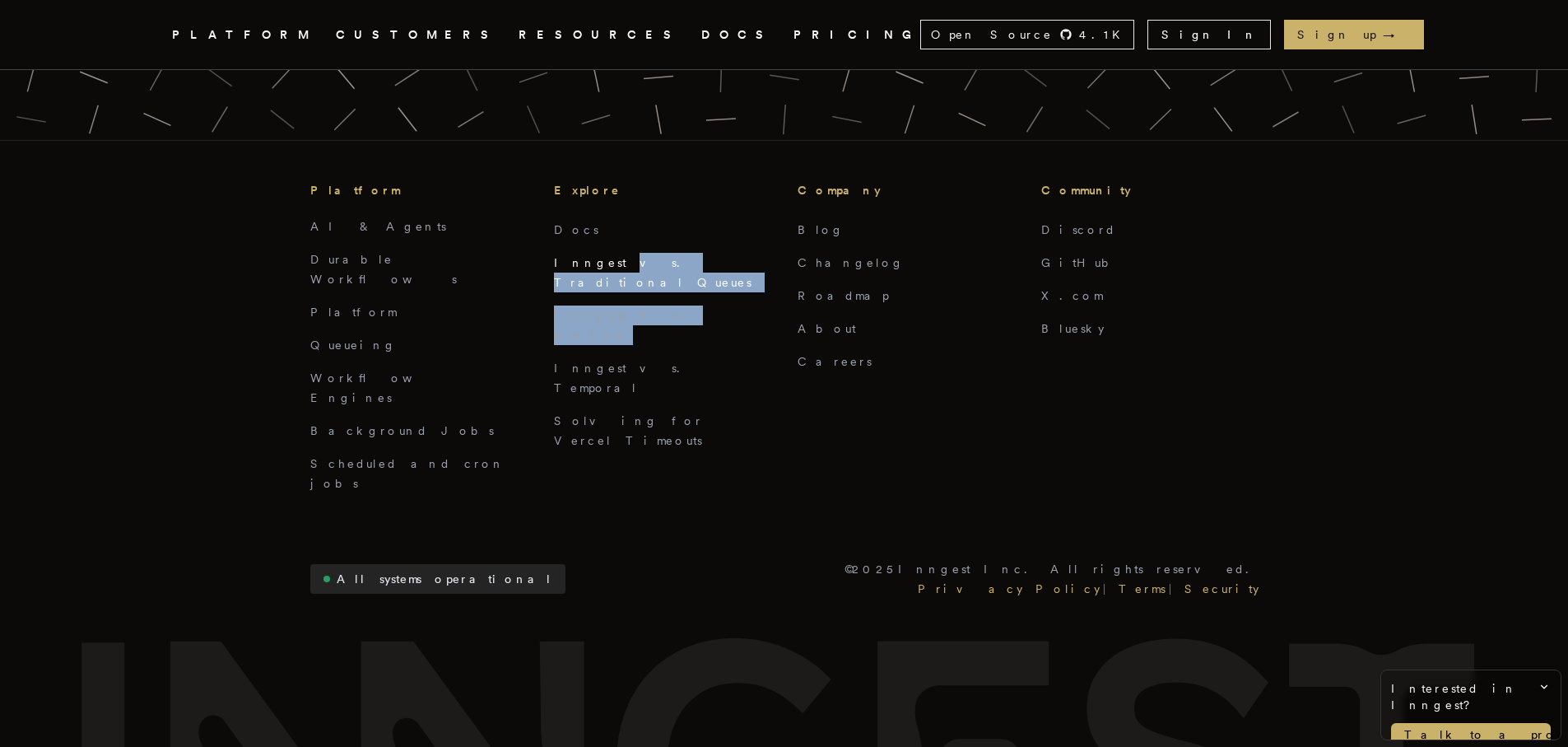 drag, startPoint x: 671, startPoint y: 221, endPoint x: 596, endPoint y: 195, distance: 79.37884 